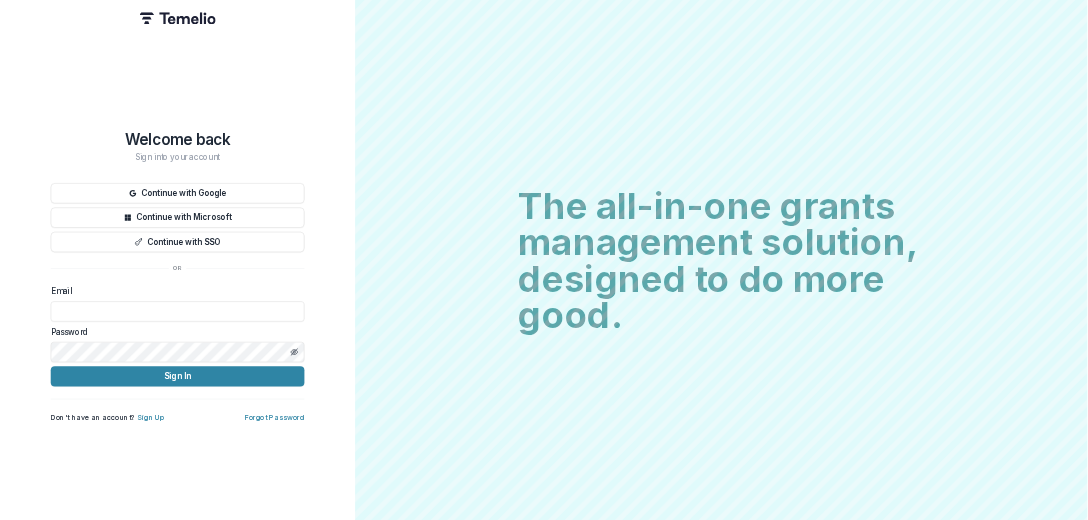 scroll, scrollTop: 0, scrollLeft: 0, axis: both 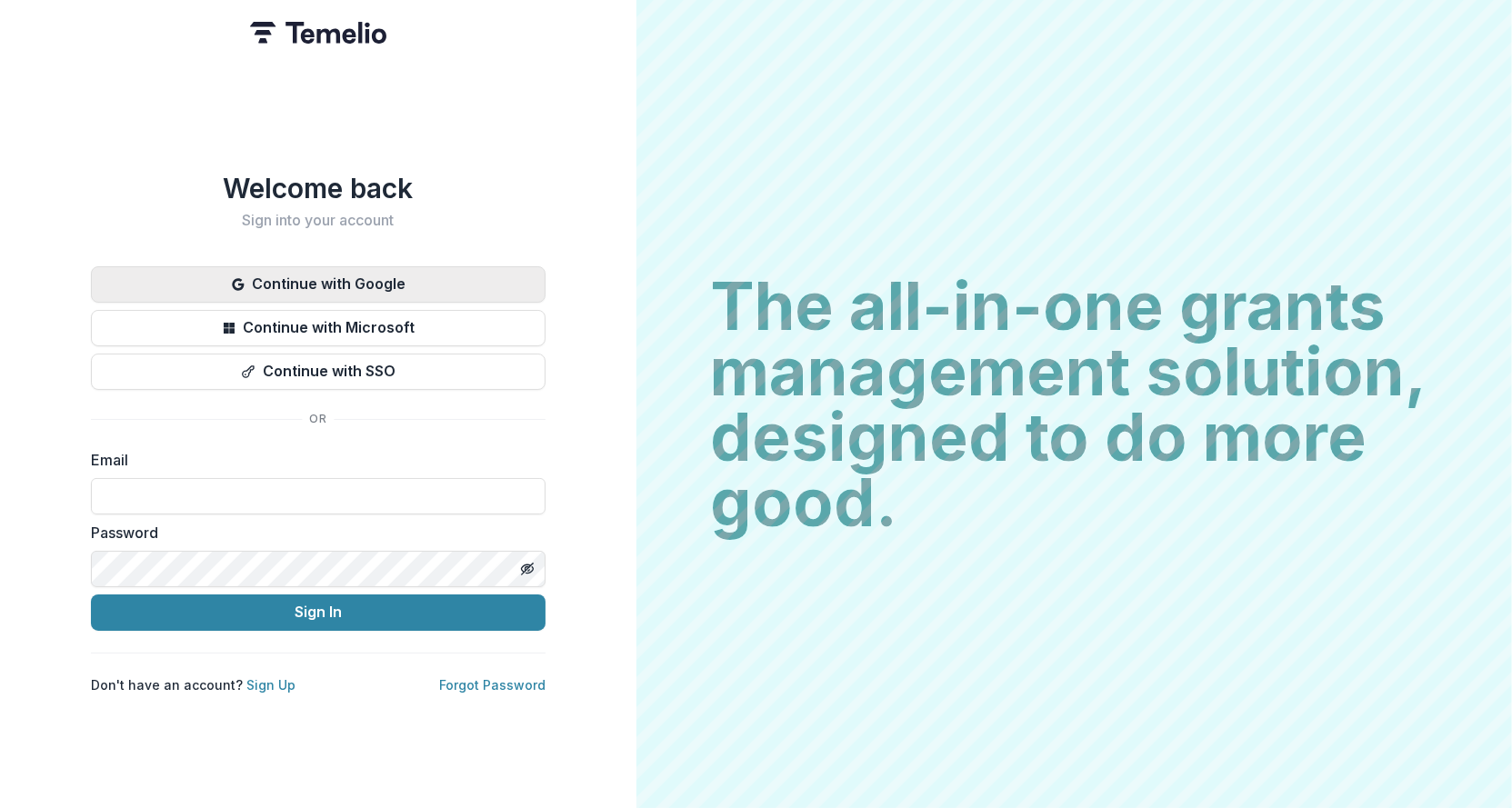 click on "Continue with Google" at bounding box center (318, 284) 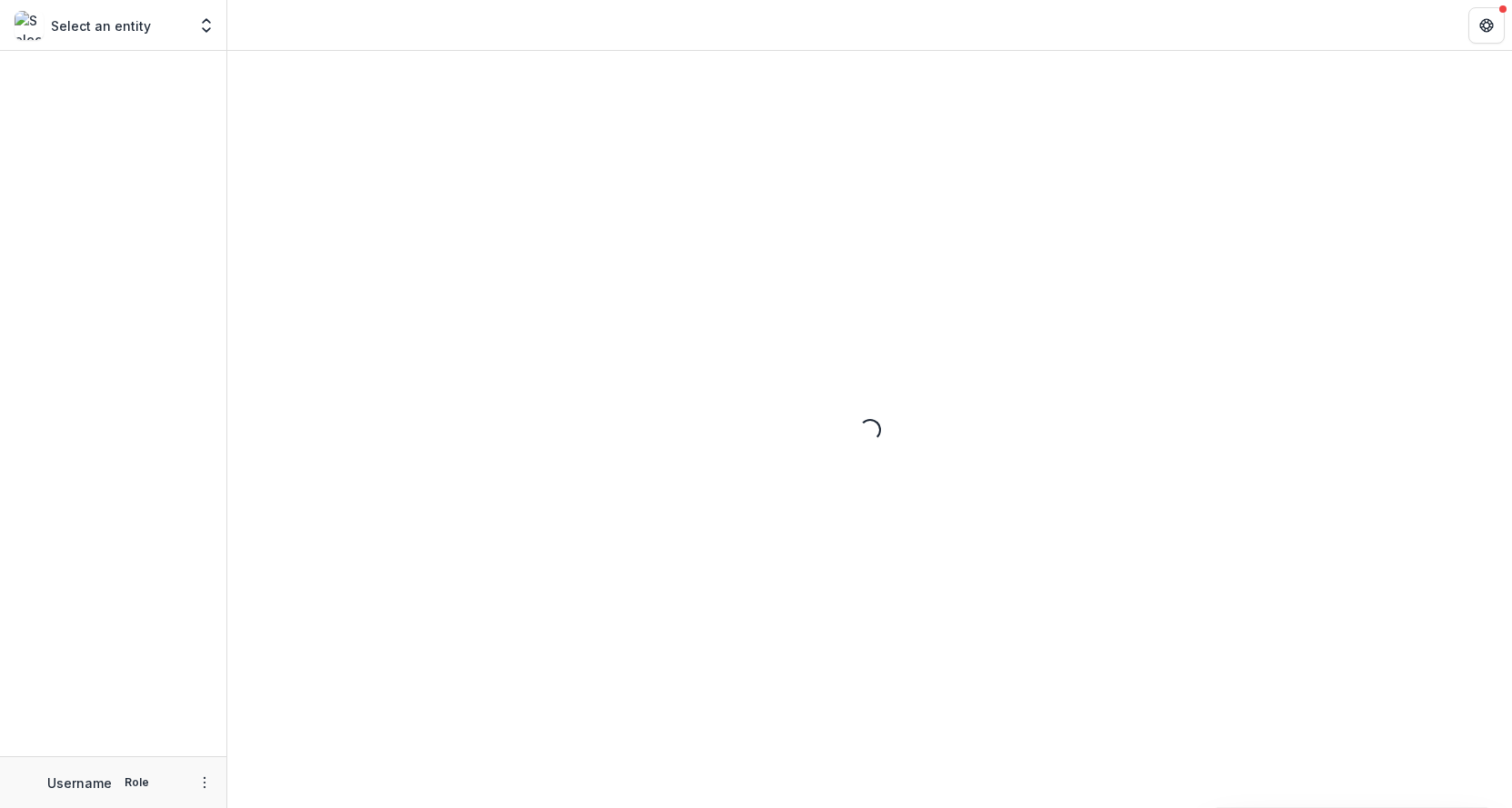 scroll, scrollTop: 0, scrollLeft: 0, axis: both 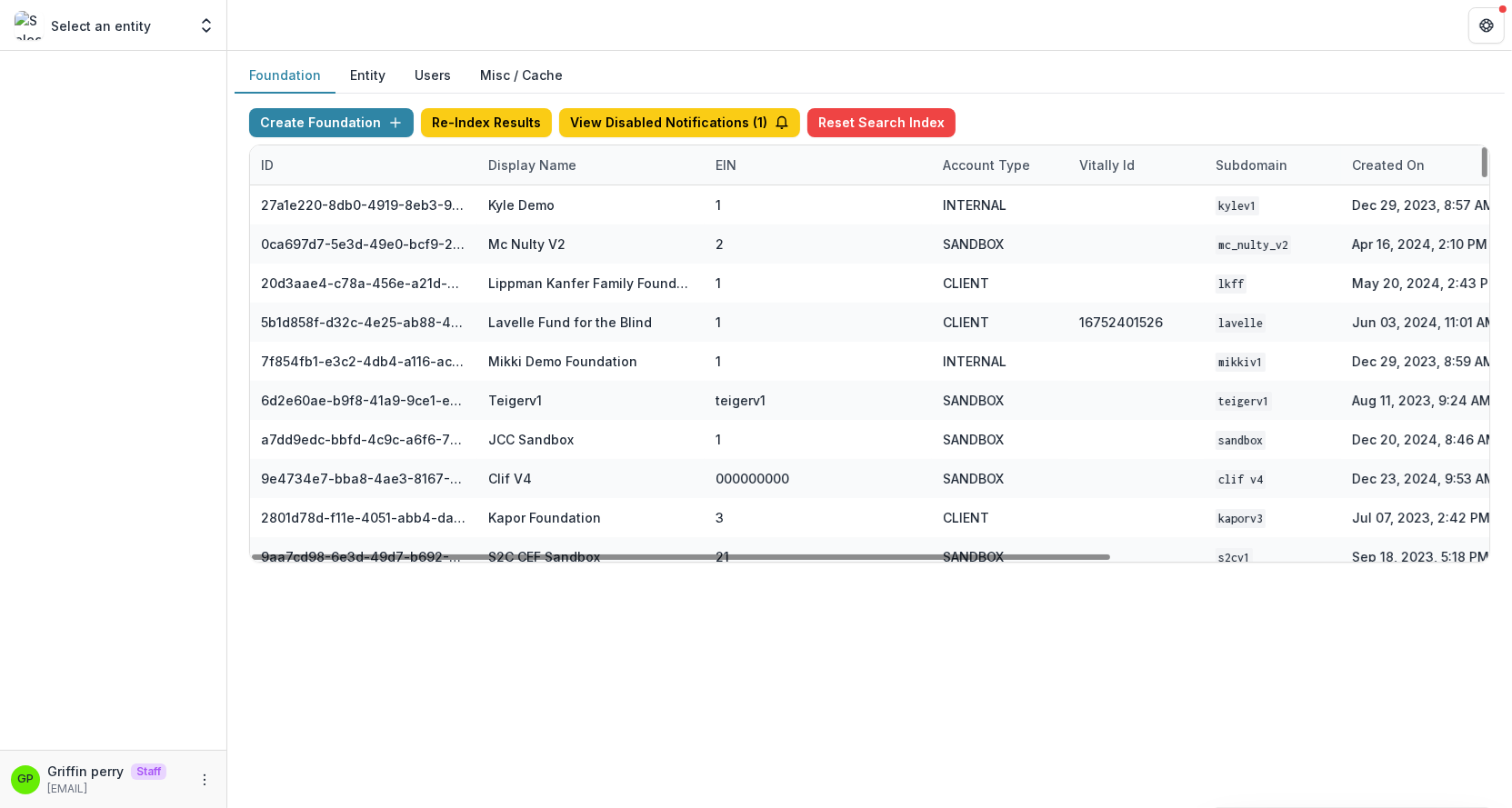 click on "Display Name" at bounding box center (591, 165) 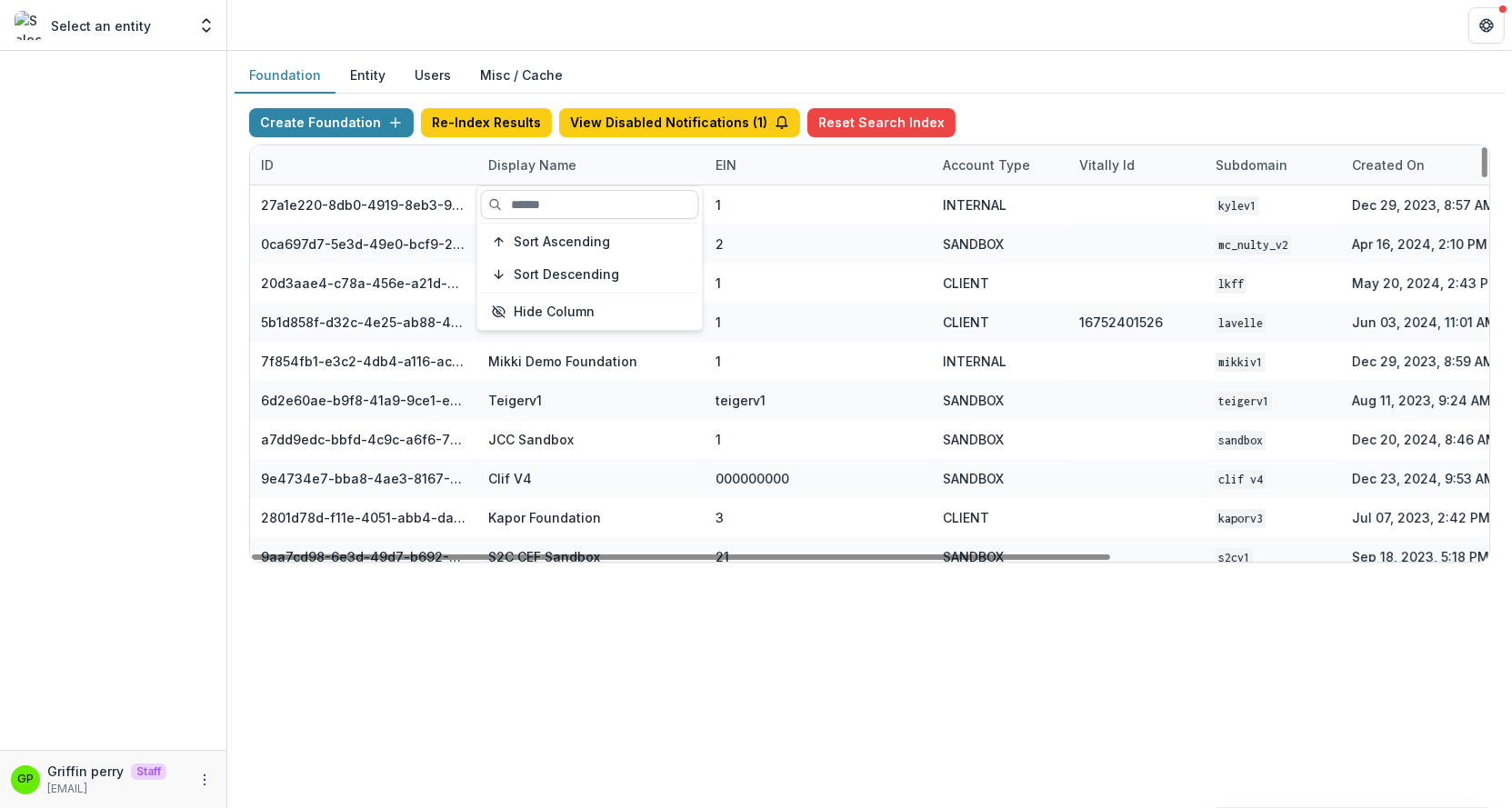 click at bounding box center (590, 204) 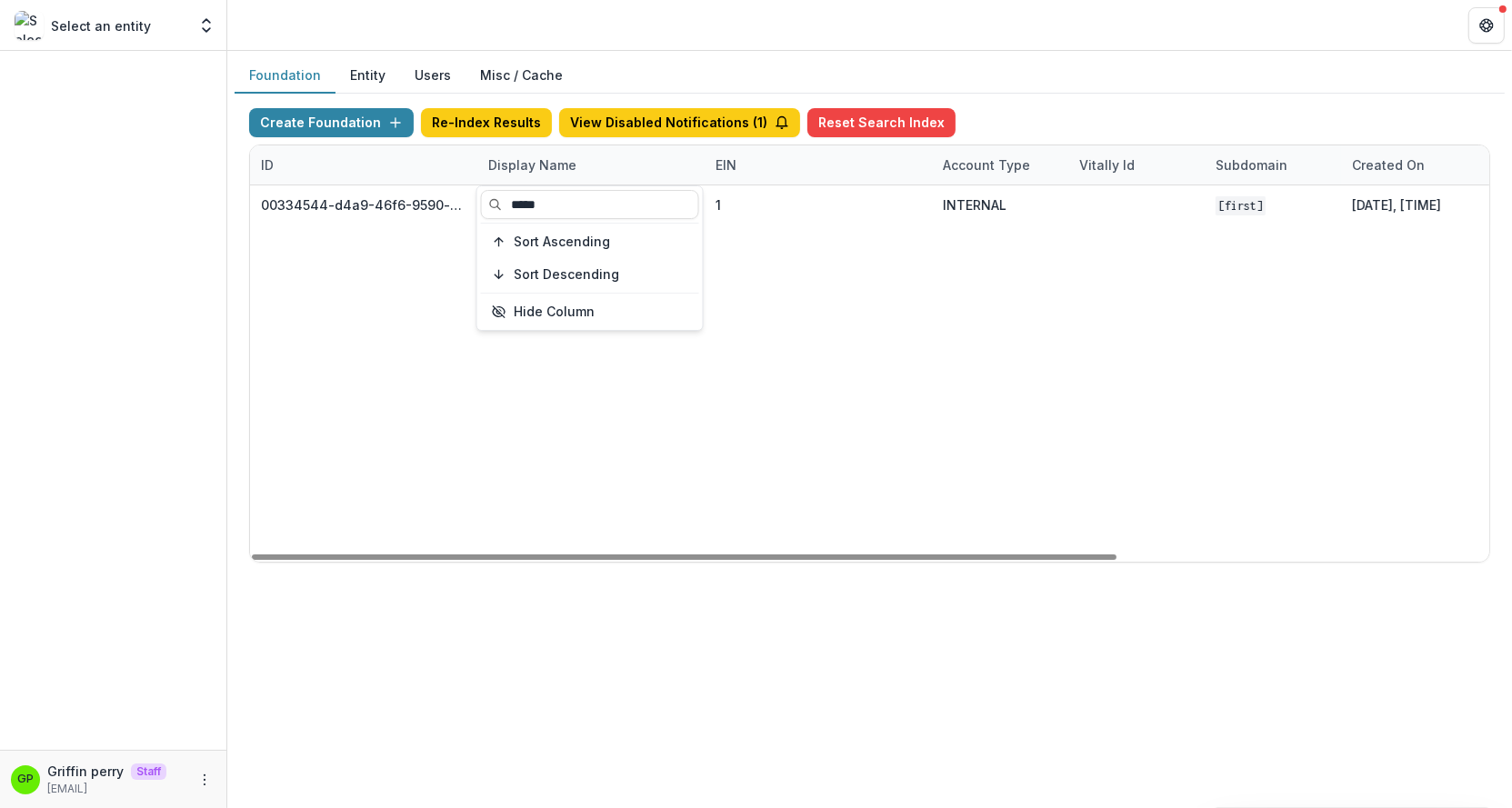 type on "*****" 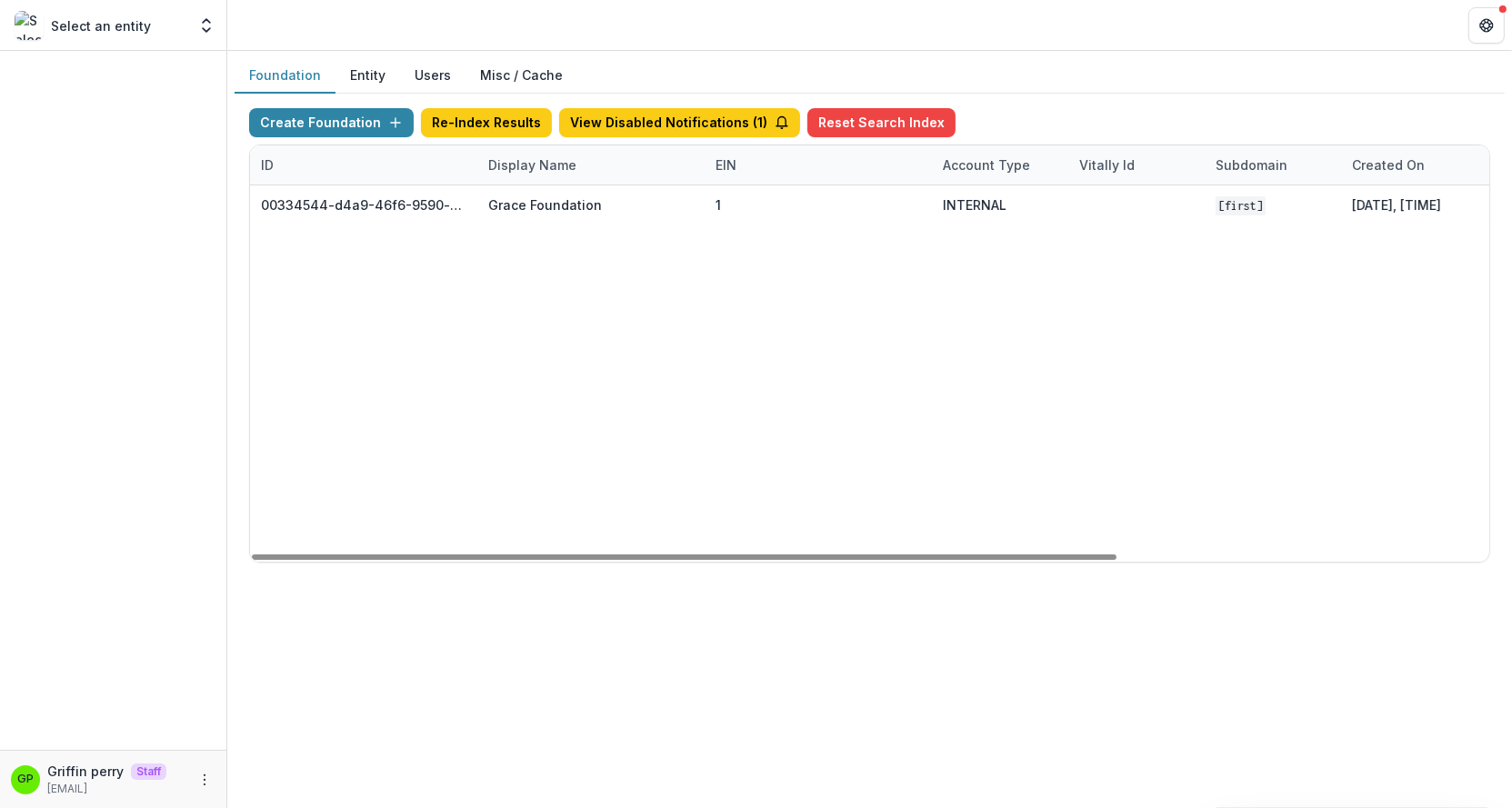 click on "00334544-d4a9-46f6-9590-cb2a1505df7e Grace Foundation 1 INTERNAL grace Feb 24, 2025, 10:14 AM Visit Edit Feature Flags" at bounding box center (1137, 374) 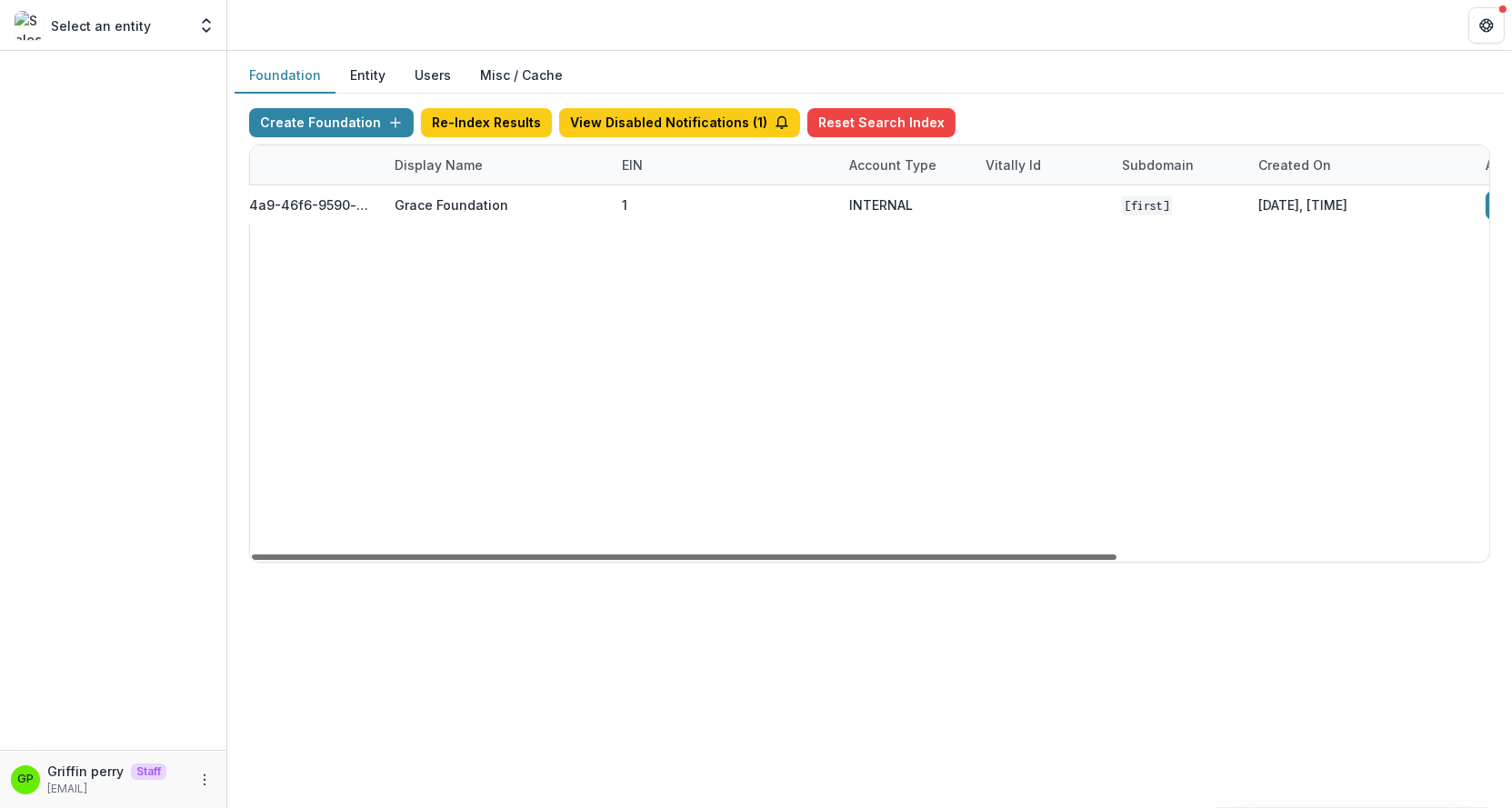 scroll, scrollTop: 0, scrollLeft: 533, axis: horizontal 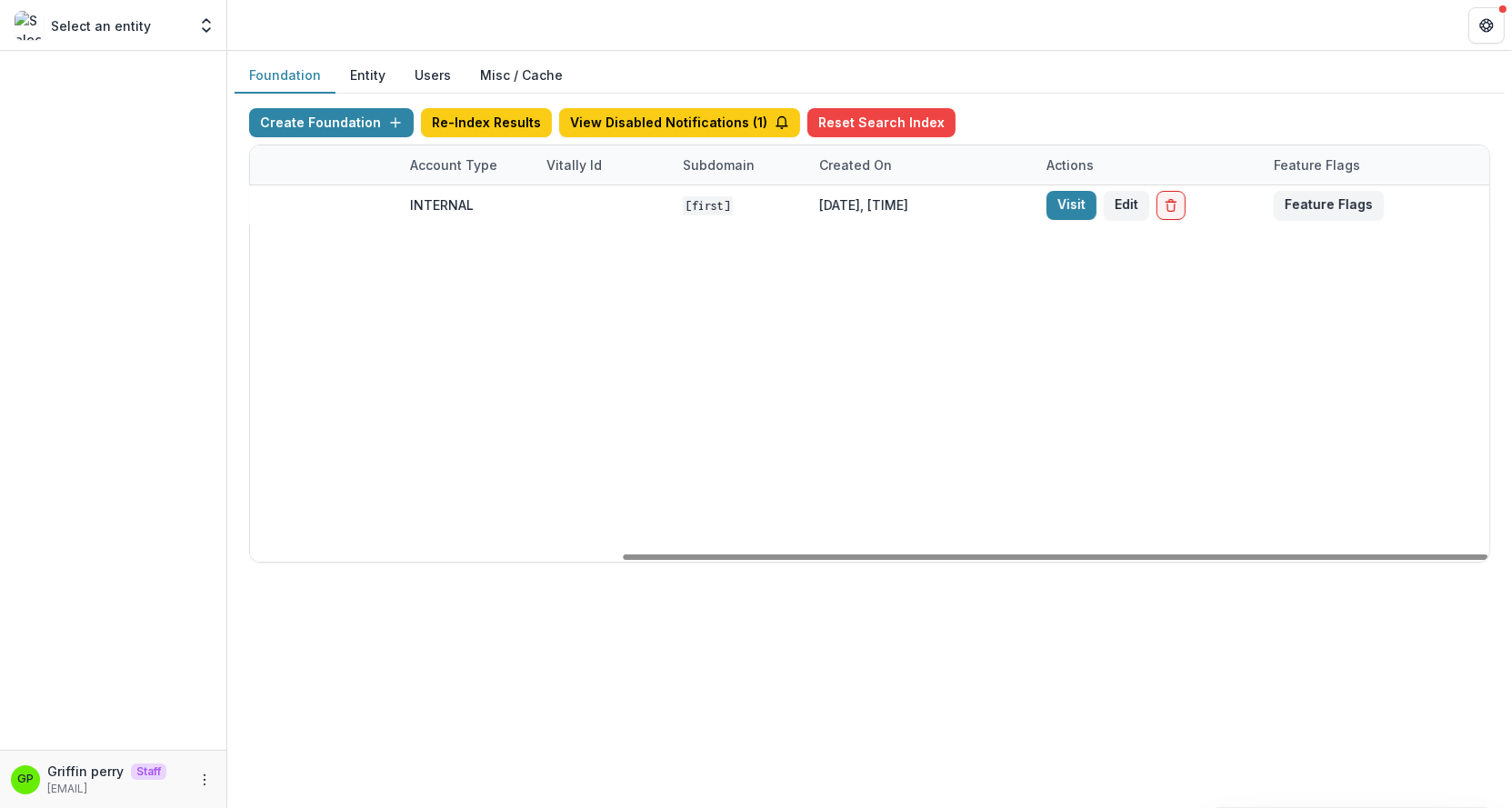 drag, startPoint x: 568, startPoint y: 550, endPoint x: 1147, endPoint y: 388, distance: 601.2362 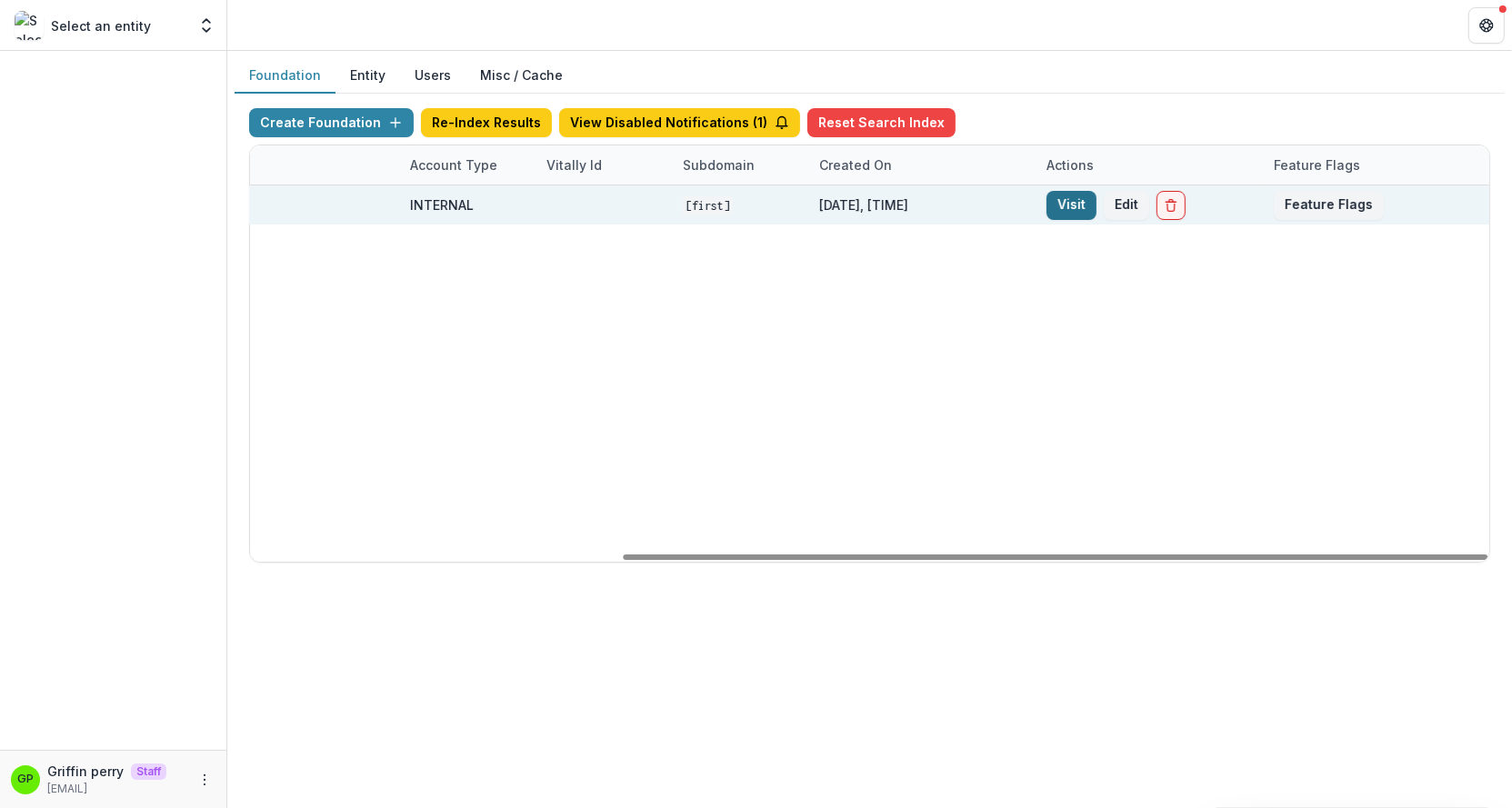 click on "Visit" at bounding box center (1071, 205) 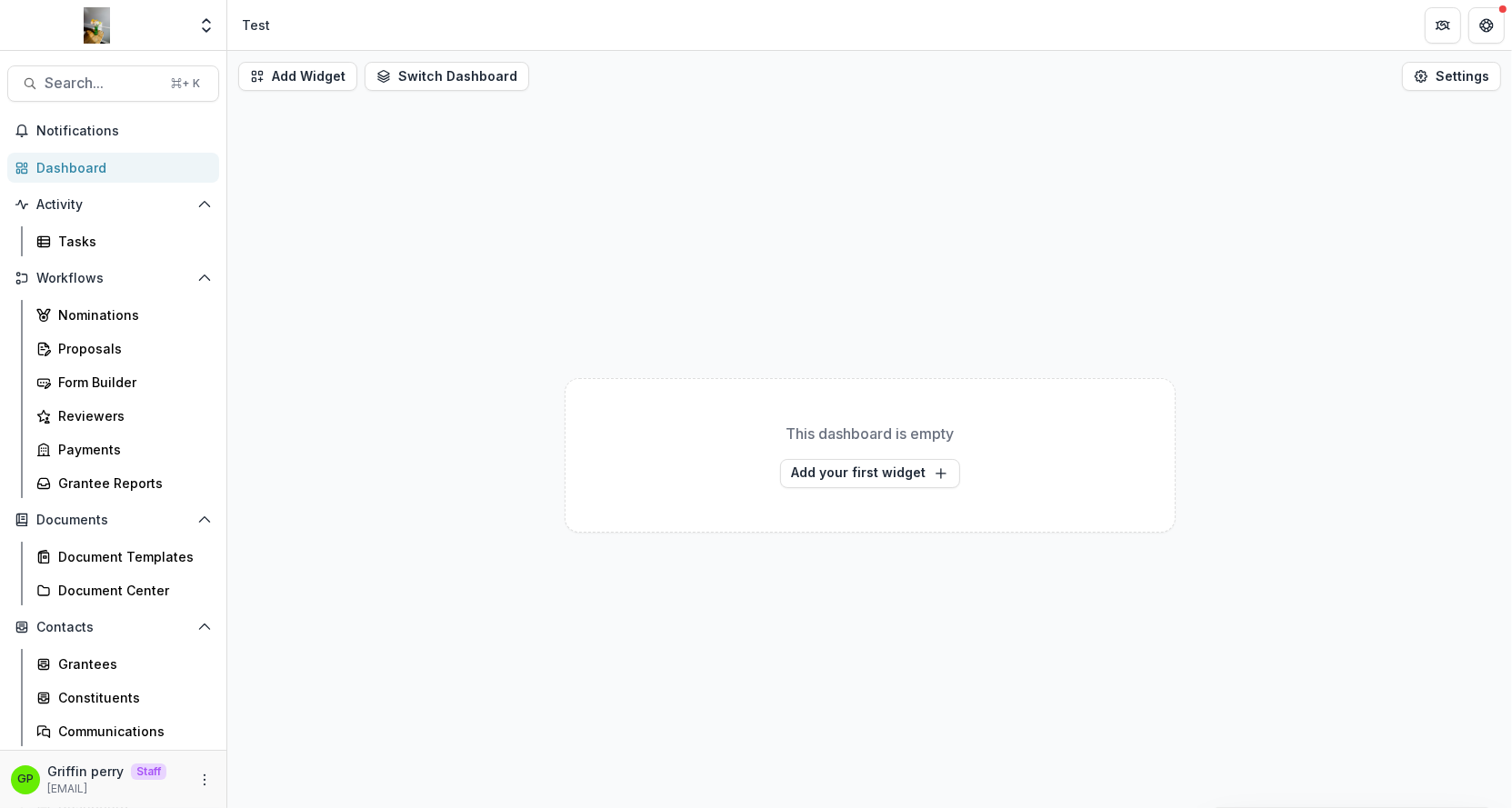 scroll, scrollTop: 135, scrollLeft: 0, axis: vertical 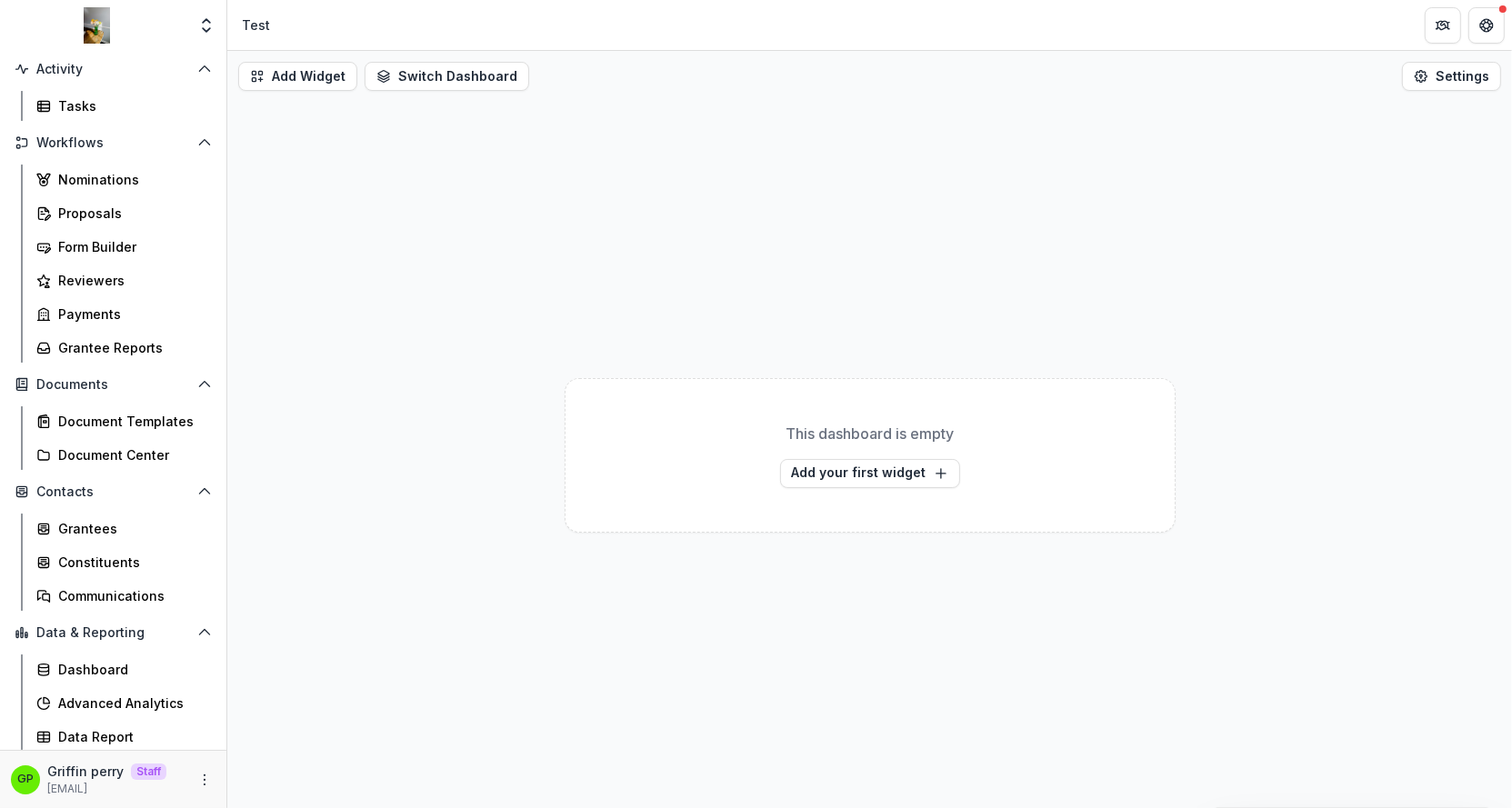click on "Gp Griffin perry Staff griffin@trytemelio.com" at bounding box center [113, 779] 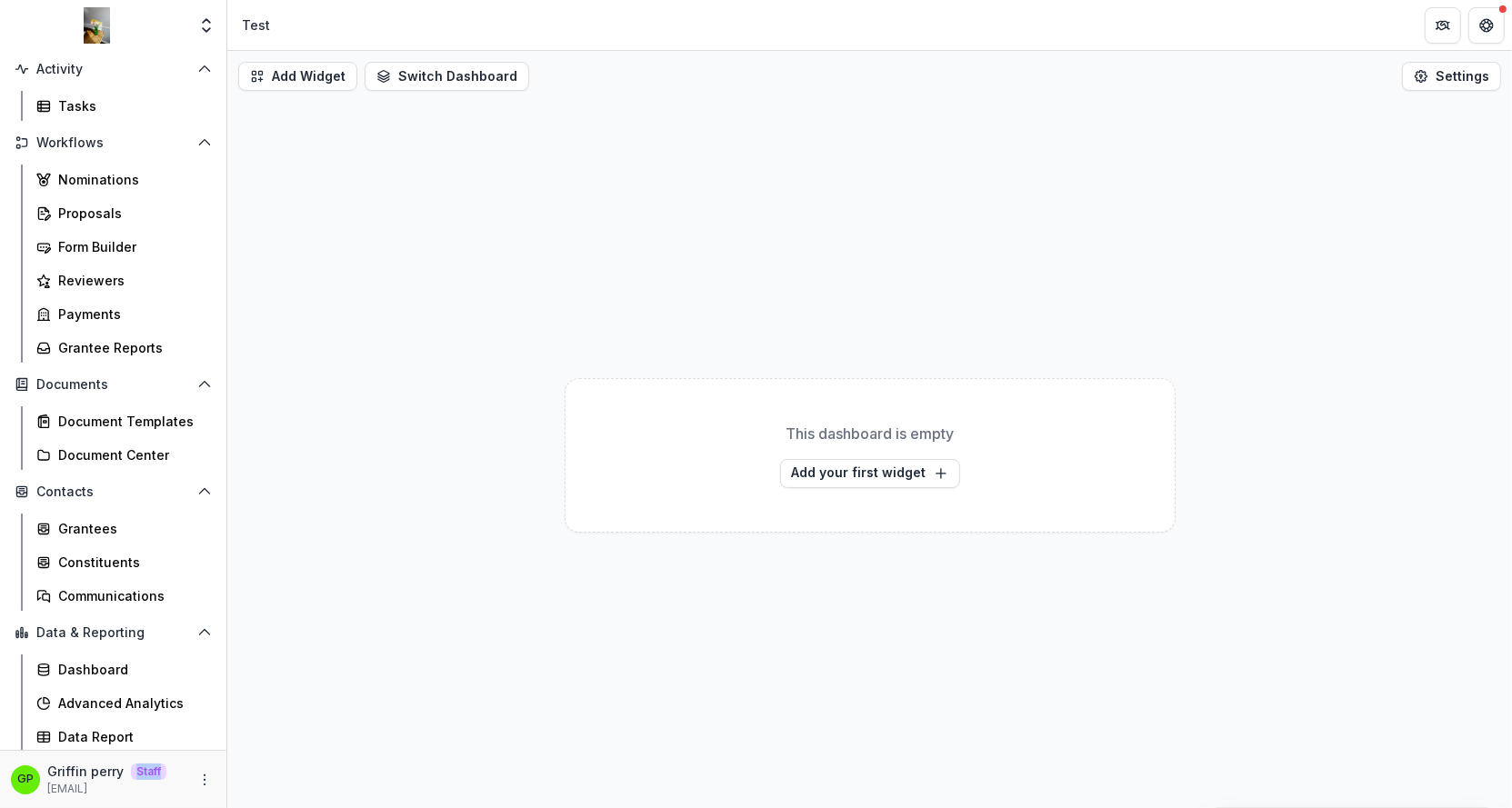 click on "Gp Griffin perry Staff griffin@trytemelio.com" at bounding box center [113, 779] 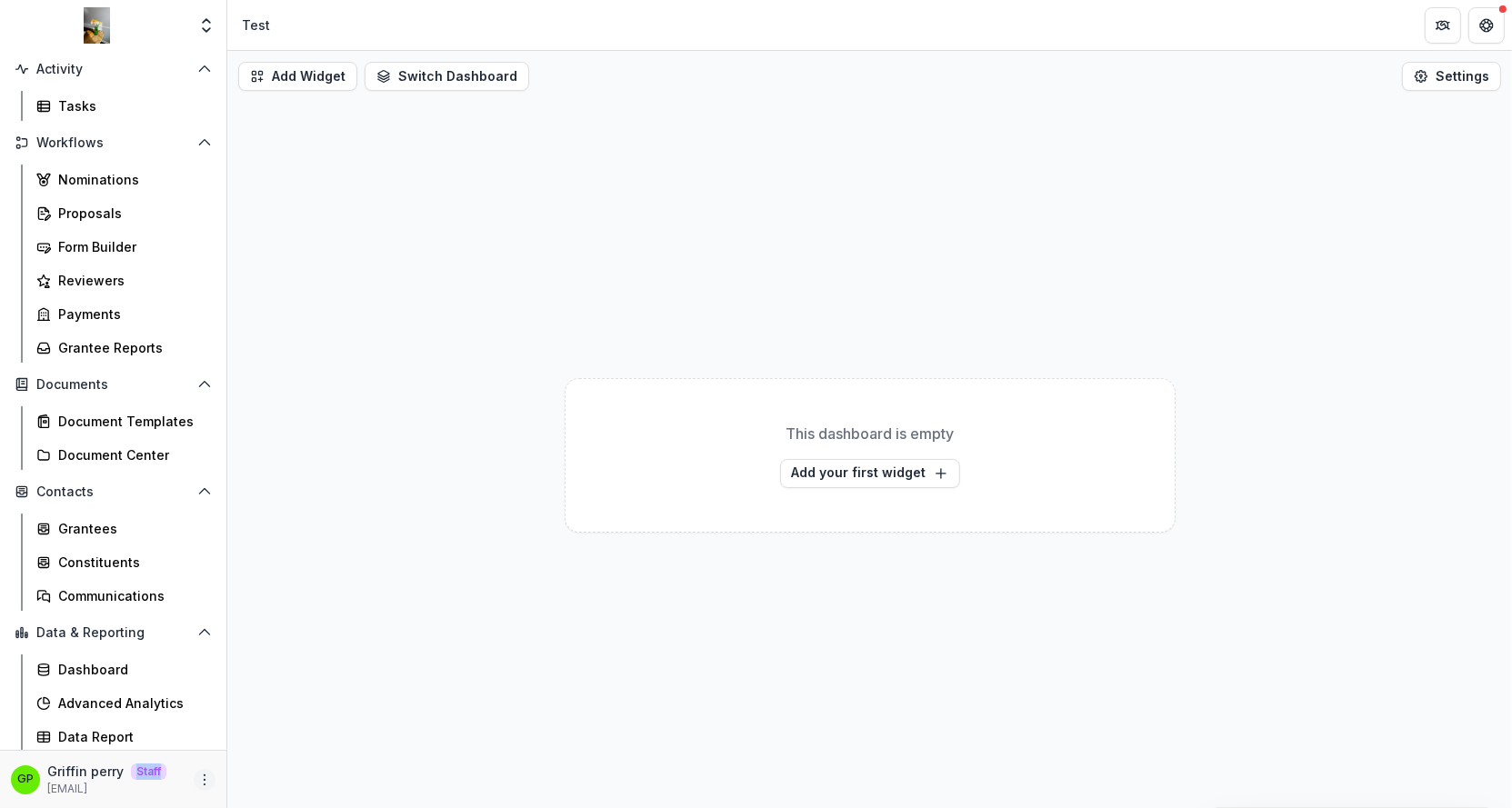 click 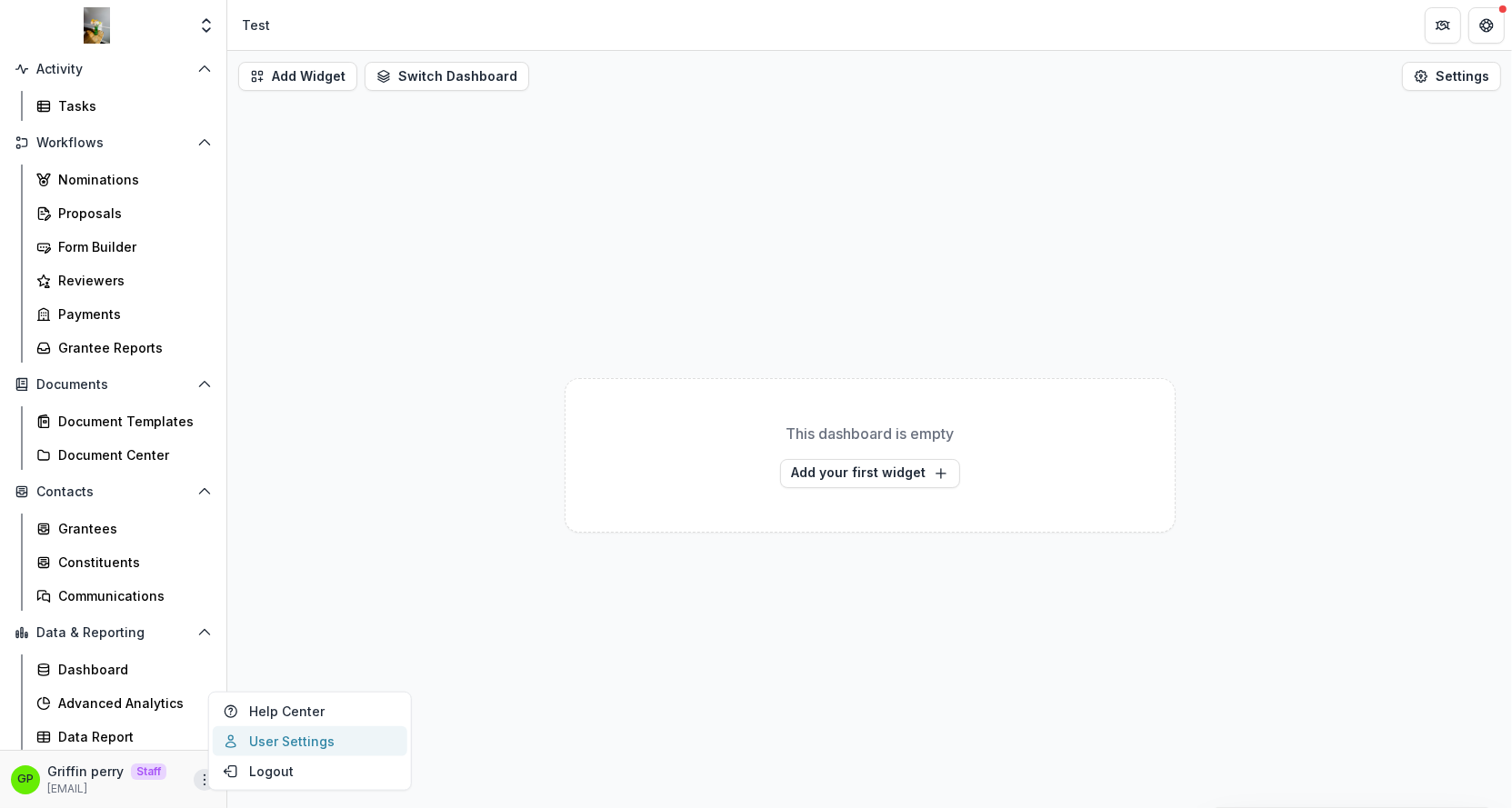 click on "User Settings" at bounding box center [310, 741] 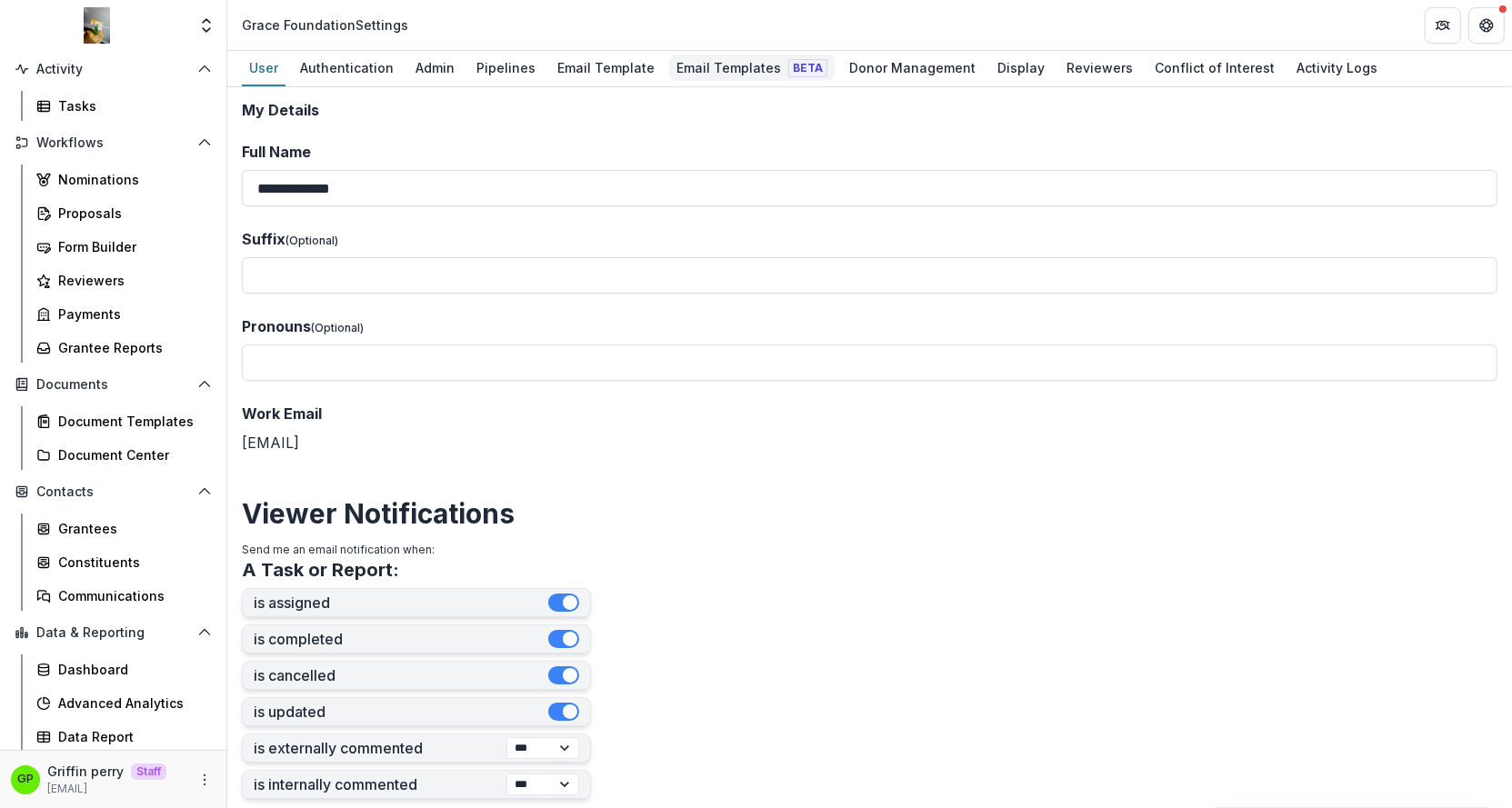 click on "Email Templates   Beta" at bounding box center [752, 68] 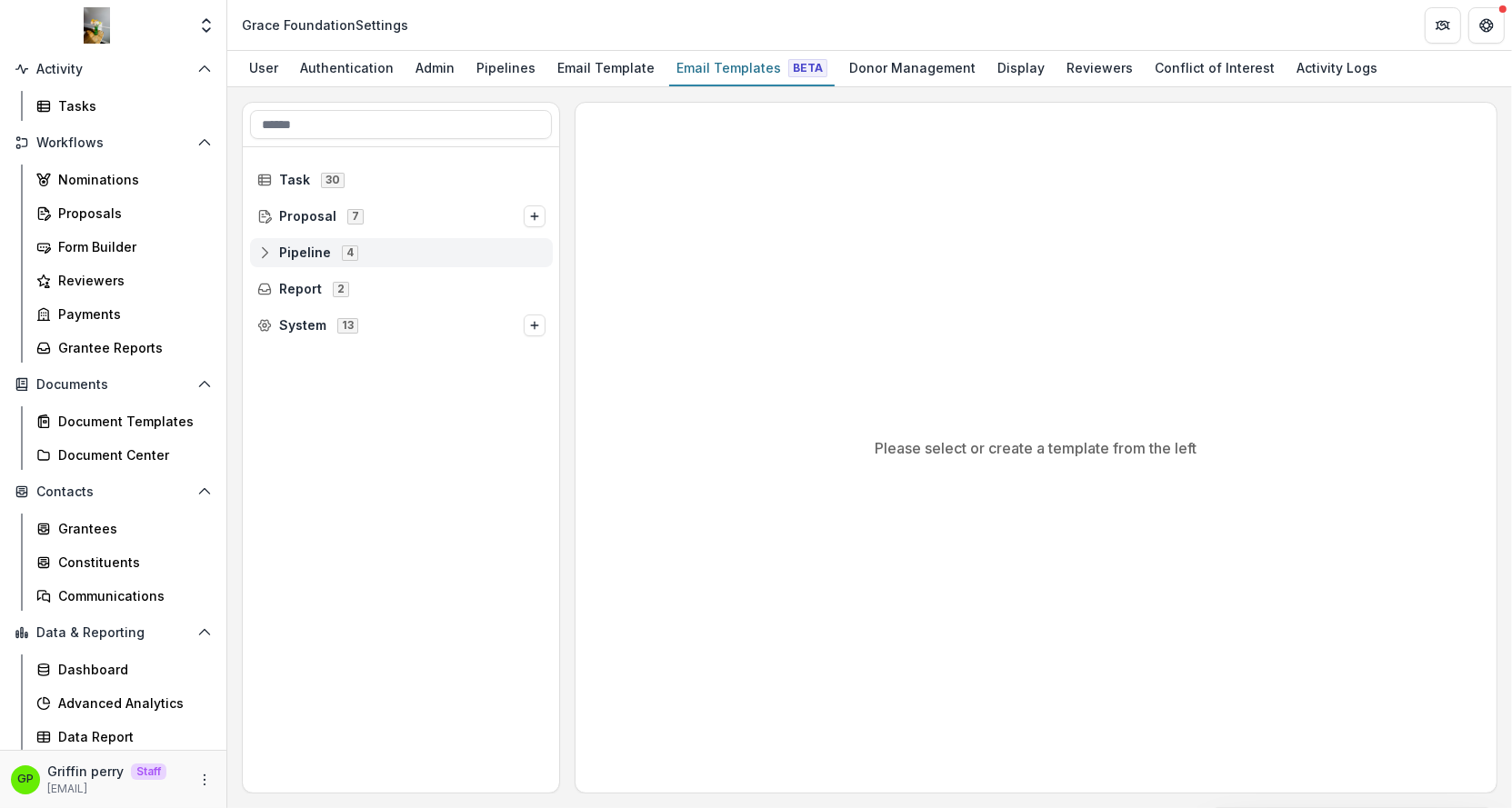 click on "4" at bounding box center [350, 253] 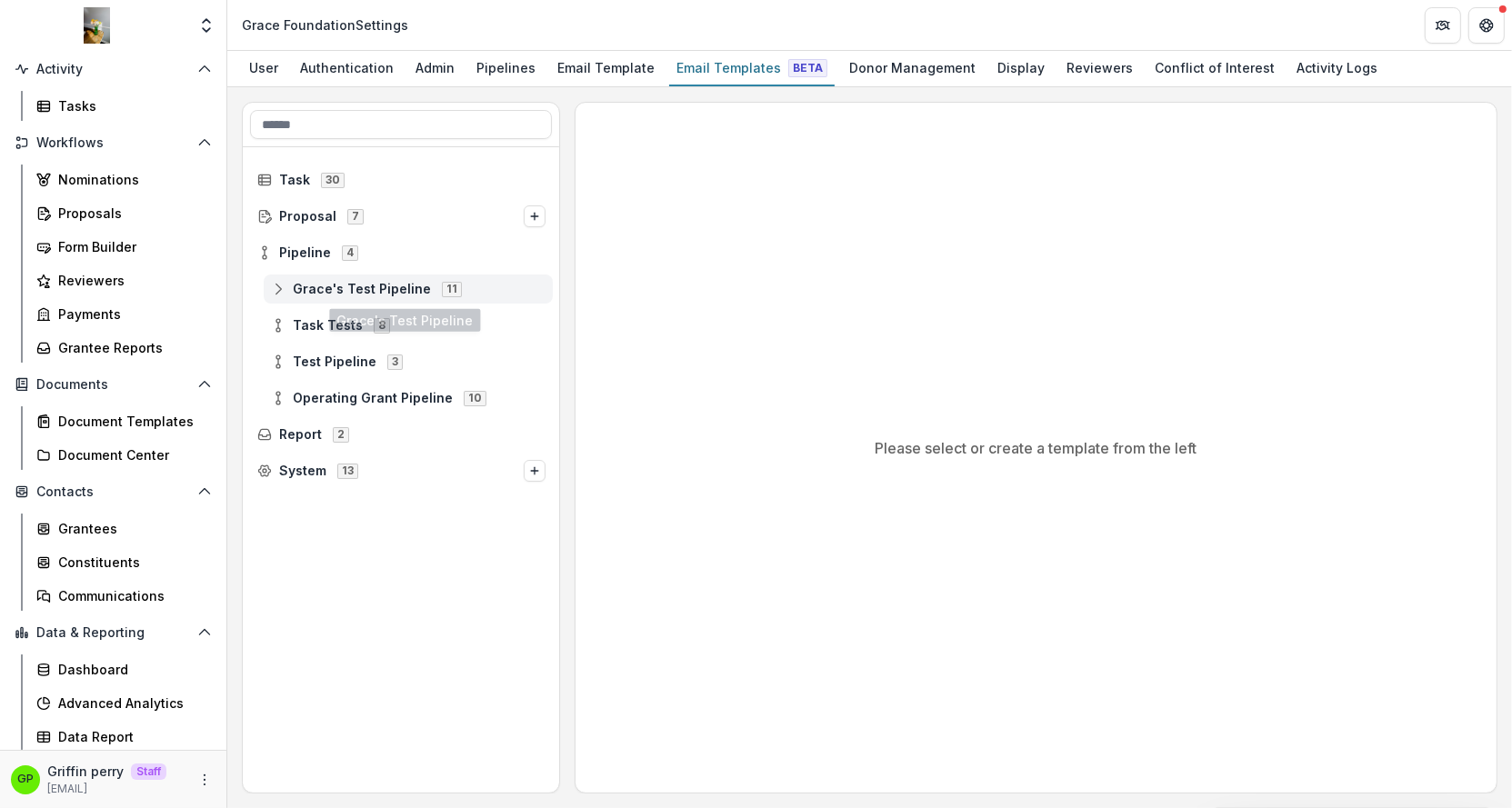 click on "Grace's Test Pipeline 11" at bounding box center (408, 289) 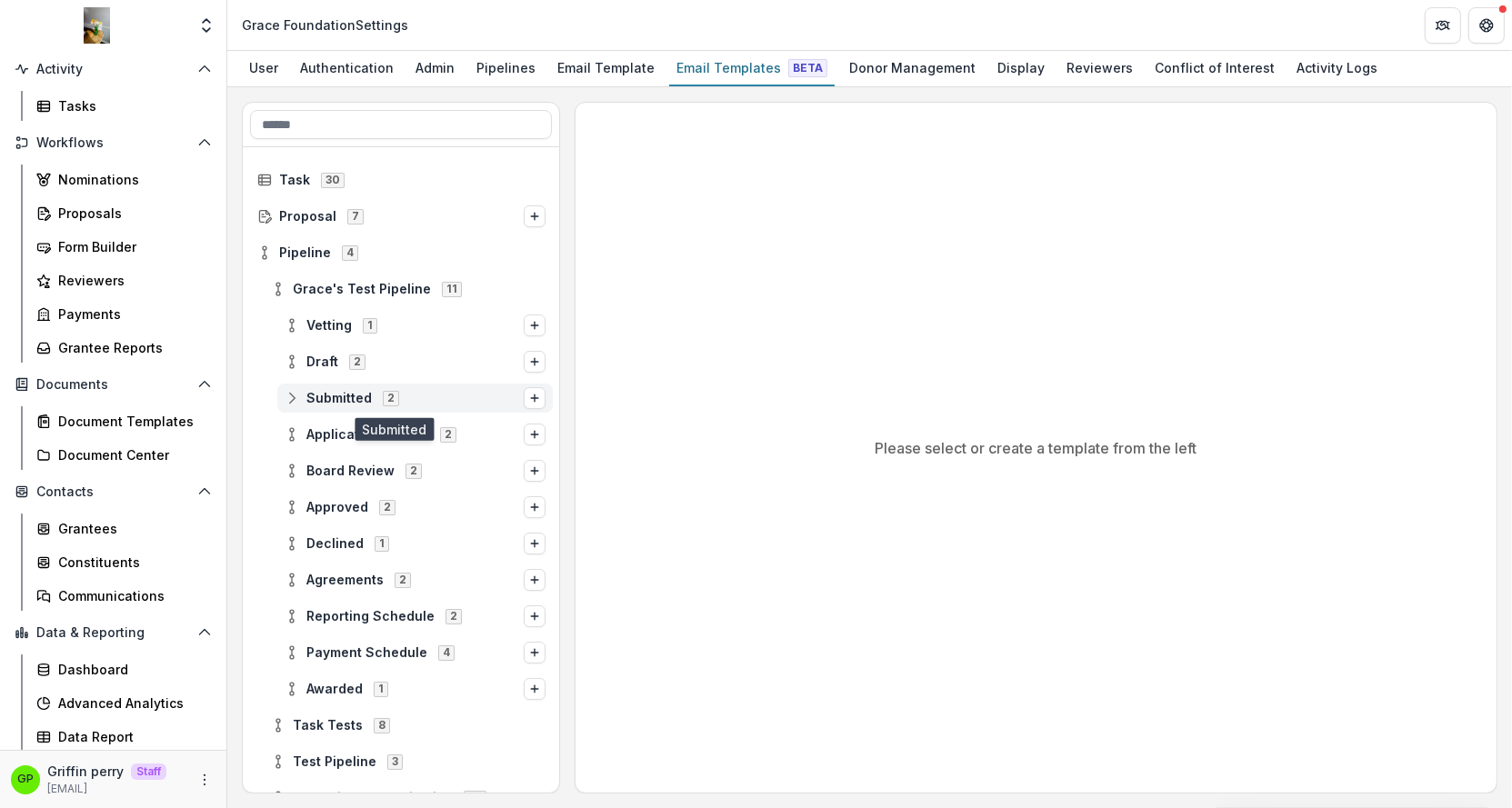 click on "2" at bounding box center [391, 398] 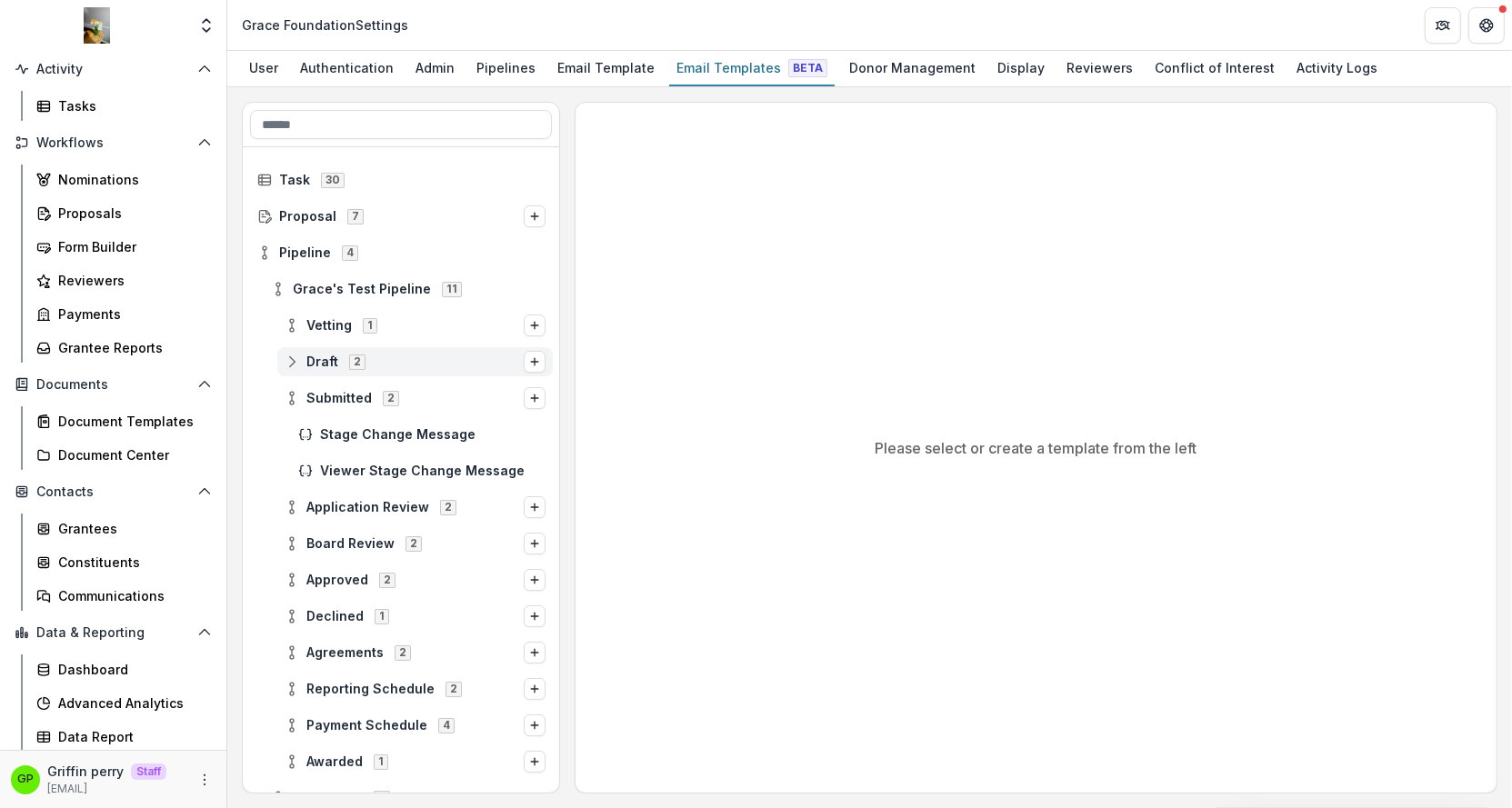 drag, startPoint x: 383, startPoint y: 392, endPoint x: 371, endPoint y: 367, distance: 27.730849 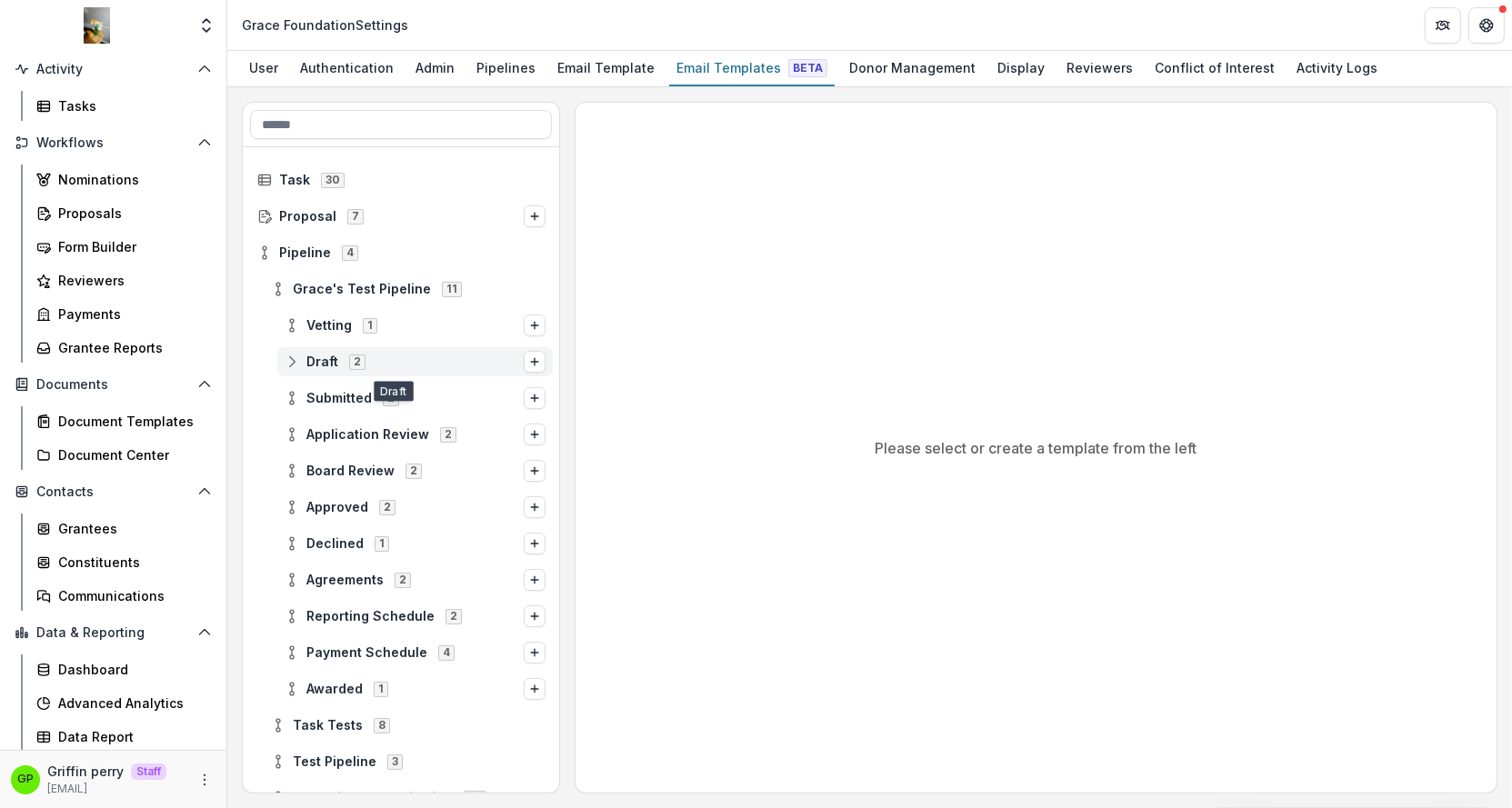 click on "Draft 2" at bounding box center (404, 361) 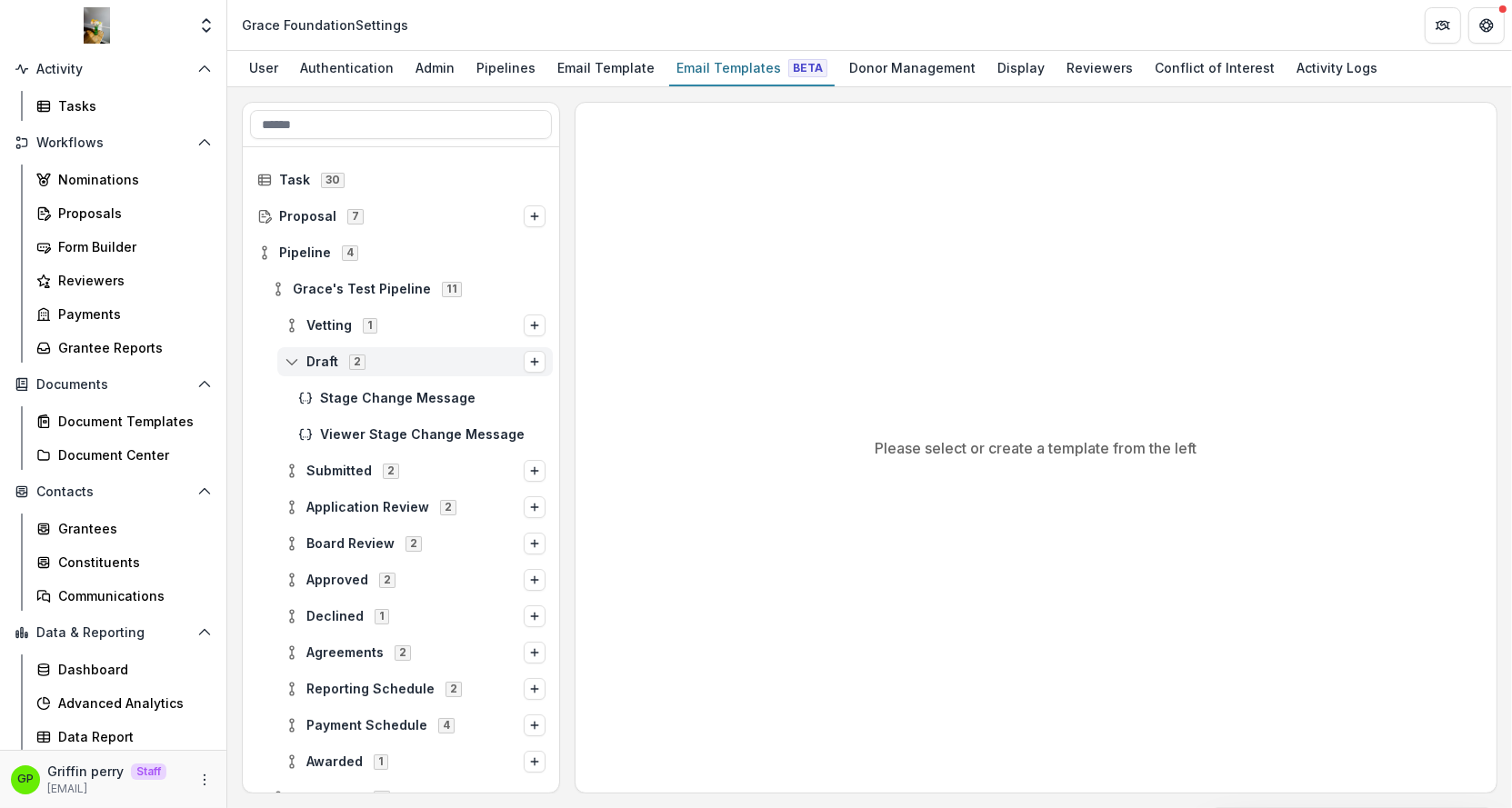 click on "Draft 2" at bounding box center [404, 361] 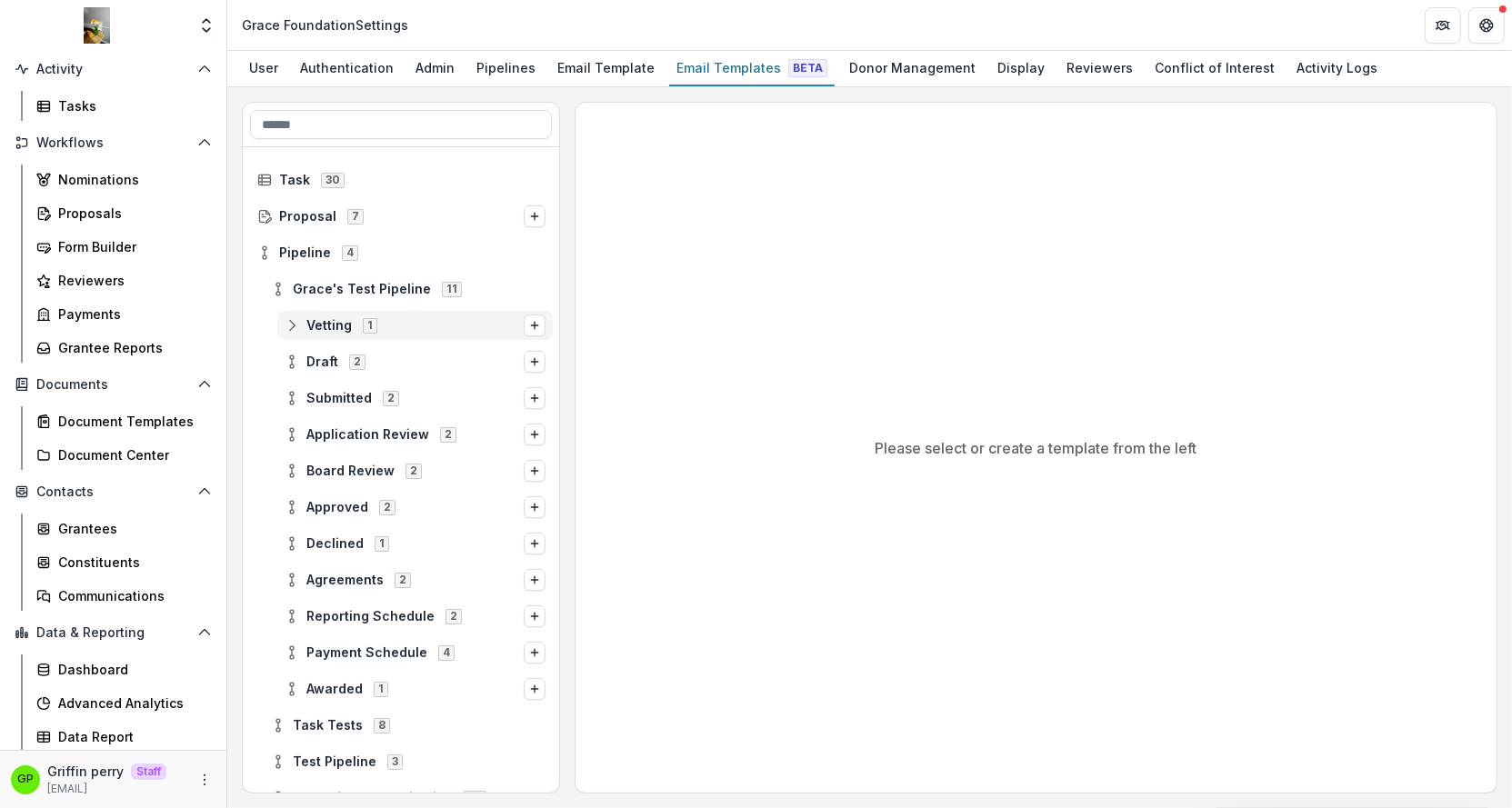 click on "Vetting 1" at bounding box center [404, 324] 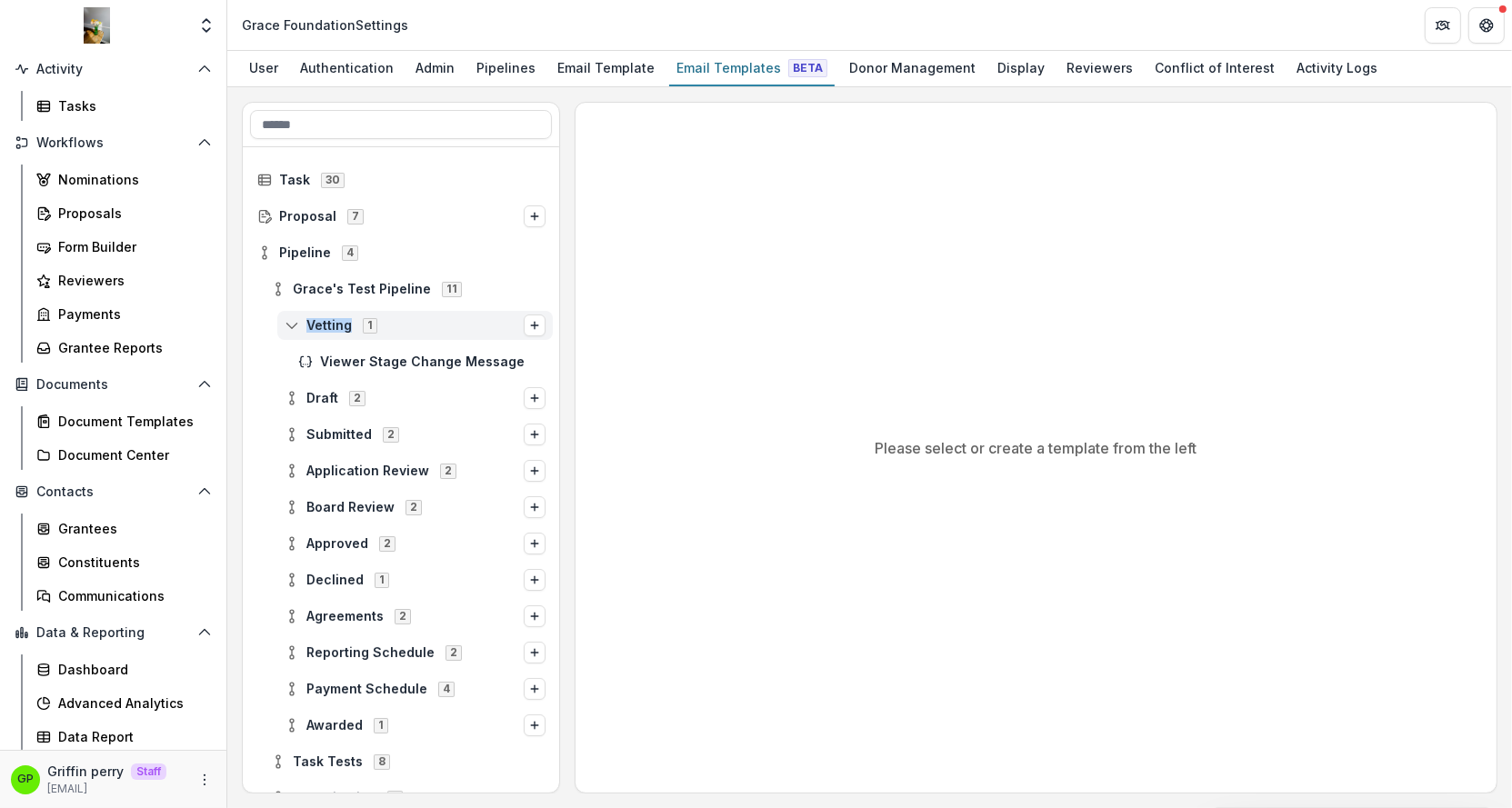 click on "Vetting 1" at bounding box center [404, 324] 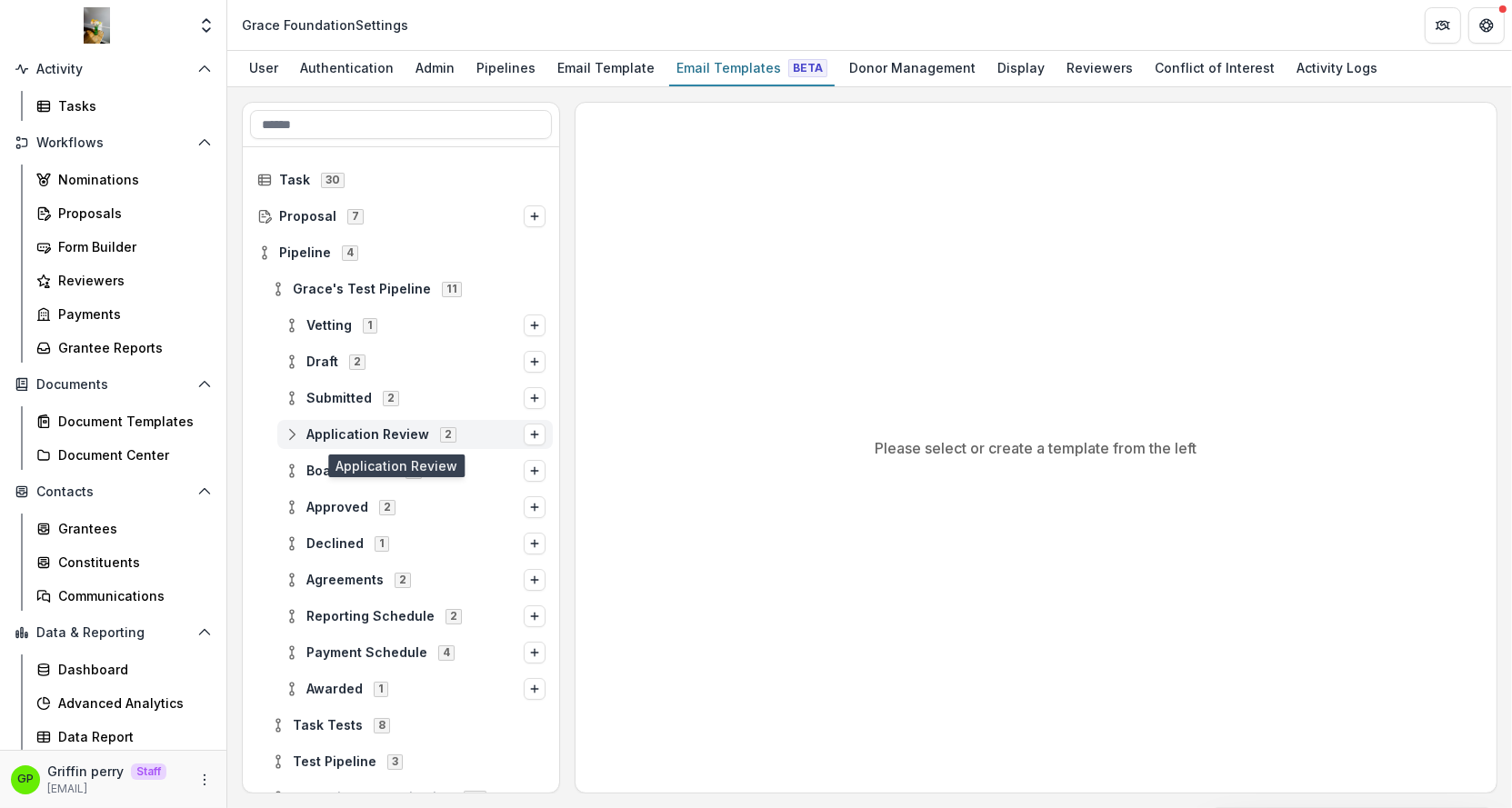 click on "Application Review" at bounding box center (367, 434) 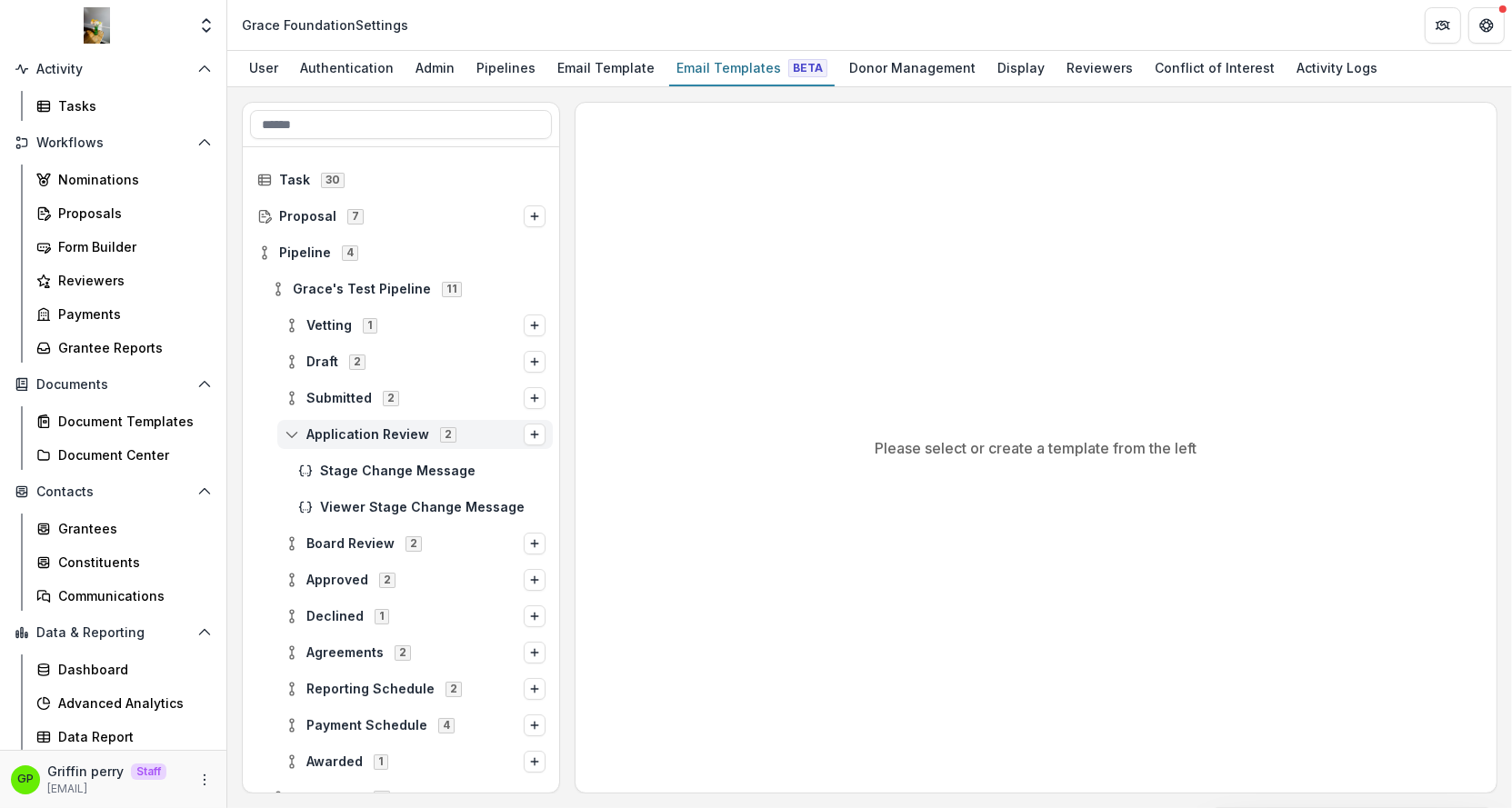 click on "Application Review" at bounding box center [367, 434] 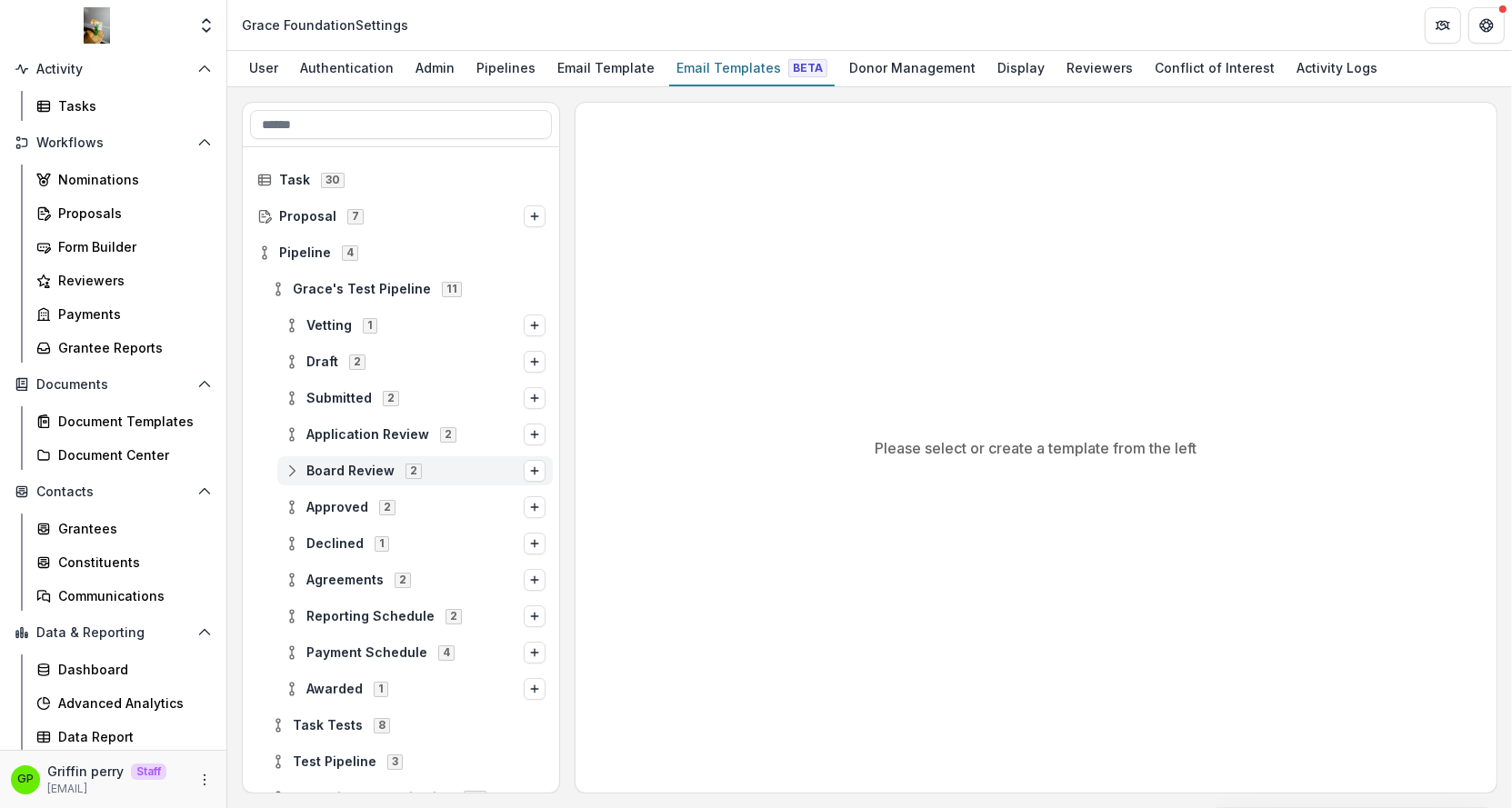 click on "Board Review 2" at bounding box center (415, 471) 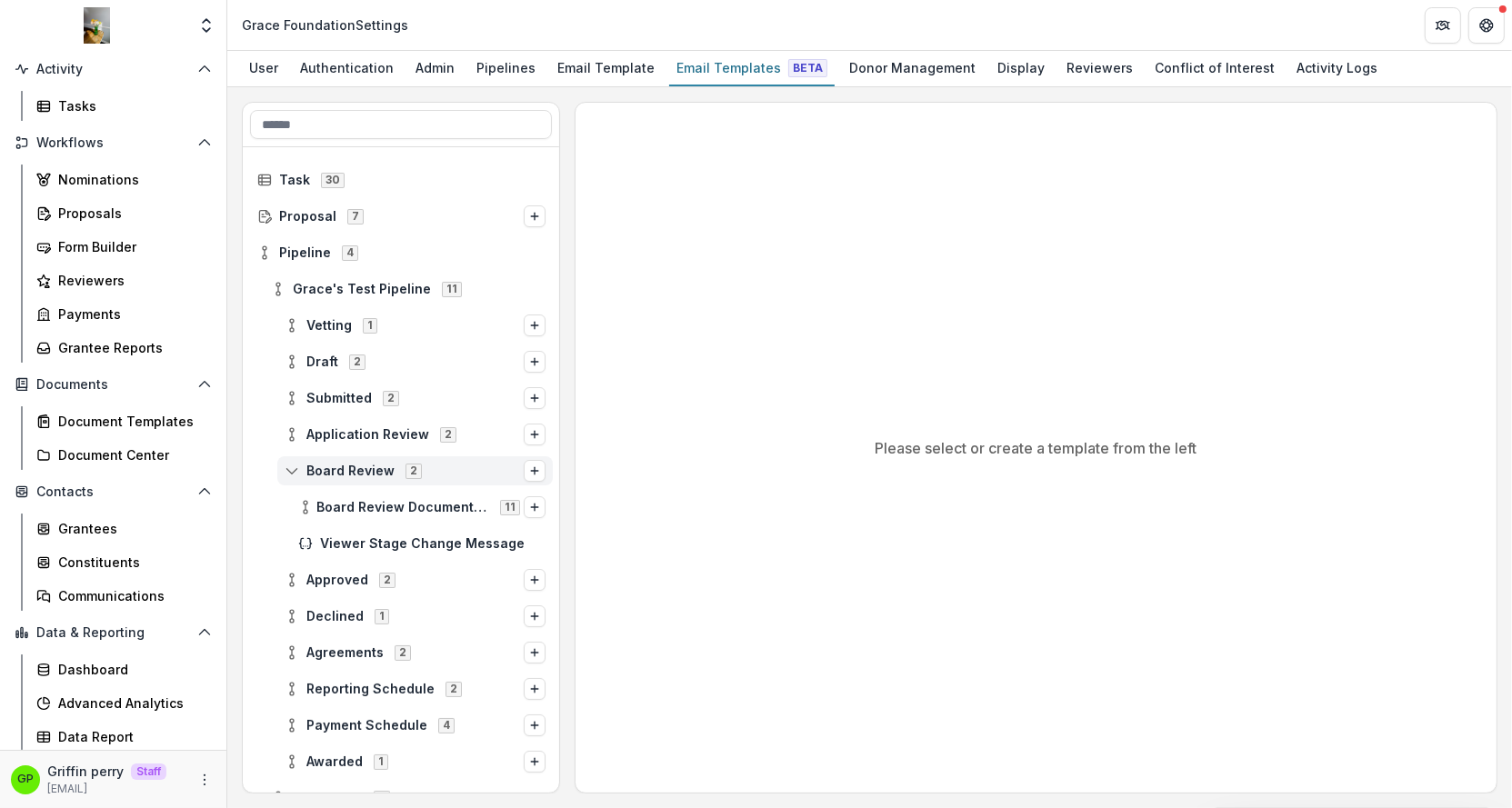 click on "Board Review" at bounding box center [350, 471] 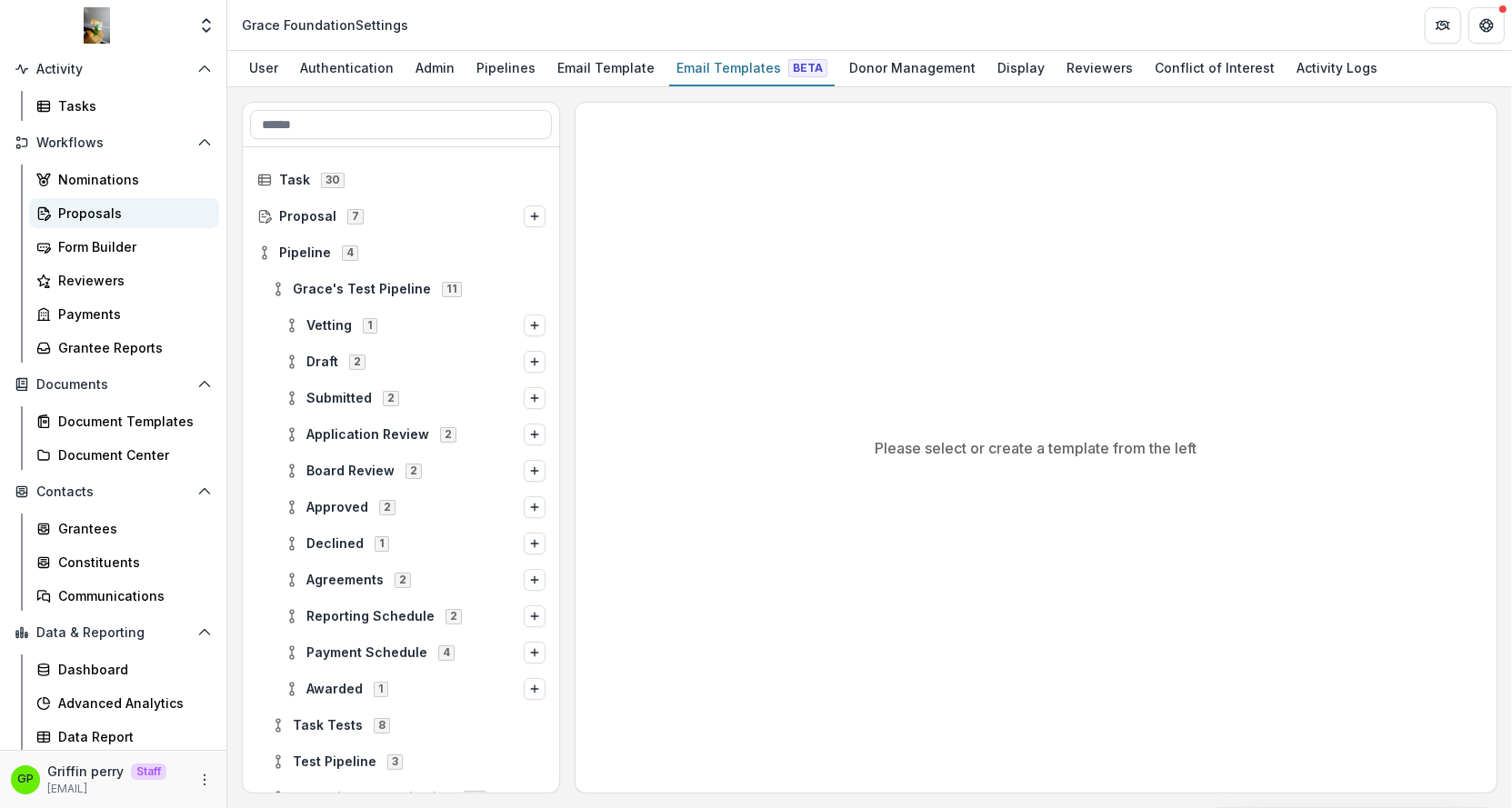 click on "Proposals" at bounding box center [124, 213] 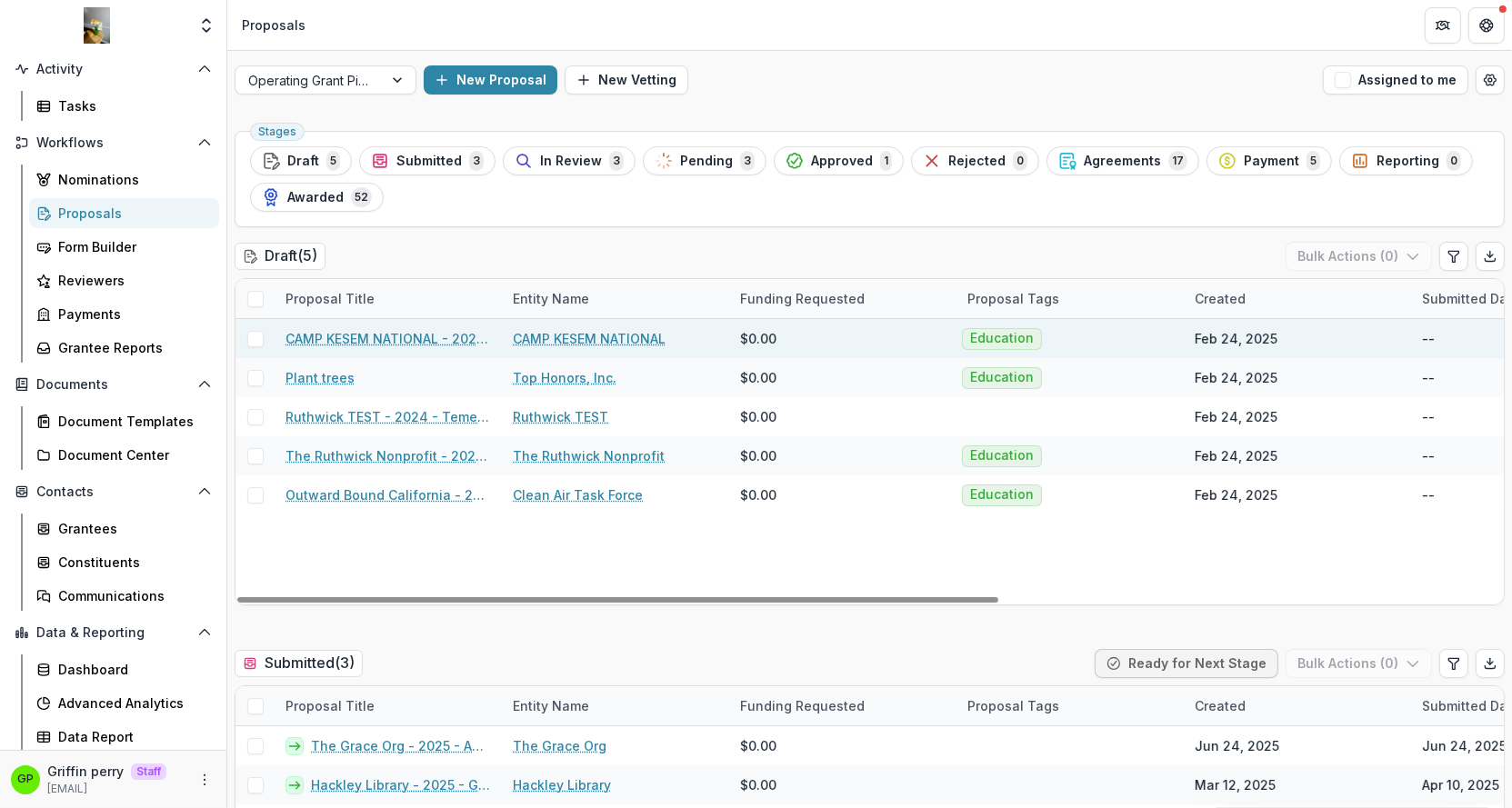 click at bounding box center [255, 339] 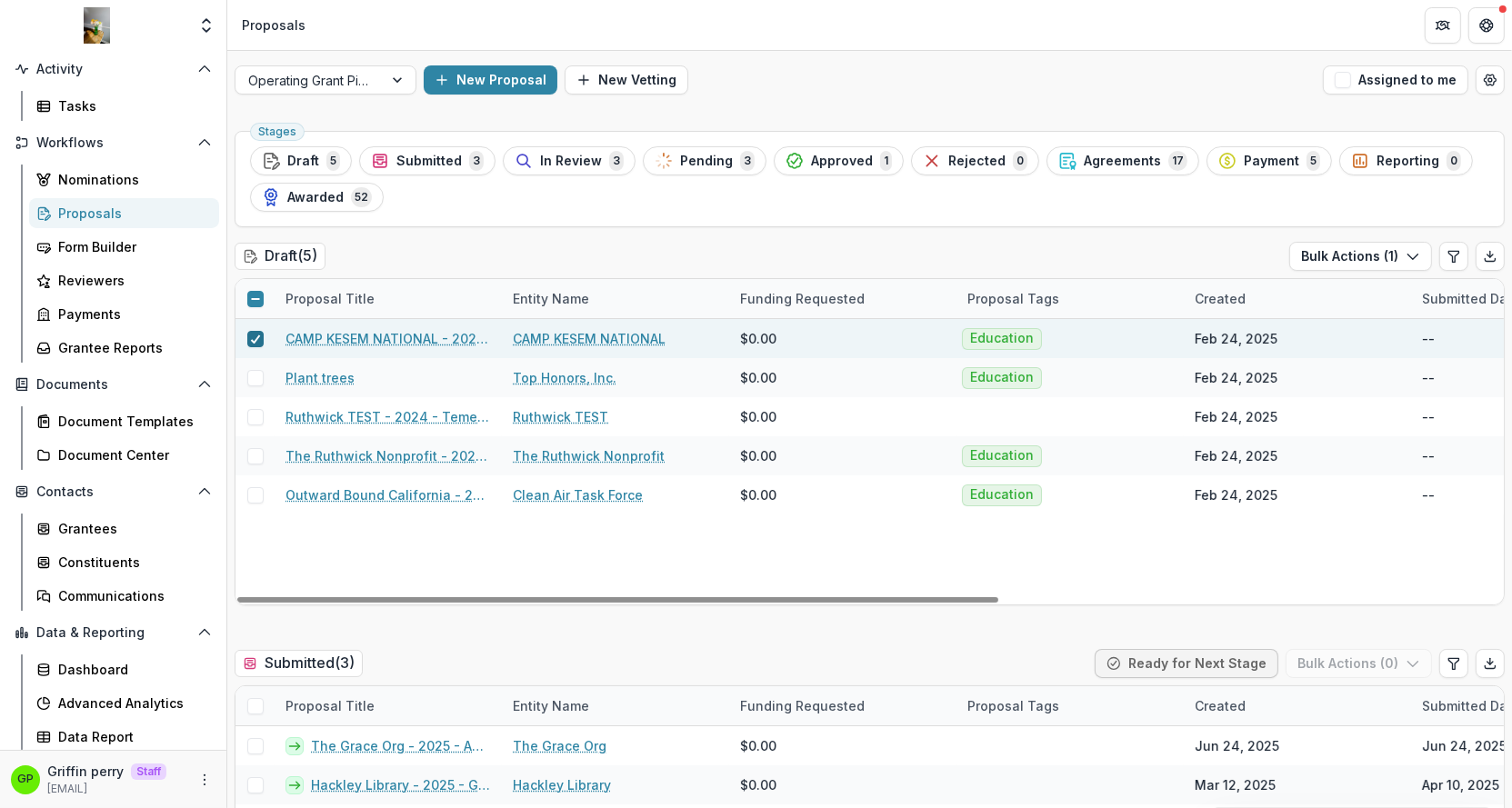 click 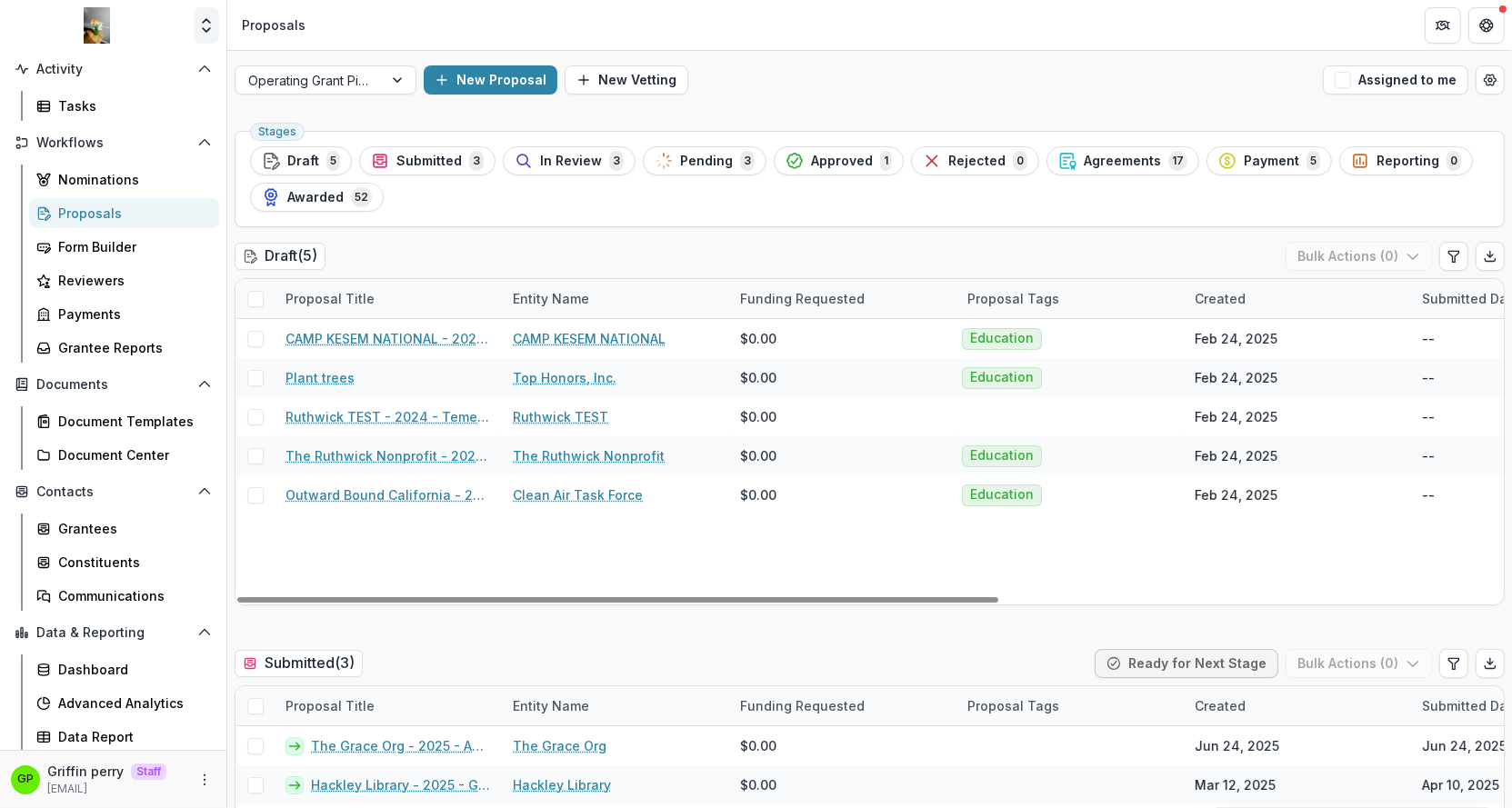 click at bounding box center (206, 25) 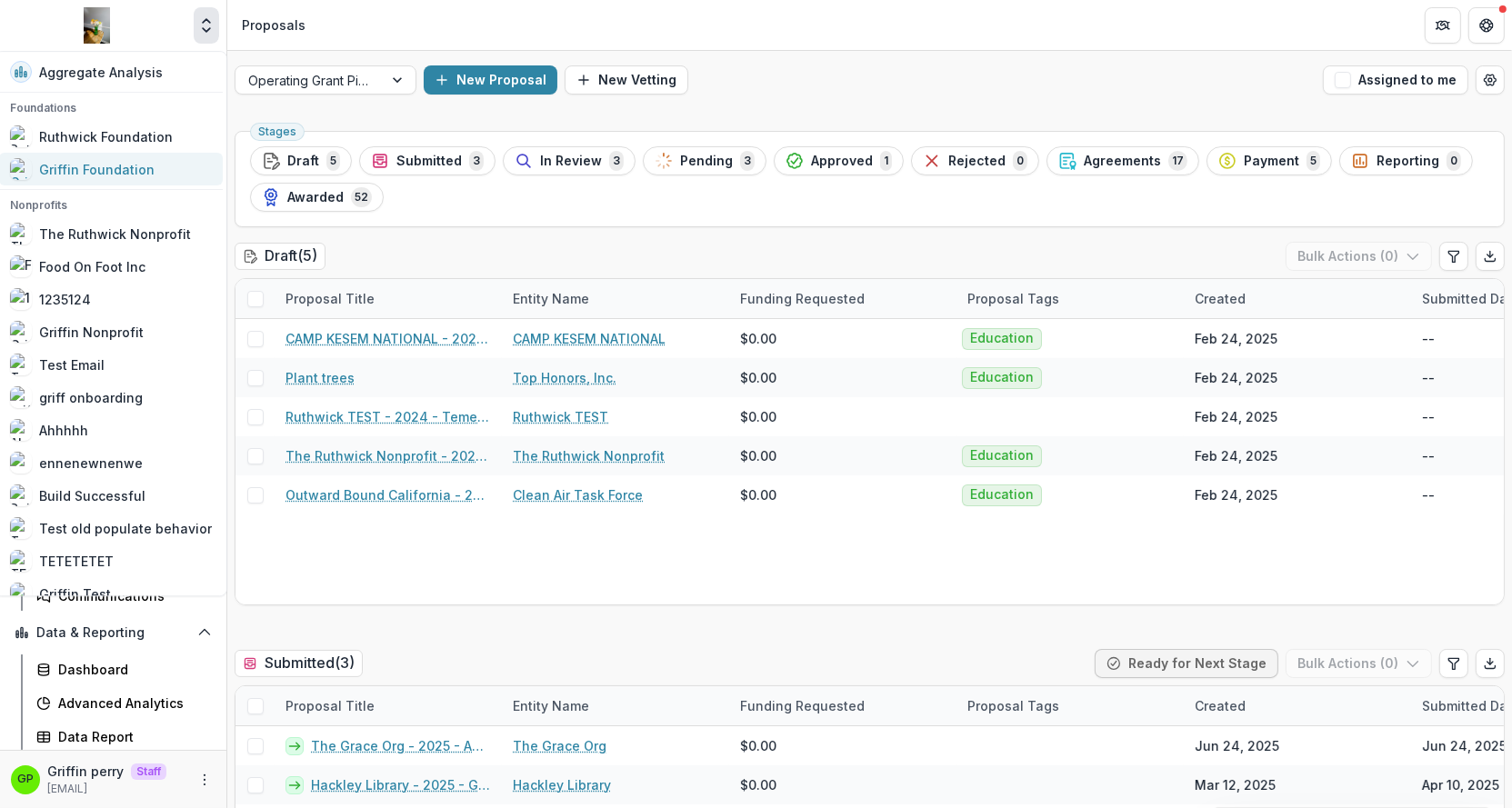 click on "Griffin Foundation" at bounding box center [96, 169] 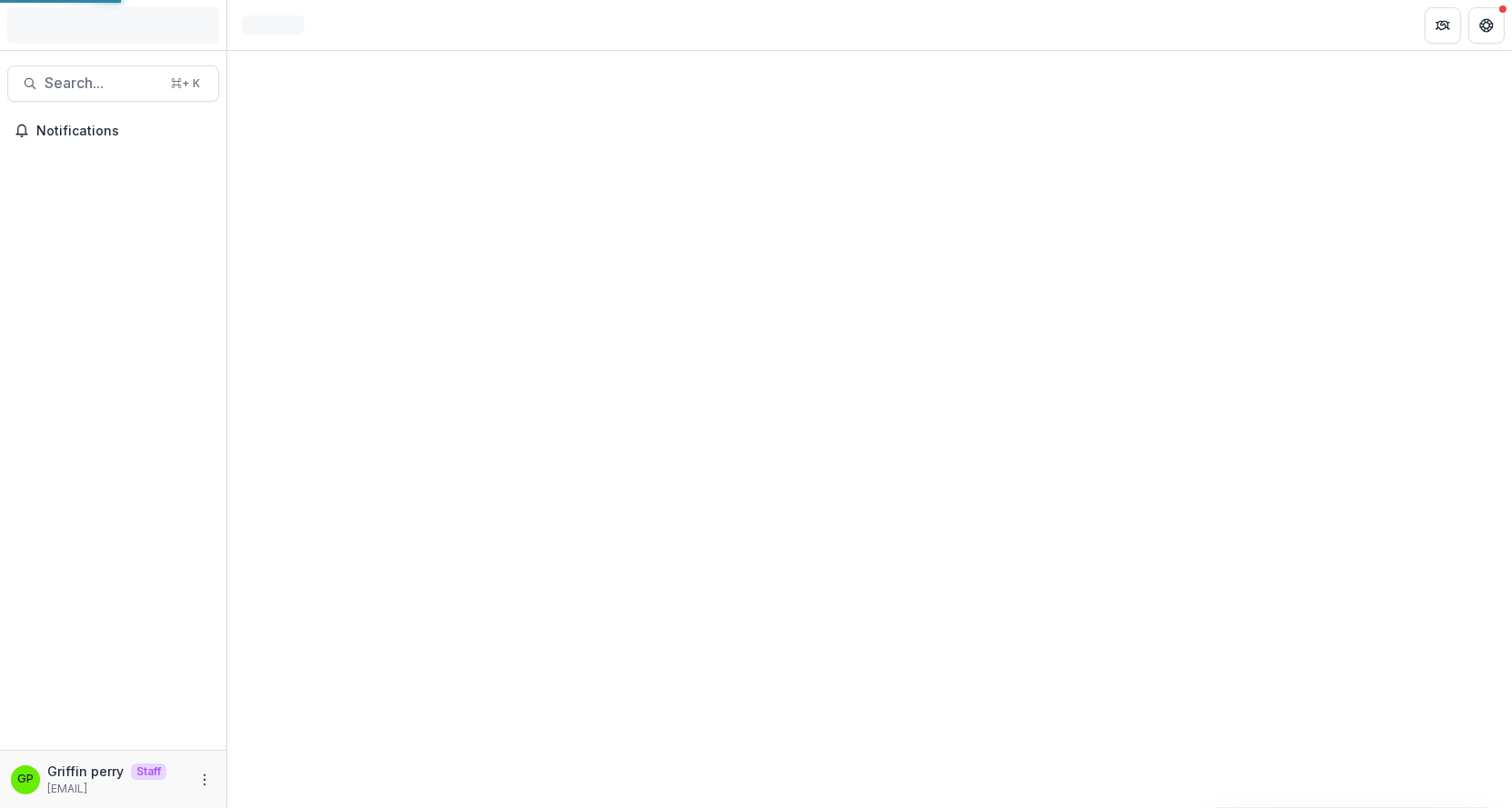 scroll, scrollTop: 0, scrollLeft: 0, axis: both 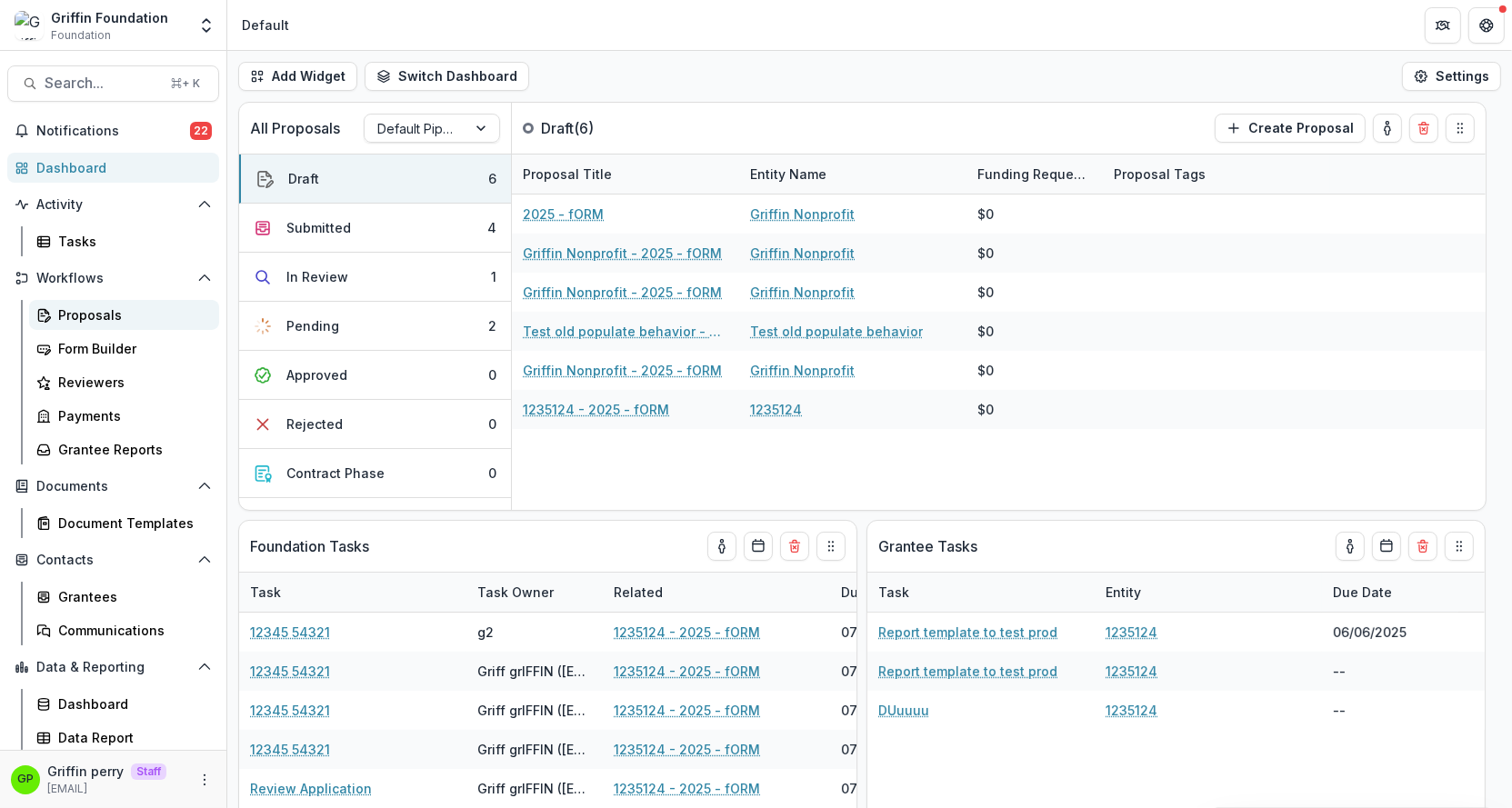 click on "Proposals" at bounding box center (131, 314) 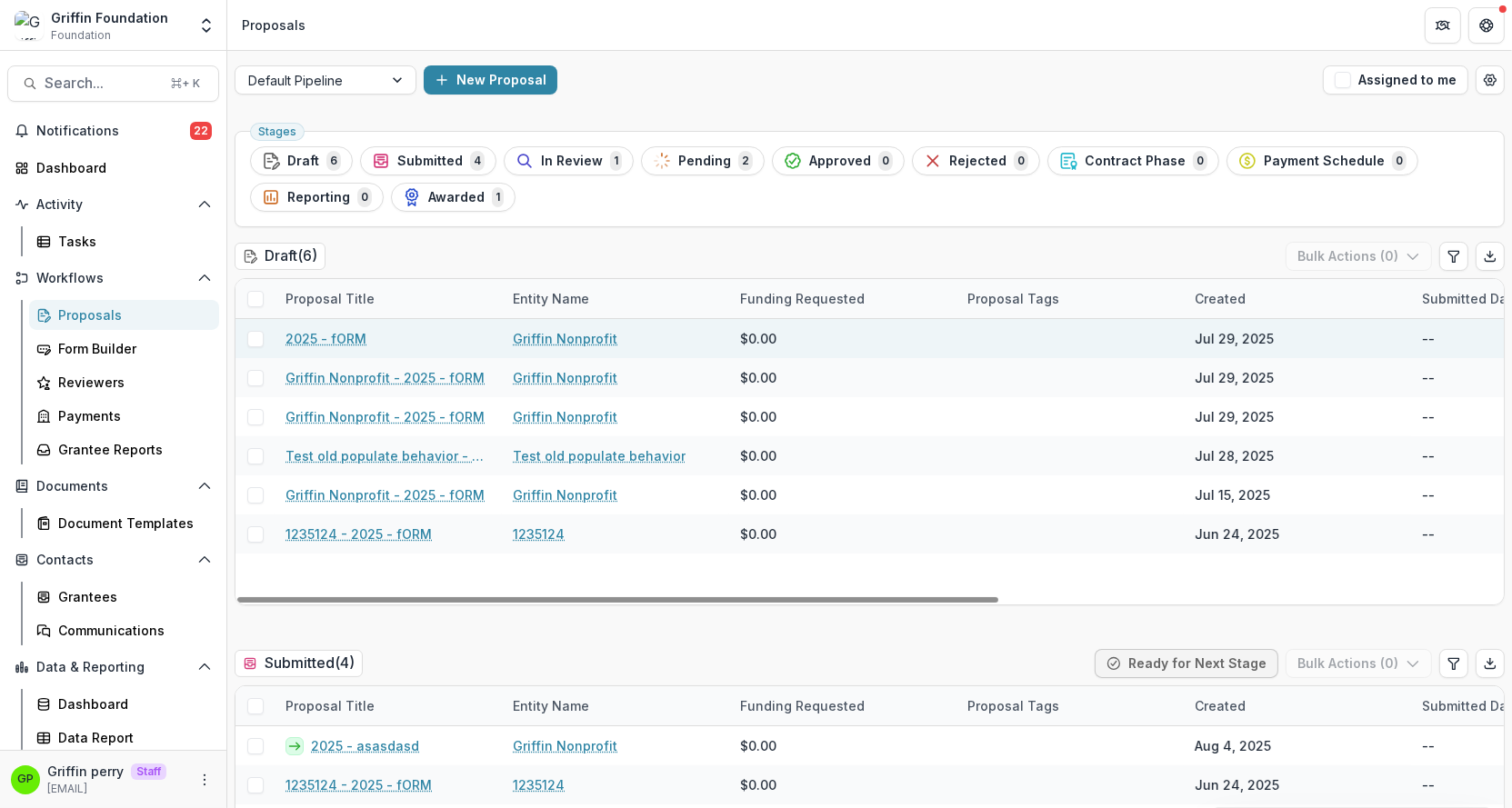 click at bounding box center (255, 339) 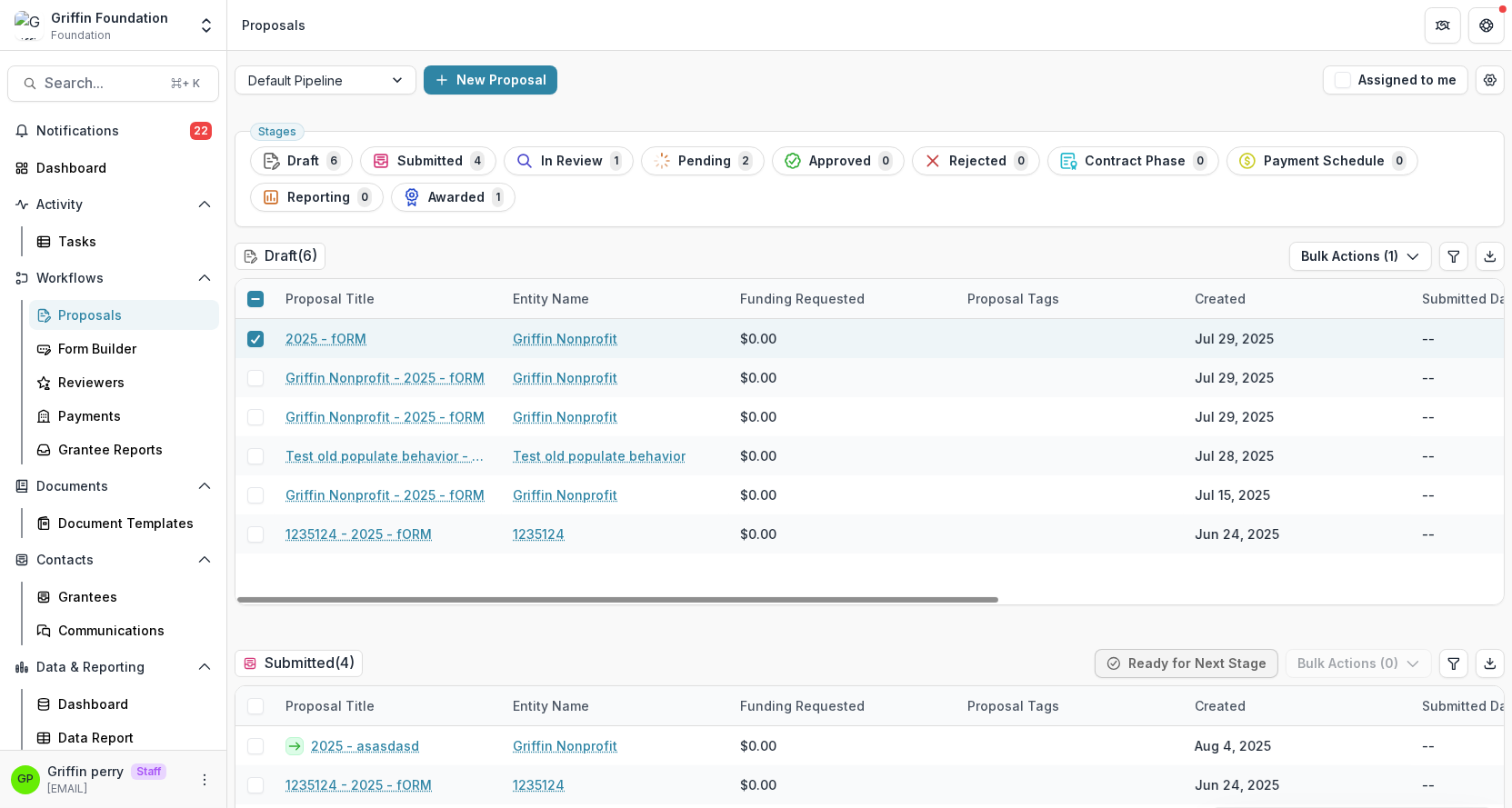 drag, startPoint x: 258, startPoint y: 375, endPoint x: 588, endPoint y: 326, distance: 333.61805 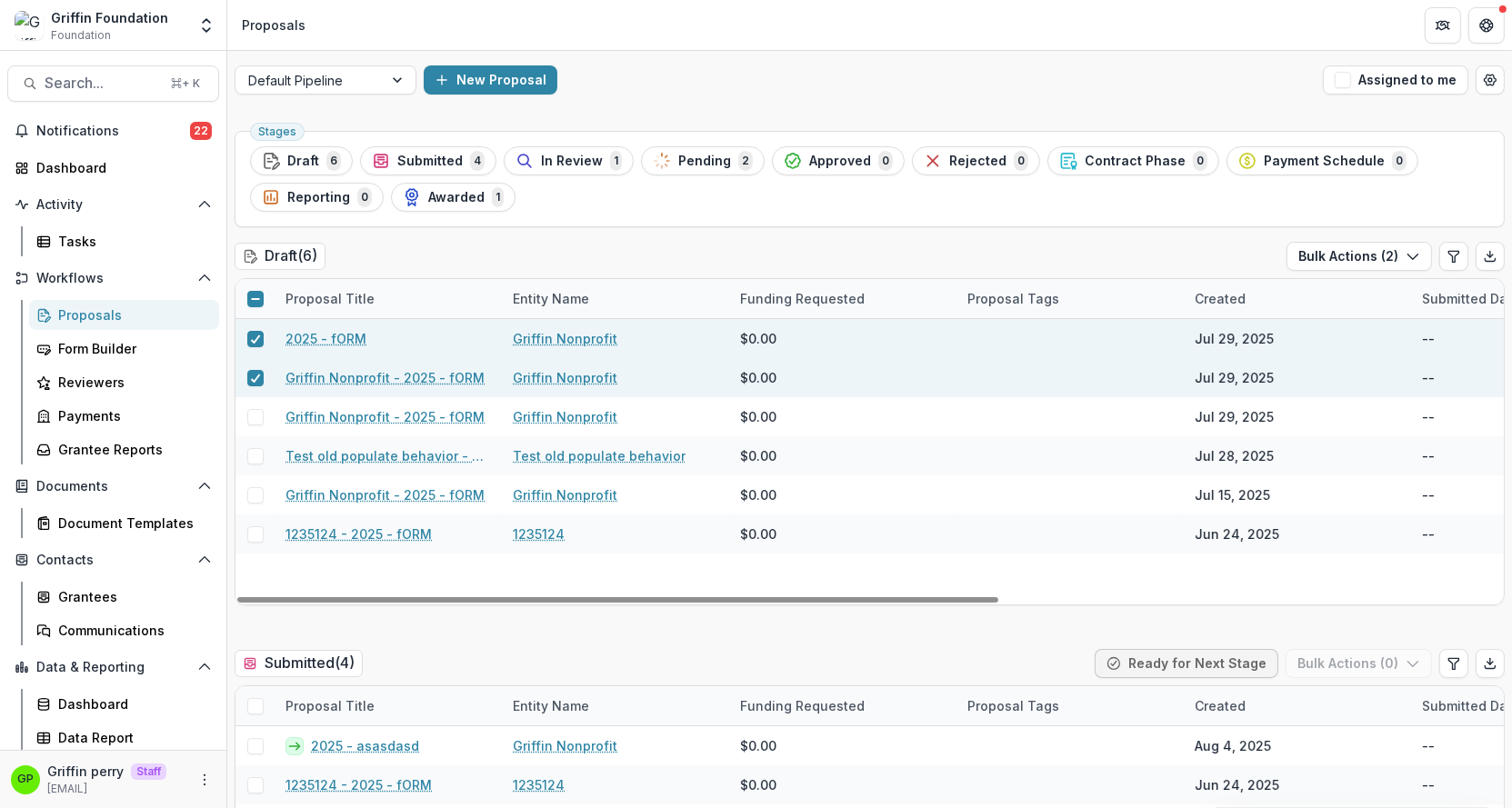 drag, startPoint x: 1343, startPoint y: 254, endPoint x: 1387, endPoint y: 274, distance: 48.332184 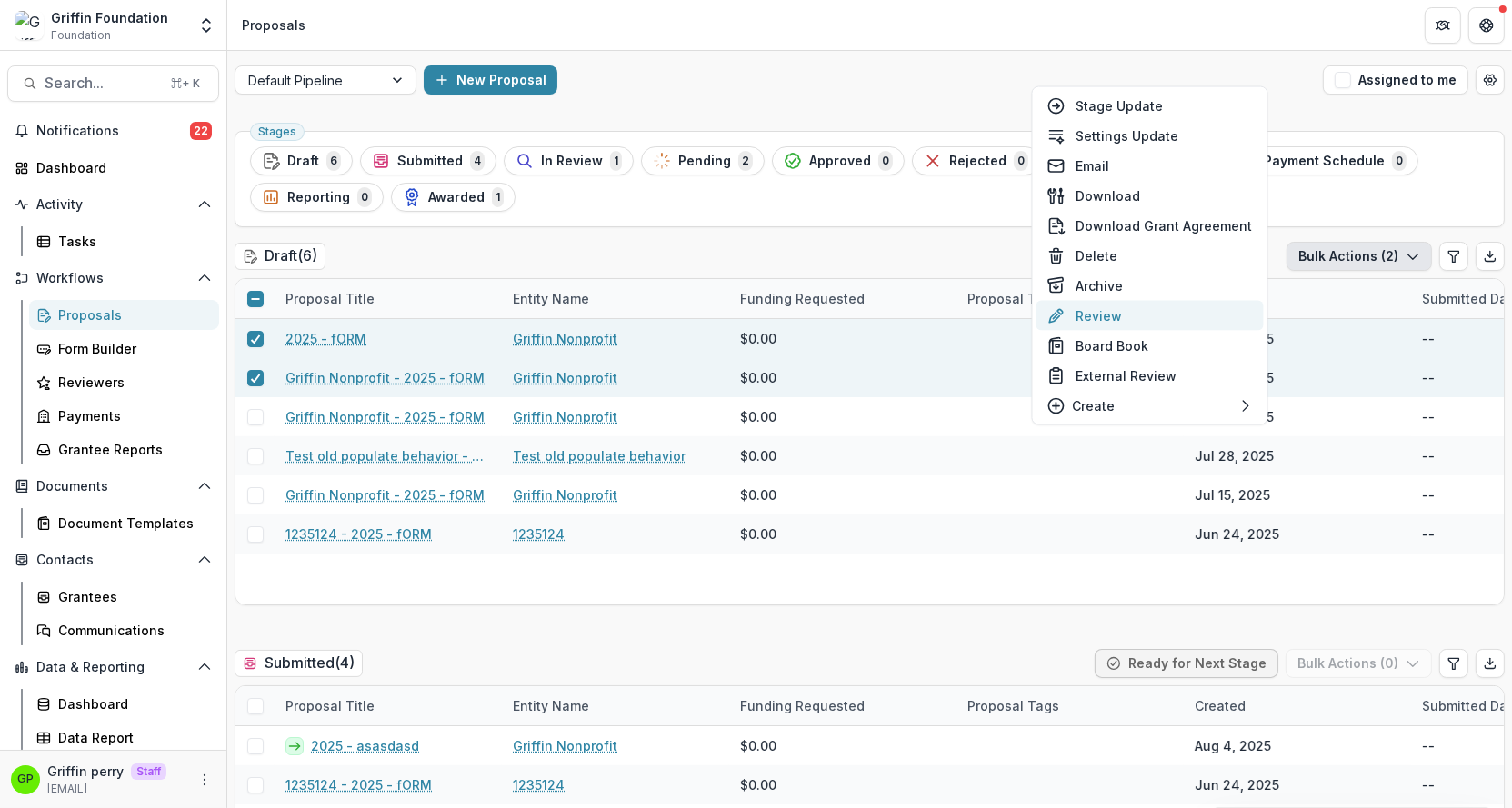click on "Review" at bounding box center (1150, 315) 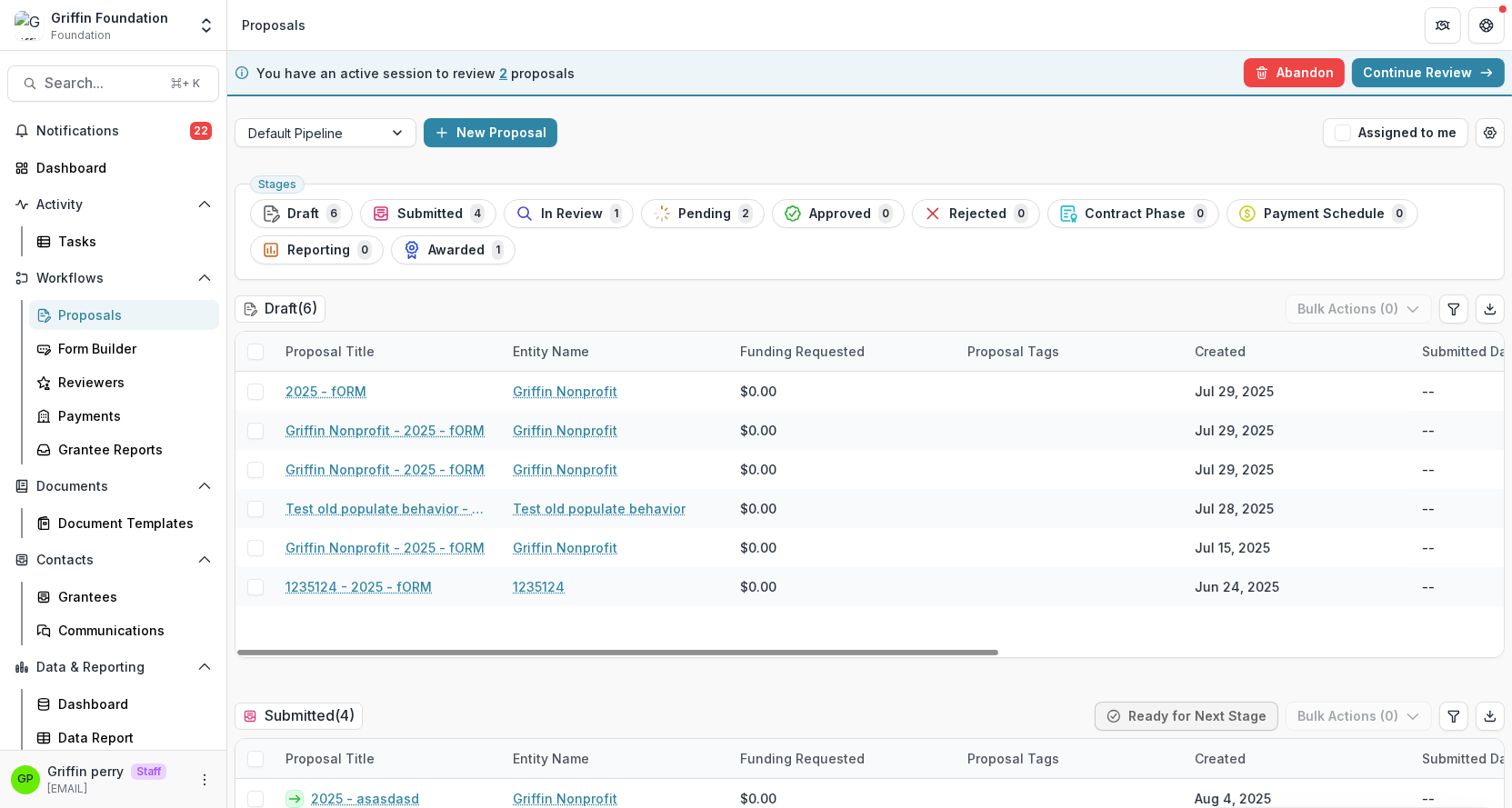 click on "You have an active session to review   2   proposals Abandon Are you sure? This action will permanently delete your active session and cannot be undone. Confirm Continue Review" at bounding box center (869, 74) 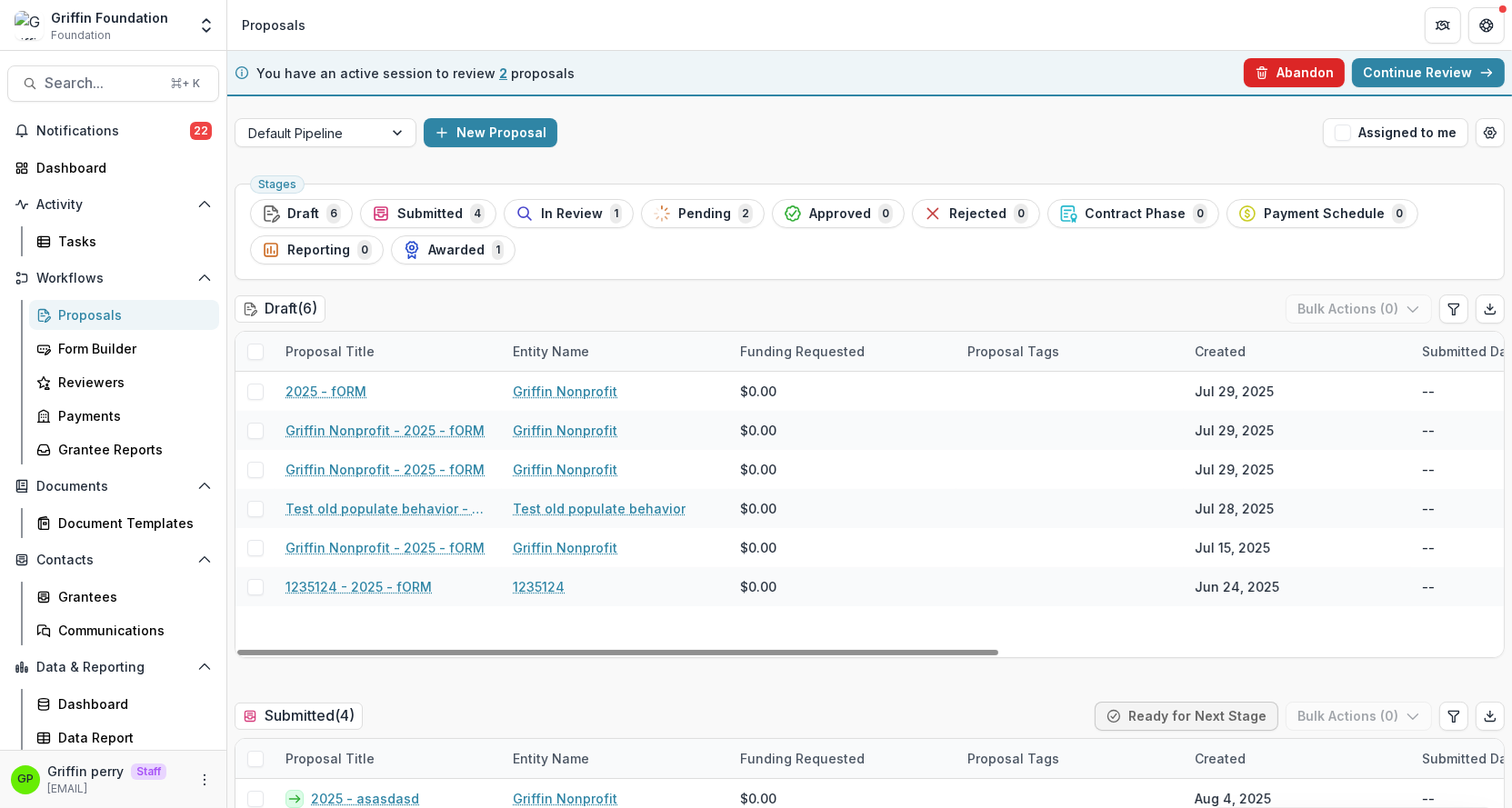 click on "Abandon" at bounding box center [1294, 73] 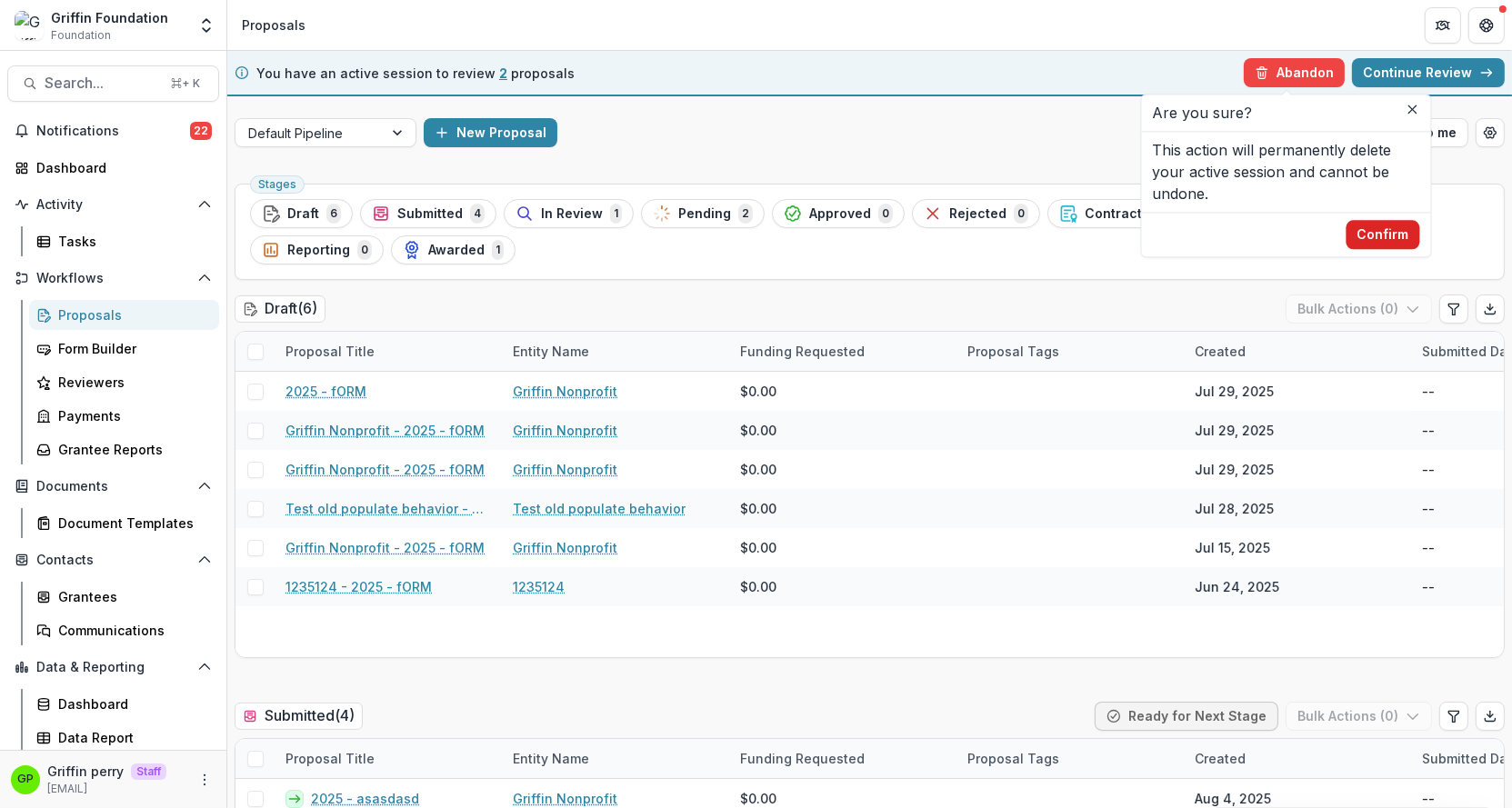 click on "Confirm" at bounding box center [1383, 234] 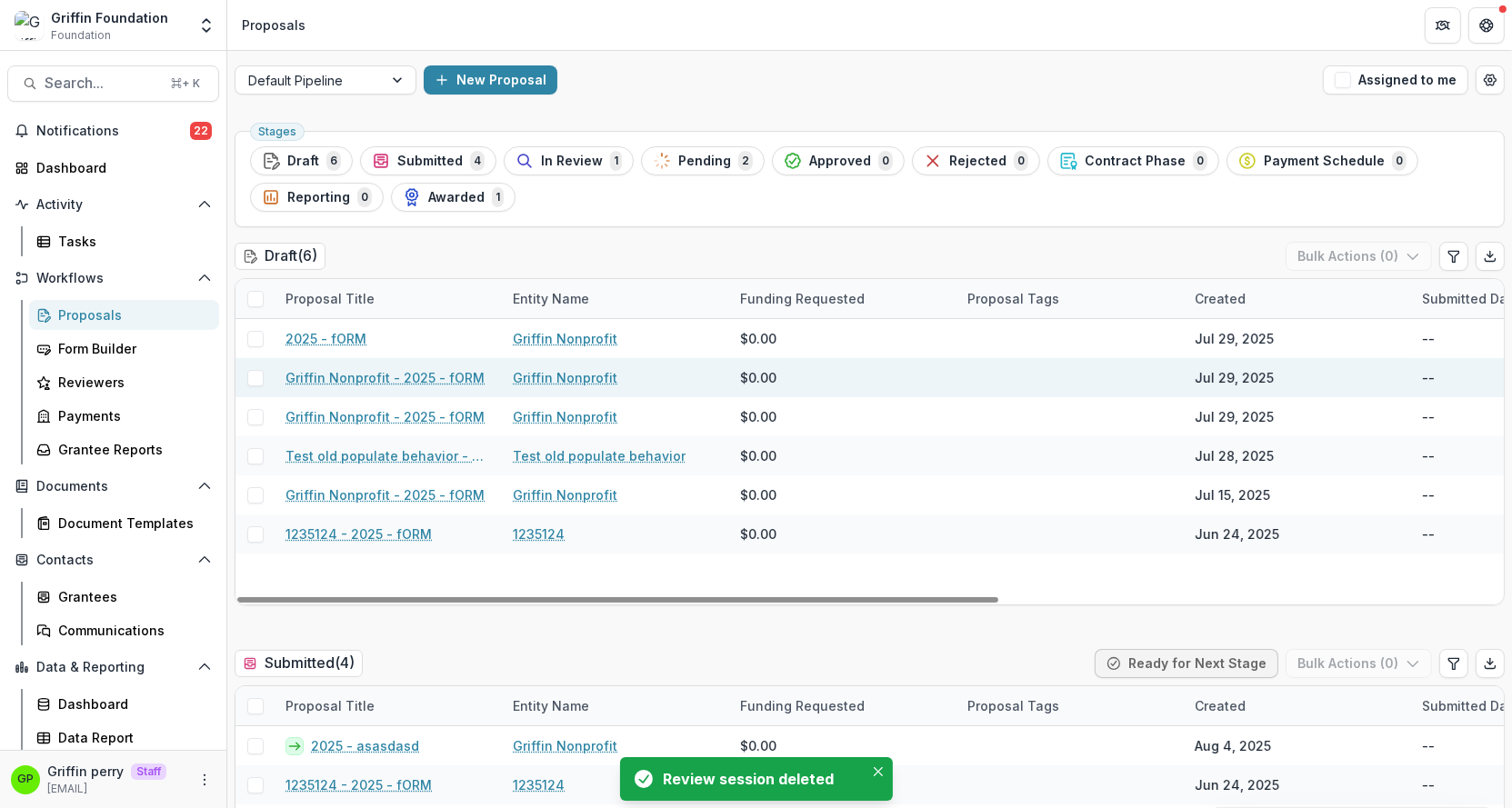 click at bounding box center [255, 377] 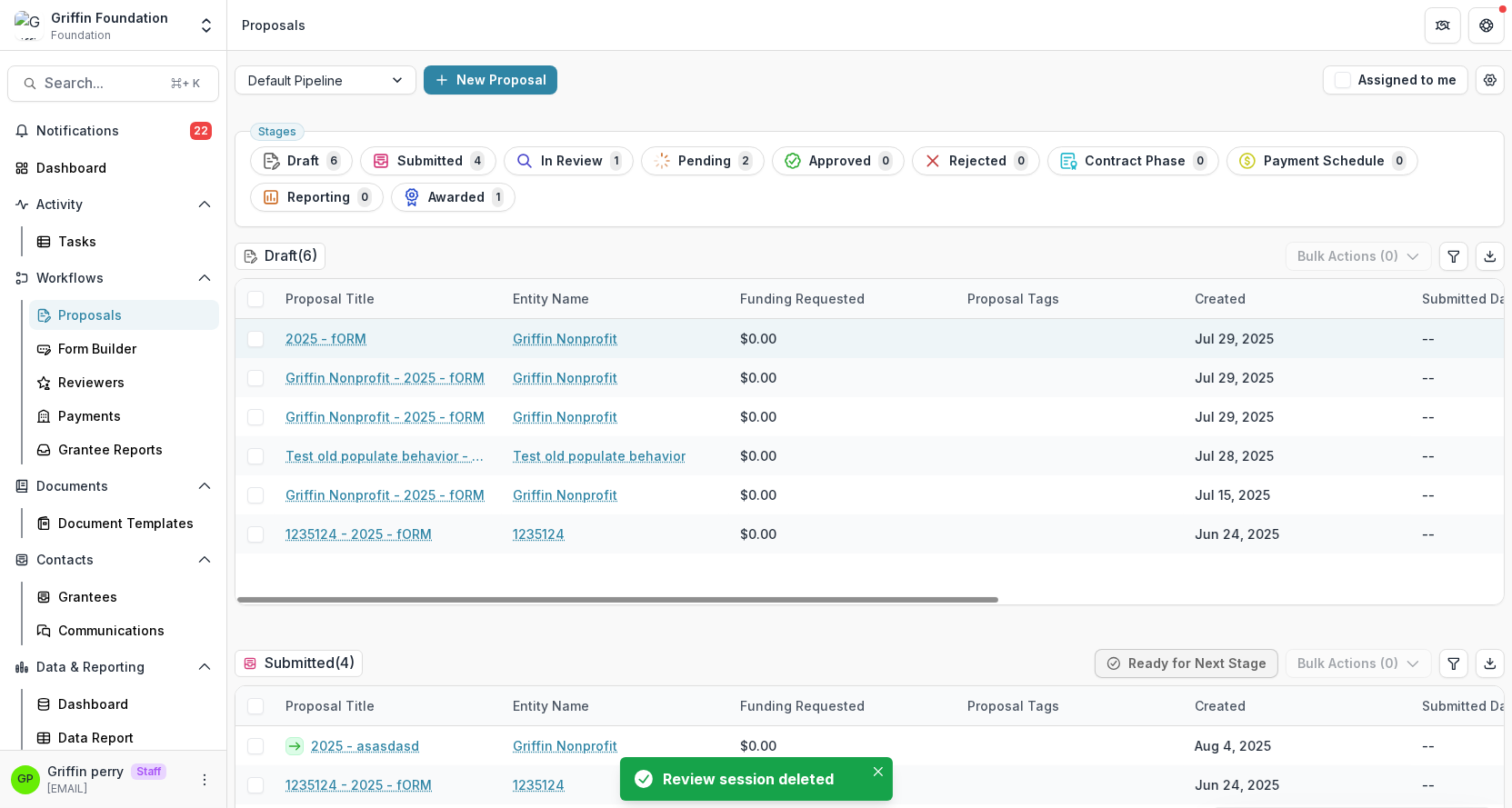 click at bounding box center [255, 339] 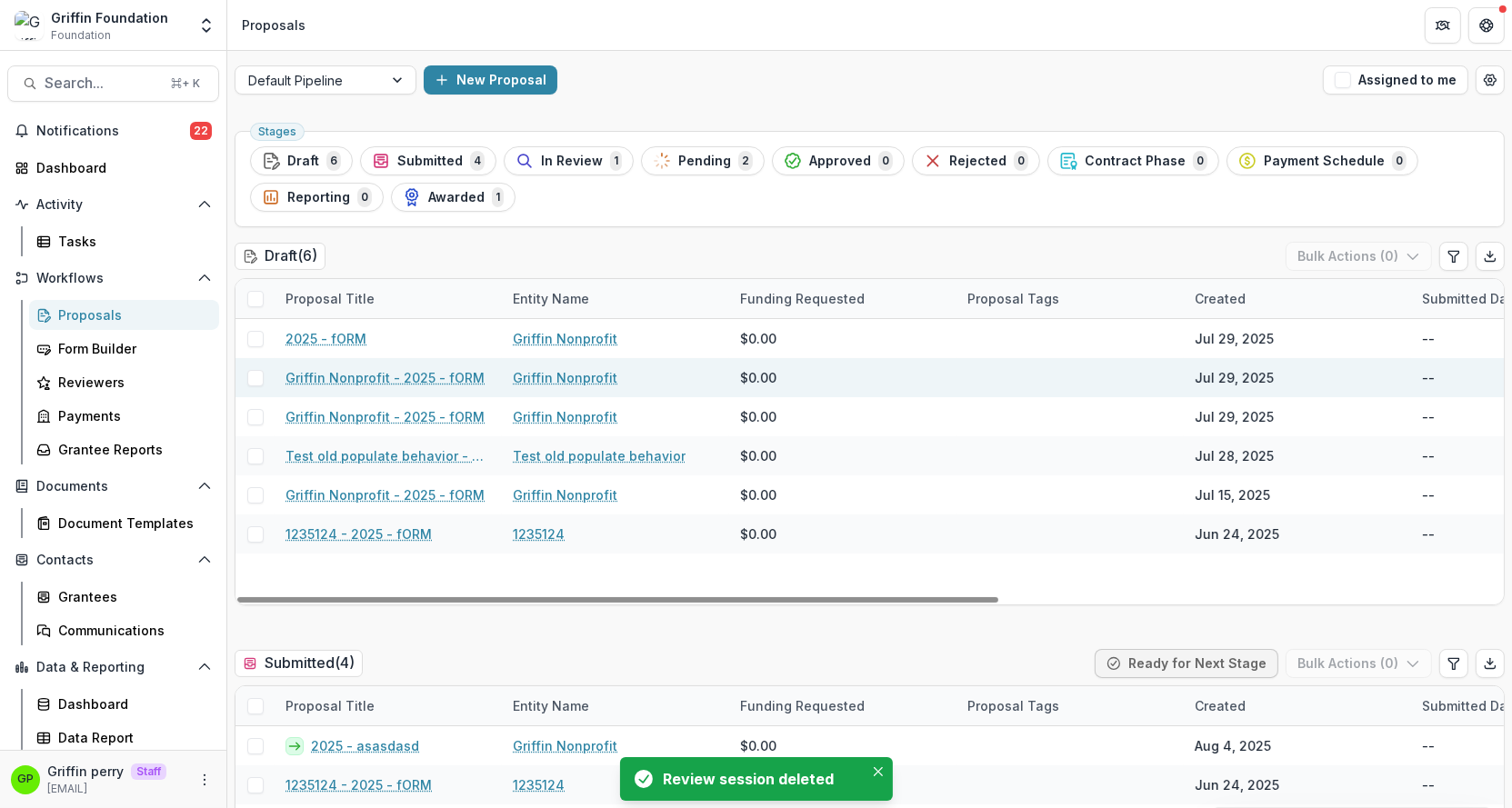 click at bounding box center [255, 377] 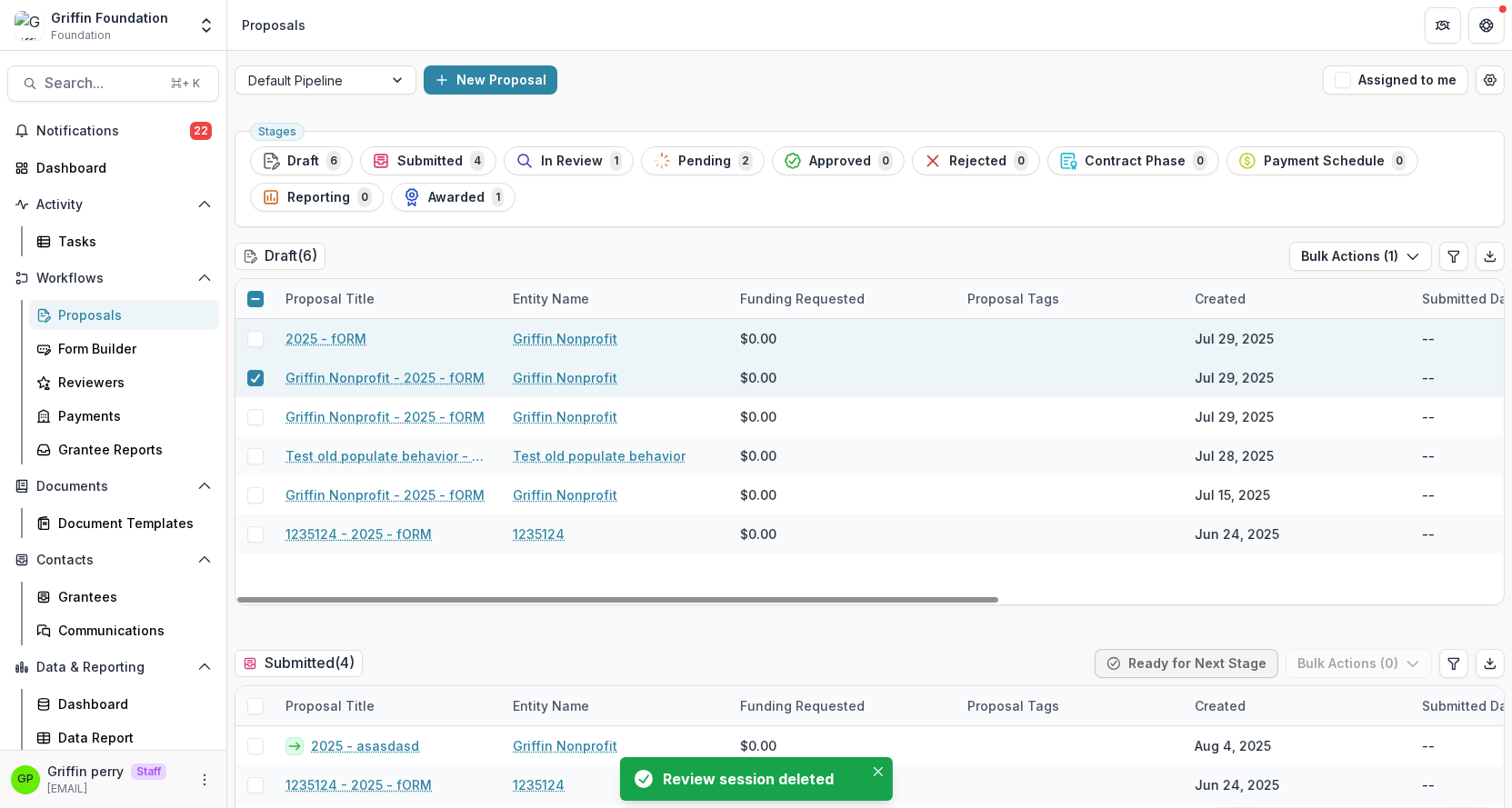 click at bounding box center (255, 339) 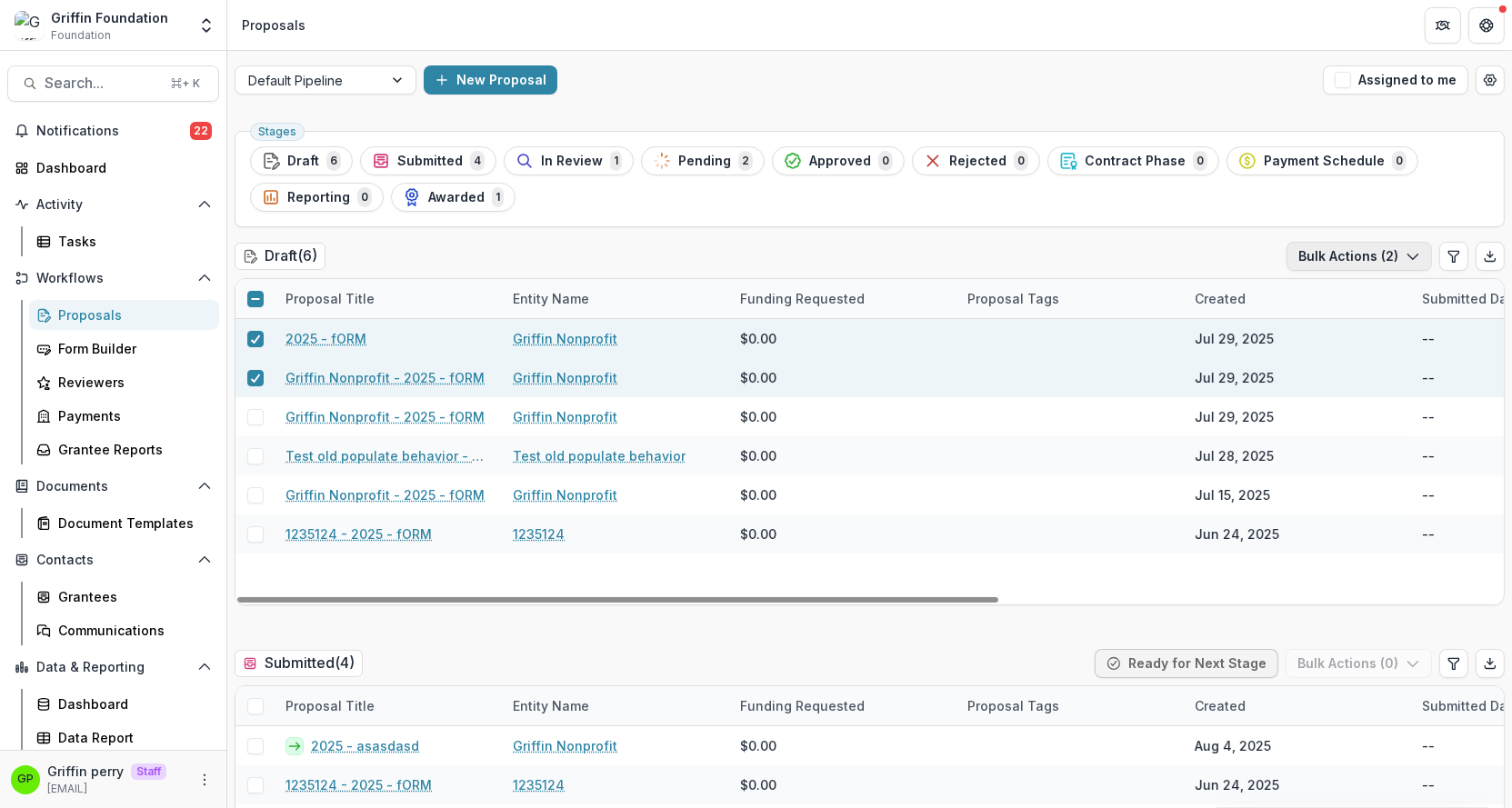 click on "Bulk Actions ( 2 )" at bounding box center (1359, 256) 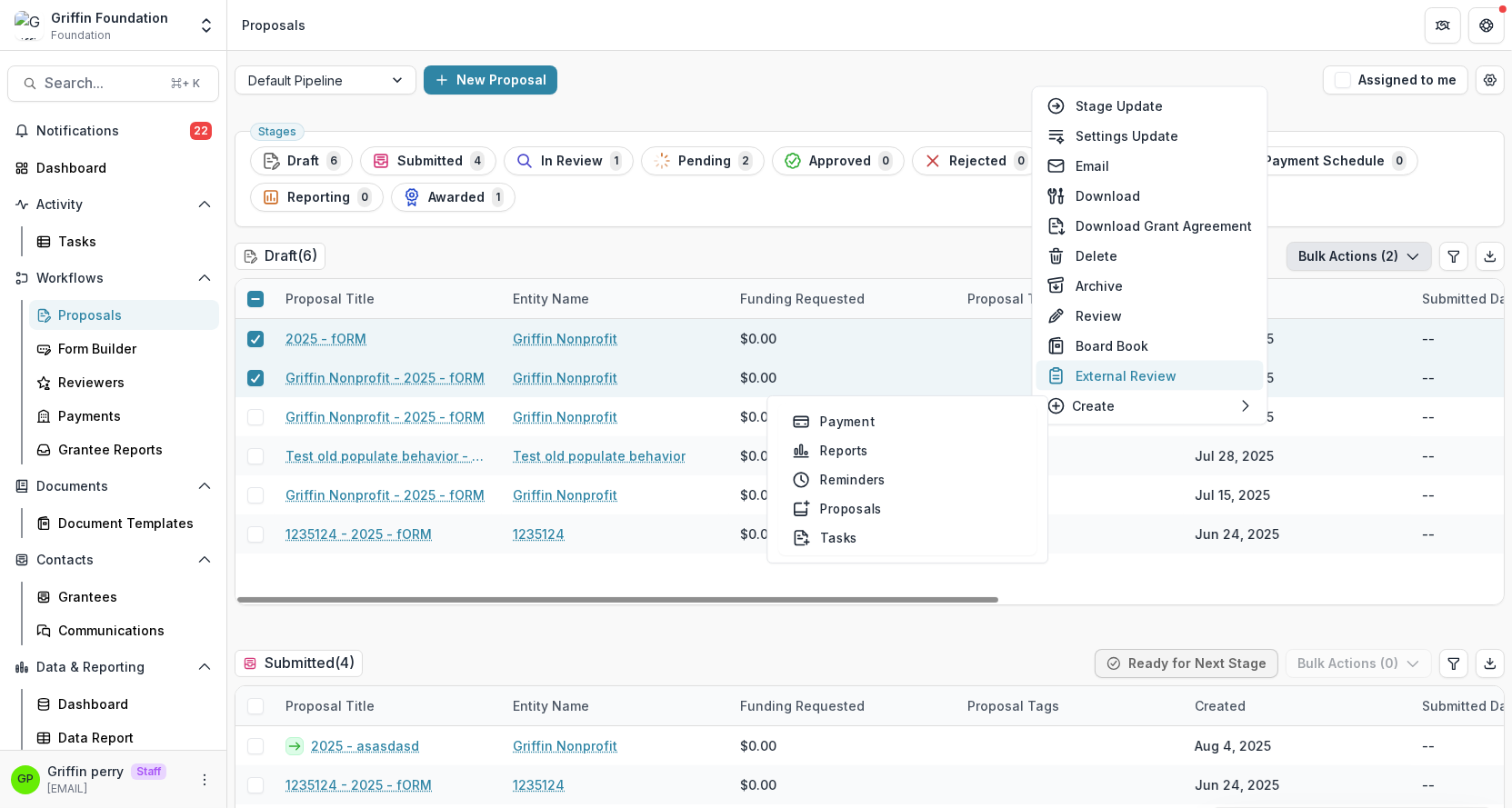 click on "External Review" at bounding box center [1150, 375] 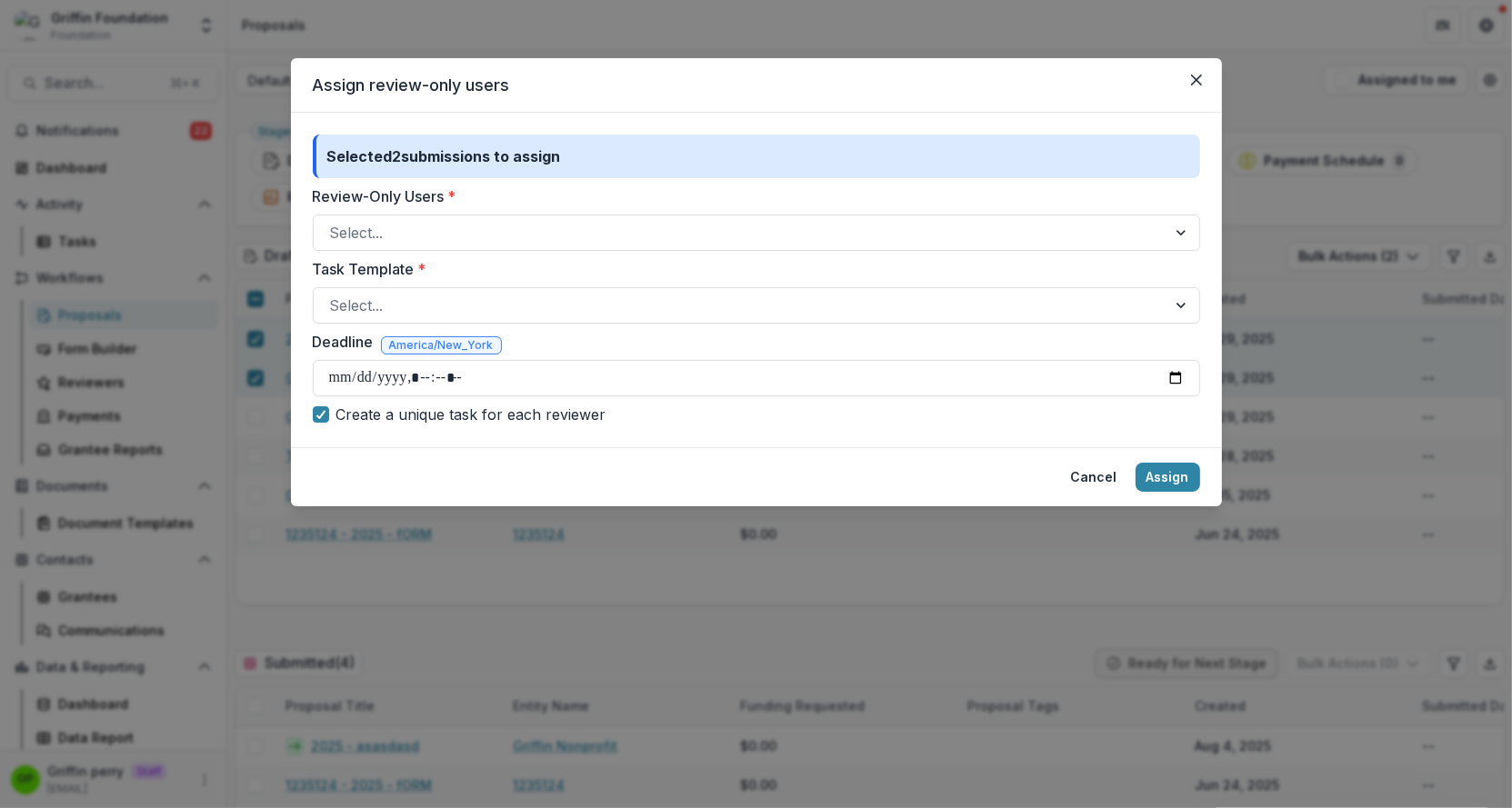 click on "Review-Only Users *" at bounding box center (751, 196) 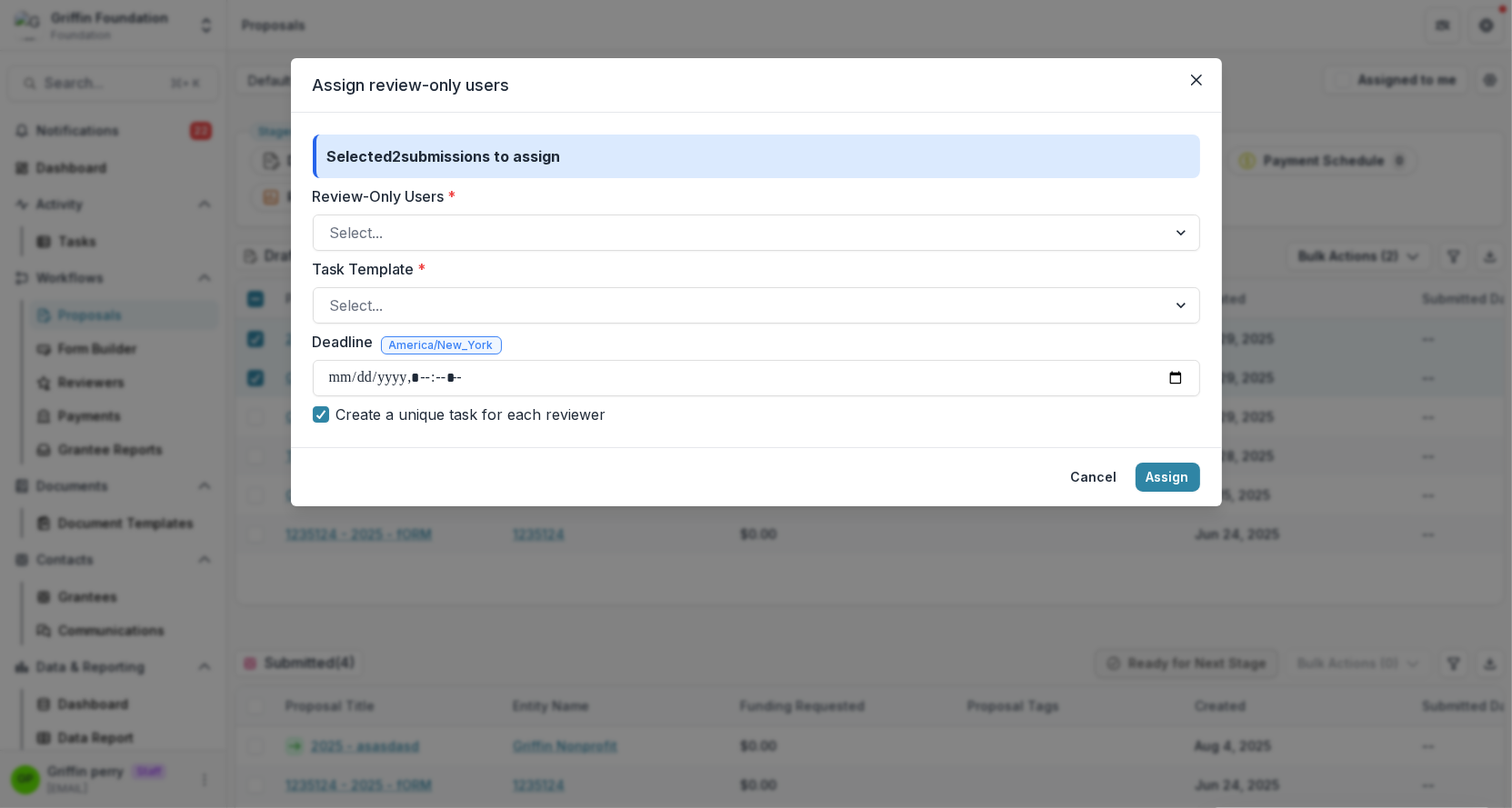 click on "Review-Only Users *" at bounding box center [332, 233] 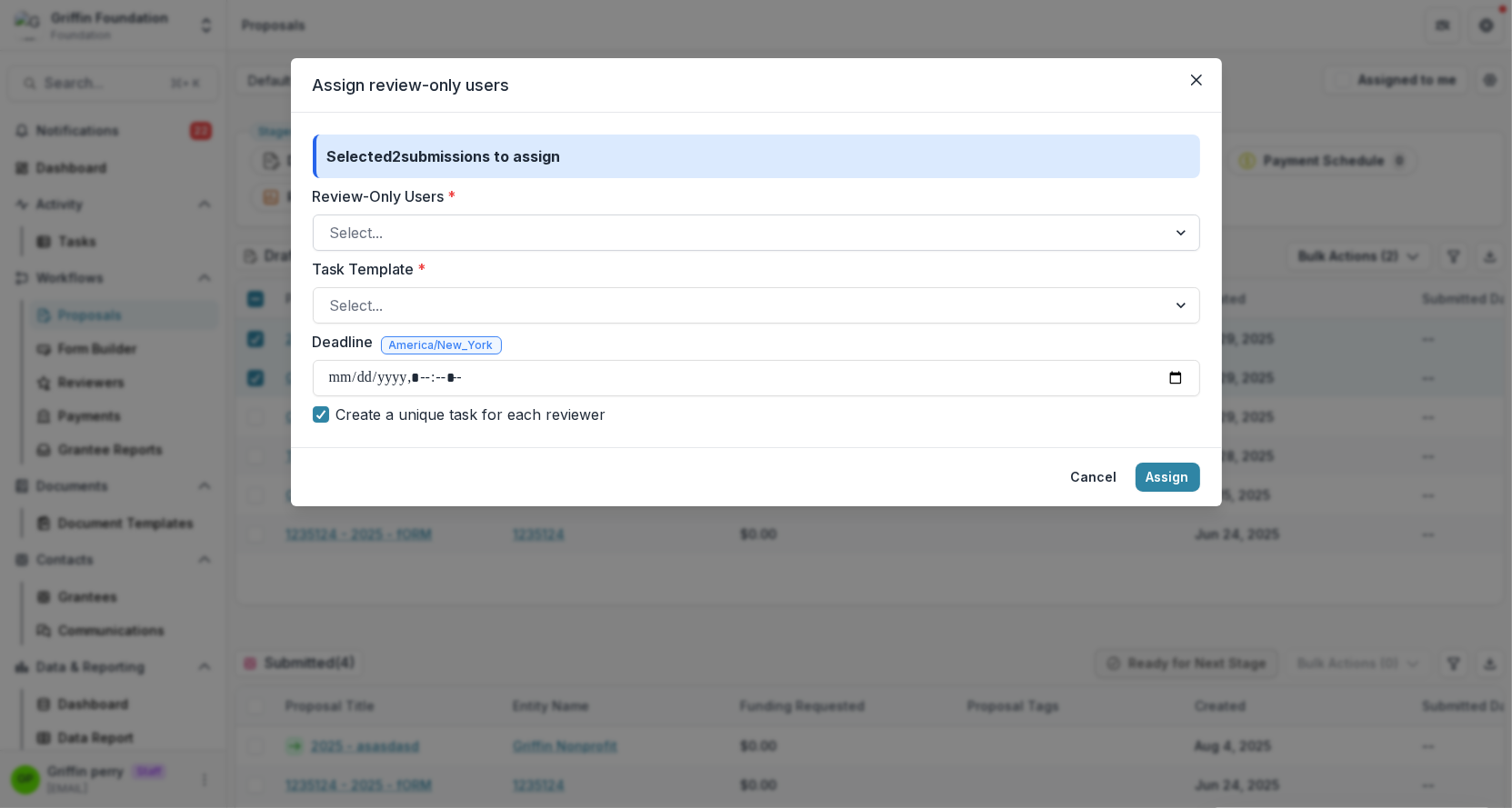 click on "Select..." at bounding box center [756, 233] 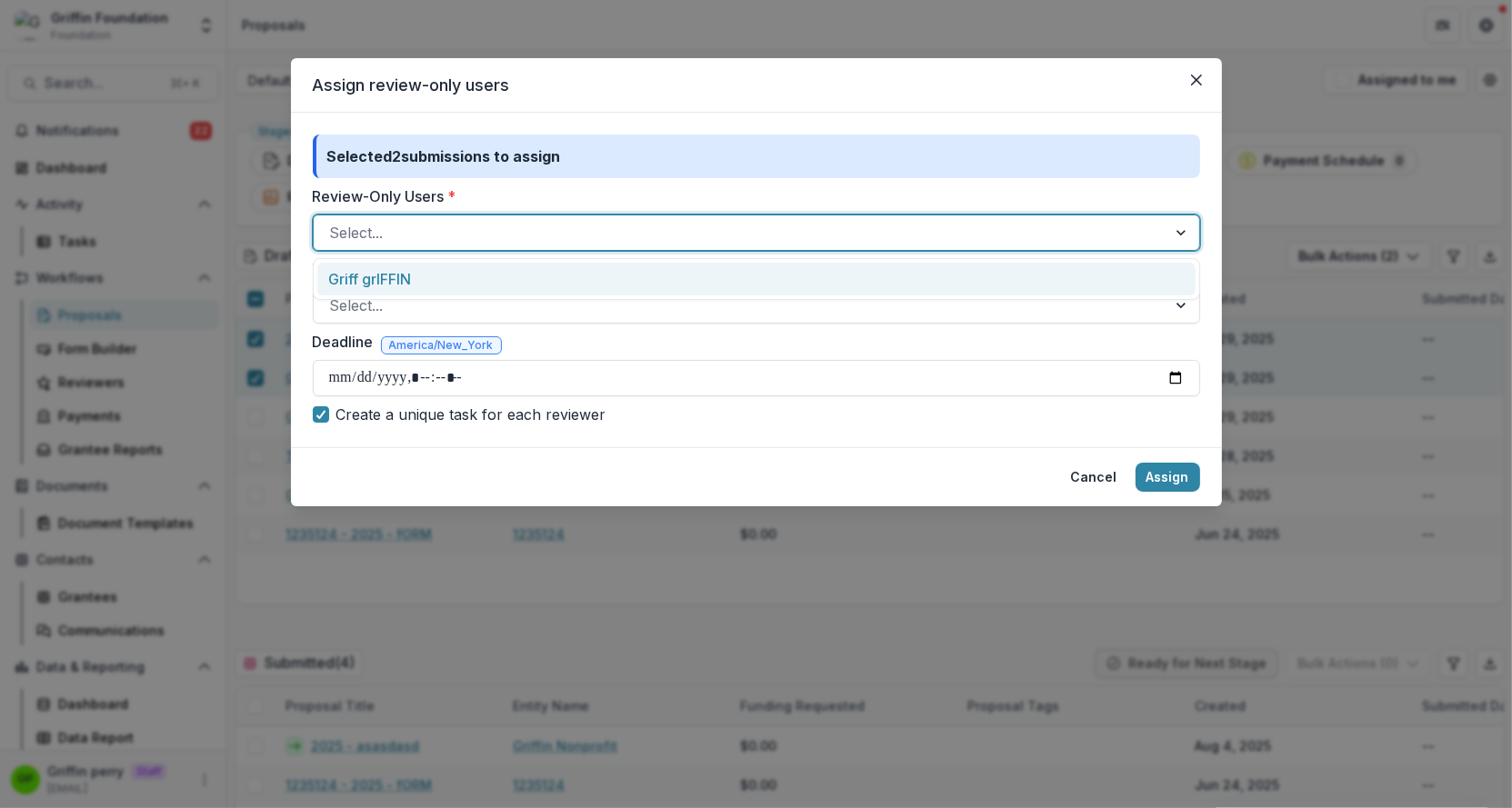 click on "Griff grIFFIN" at bounding box center [756, 279] 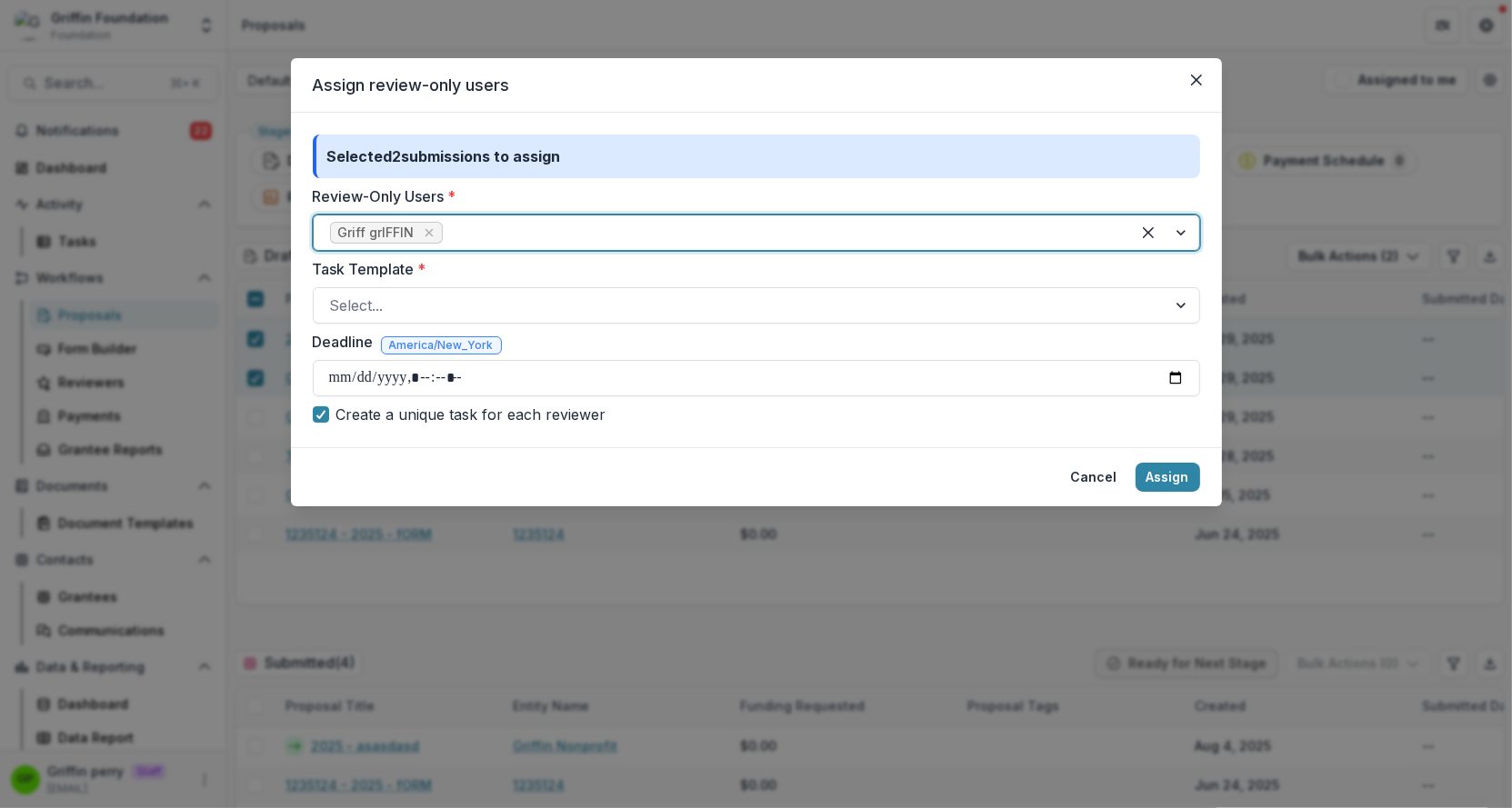 click on "Task Template * Select..." at bounding box center [756, 291] 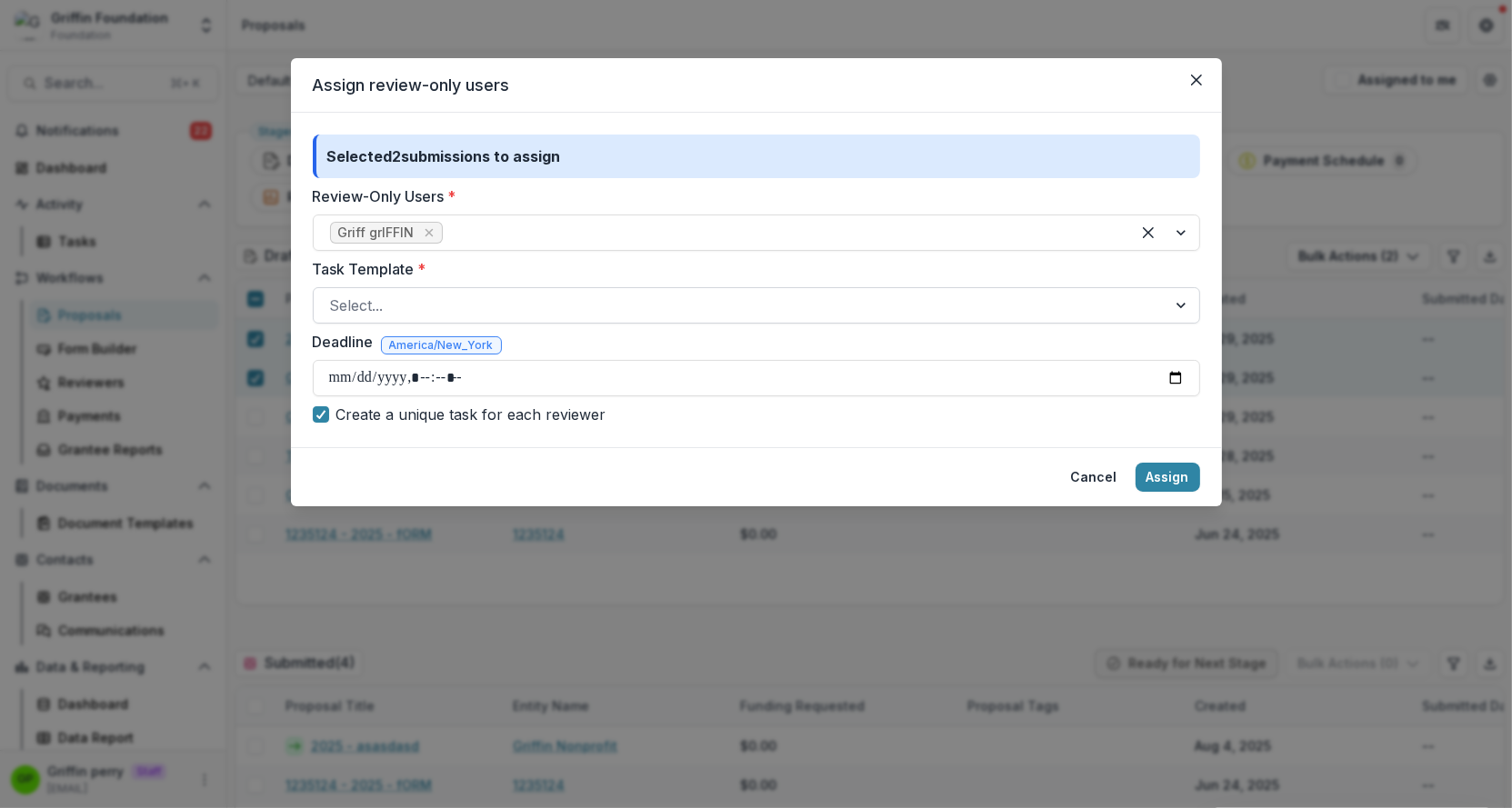 click on "Select..." at bounding box center (756, 305) 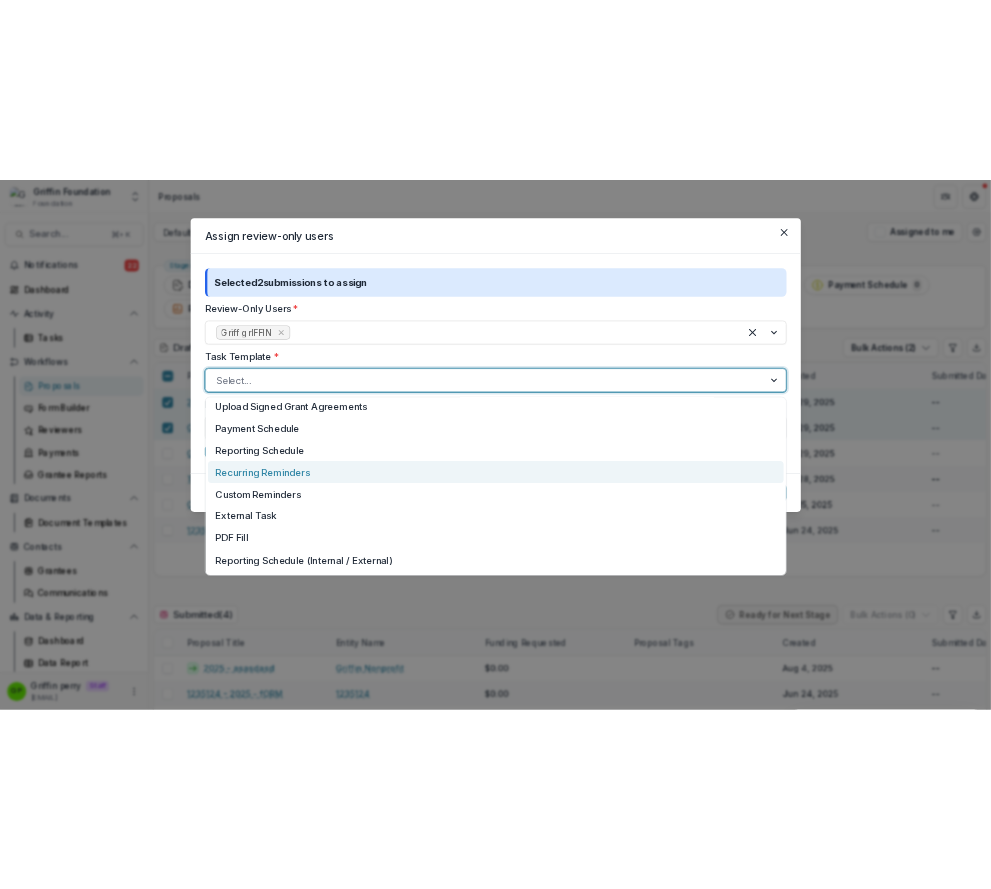 scroll, scrollTop: 0, scrollLeft: 0, axis: both 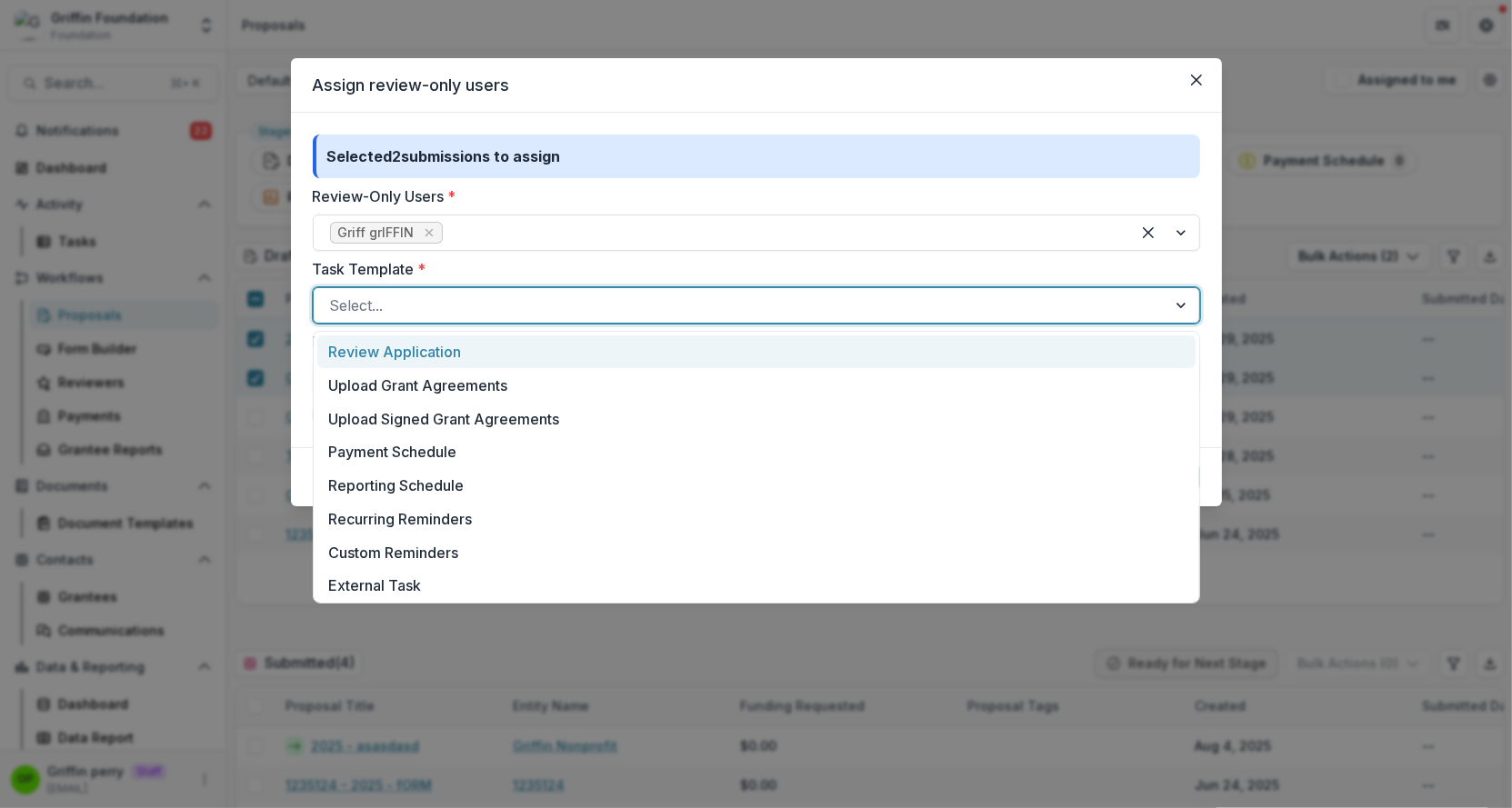 click on "Review Application" at bounding box center [756, 352] 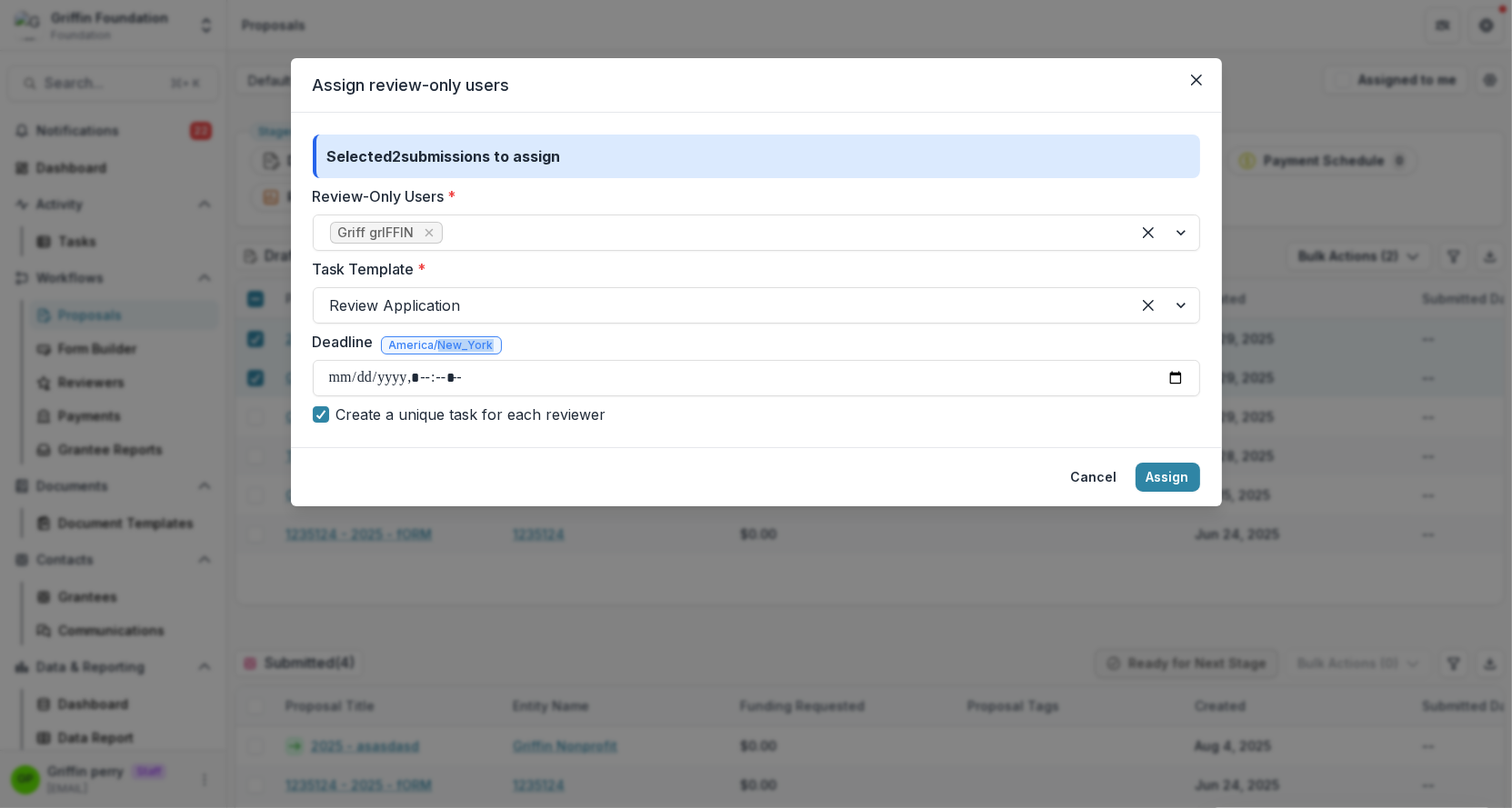click on "America/New_York" at bounding box center [441, 345] 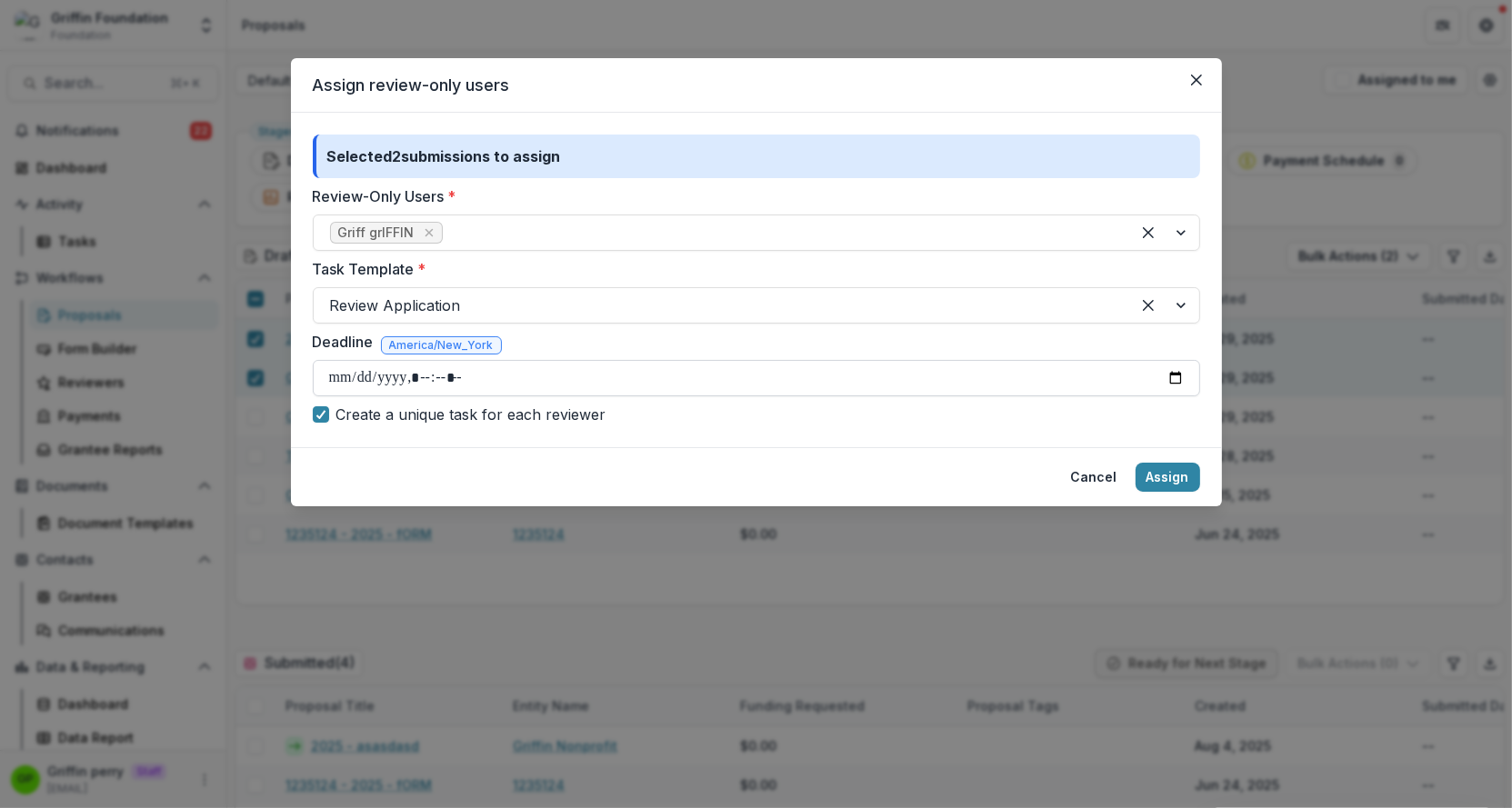 click on "Deadline" at bounding box center (756, 378) 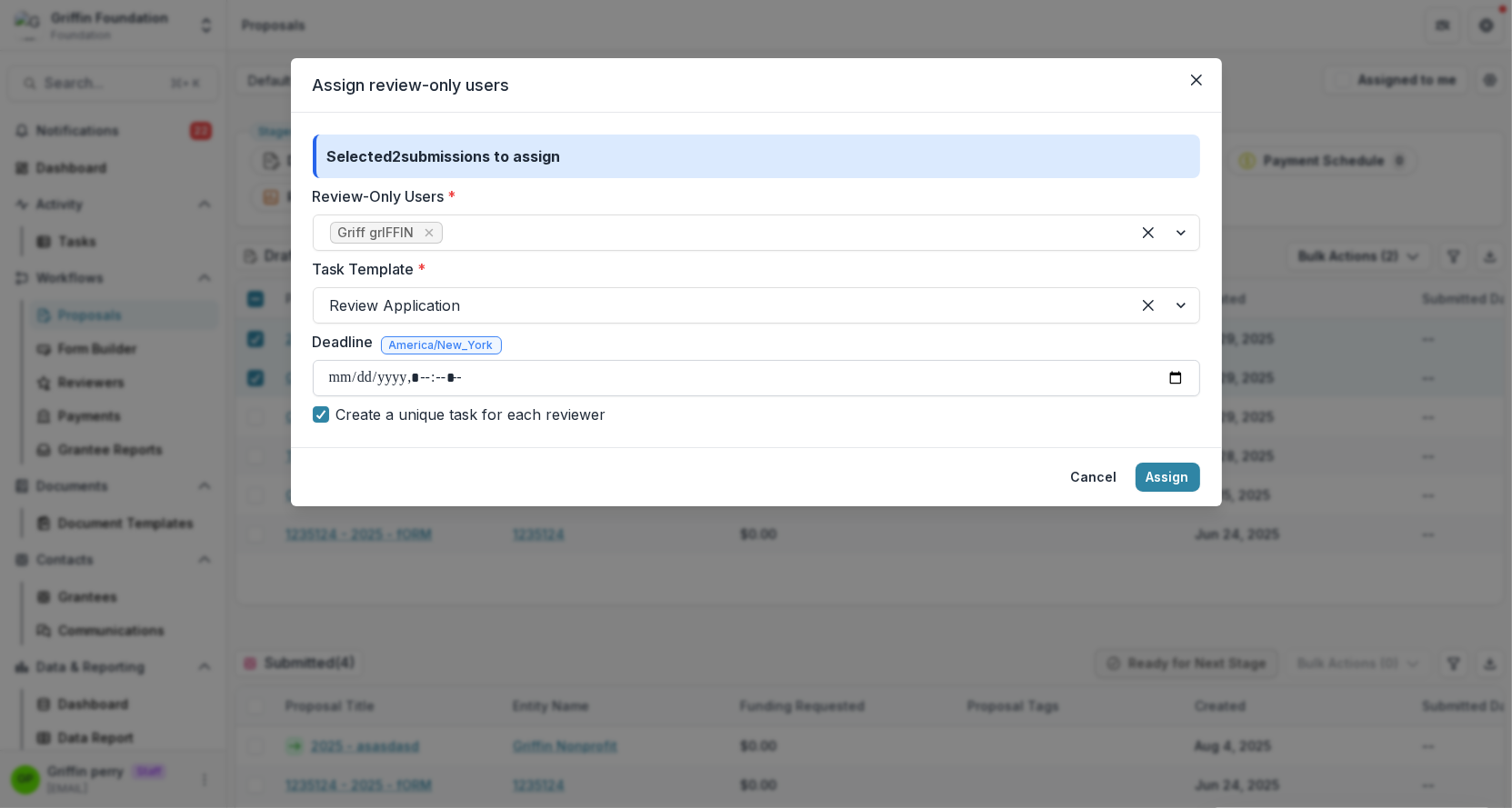 click on "Deadline" at bounding box center [756, 378] 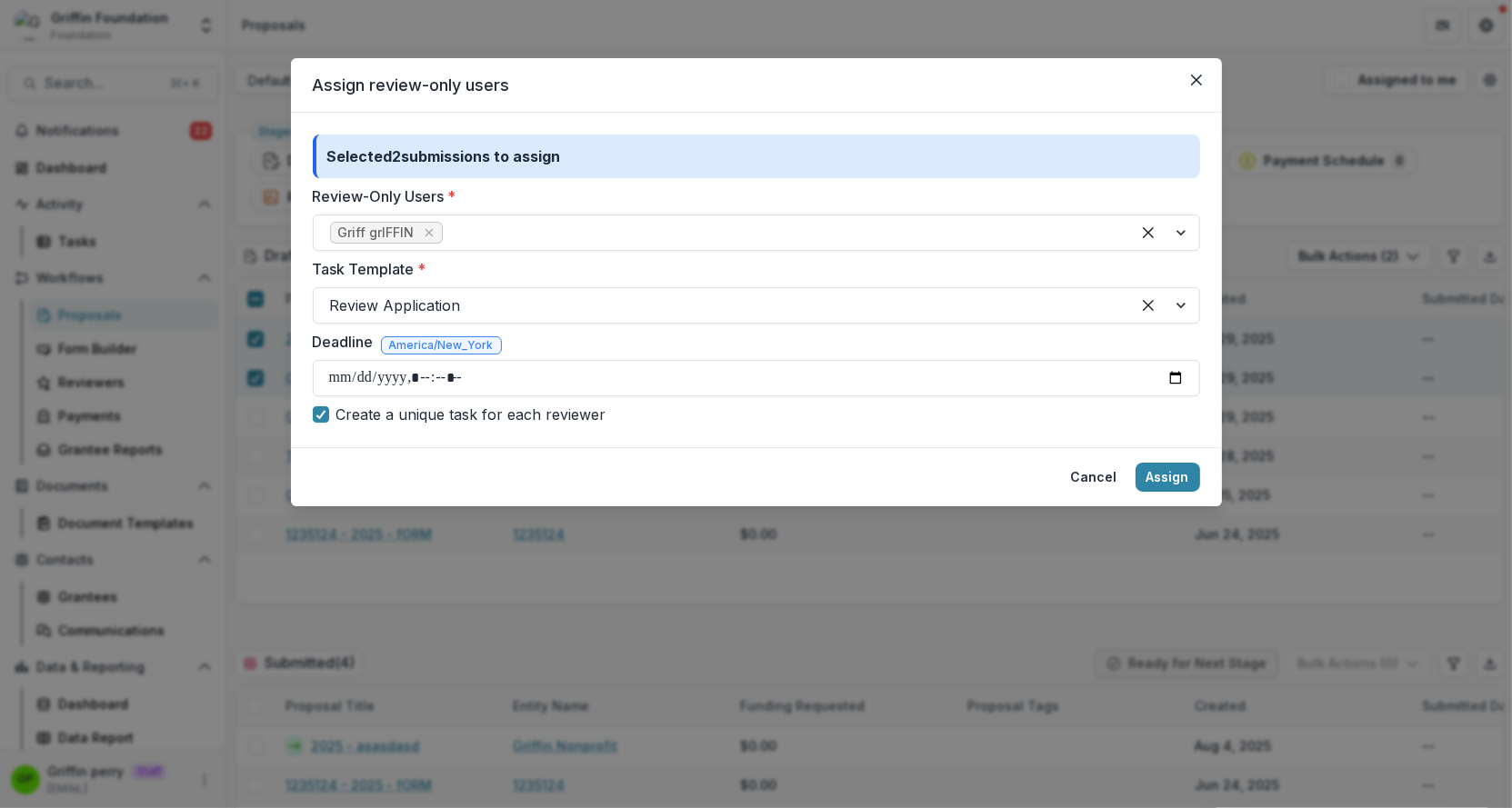 click on "Assign review-only users Selected  2  submissions to assign Review-Only Users * Griff grIFFIN Task Template * Review Application Deadline America/New_York Create a unique task for each reviewer Cancel Assign" at bounding box center (756, 404) 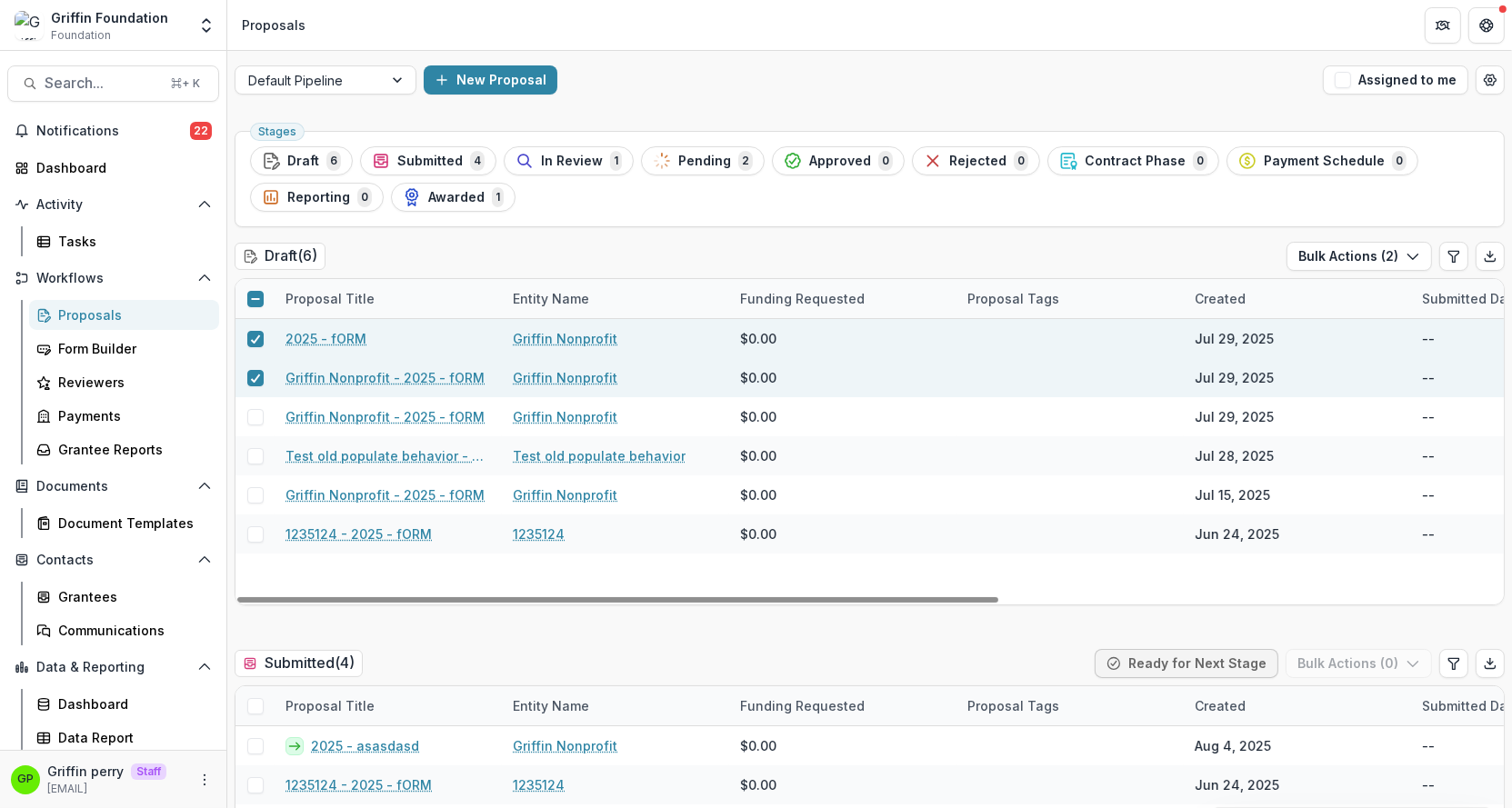 click on "Gp Griffin perry Staff griffin@trytemelio.com" at bounding box center [113, 779] 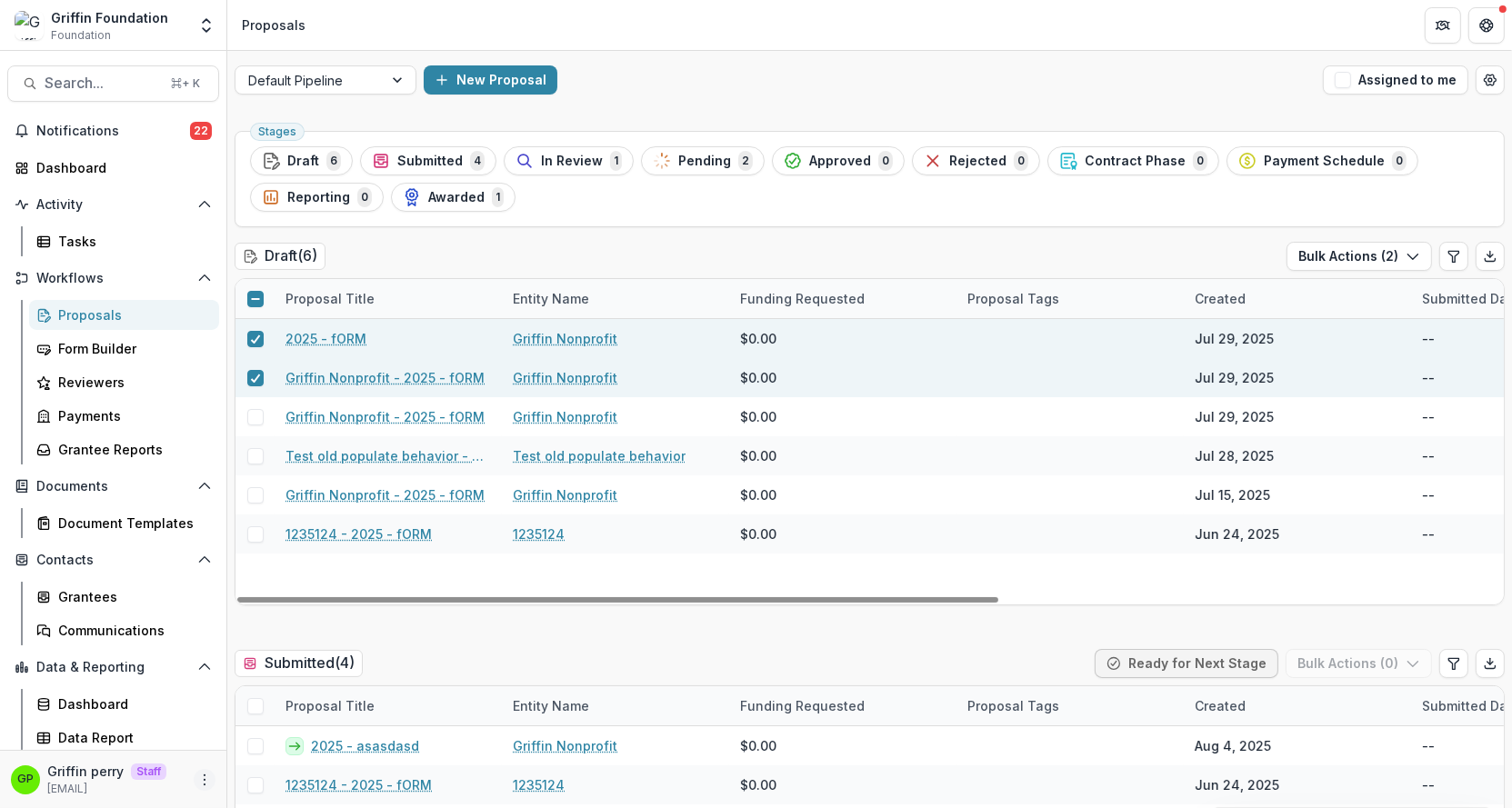 click on "Gp Griffin perry Staff griffin@trytemelio.com" at bounding box center (113, 779) 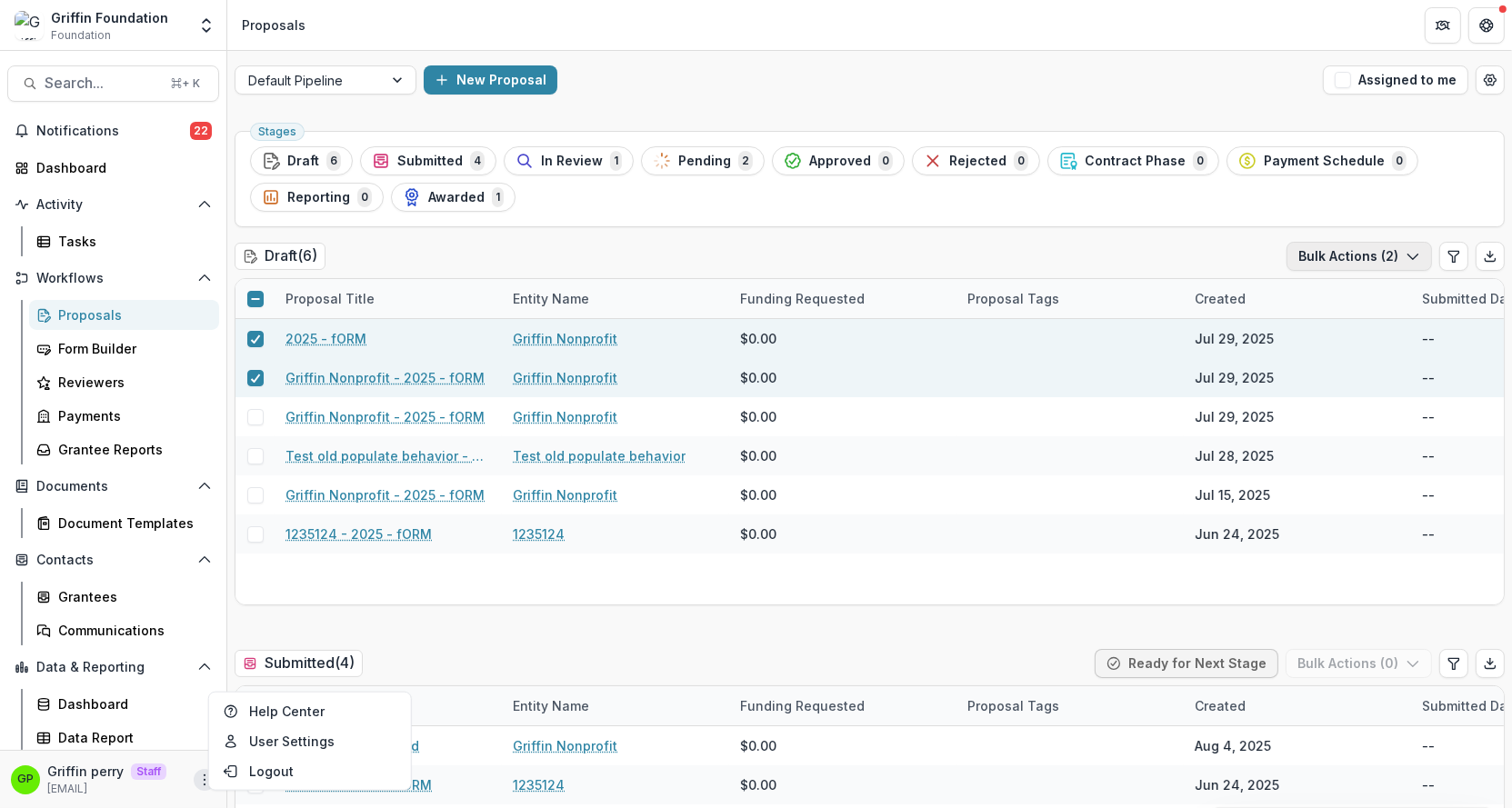 click on "Bulk Actions ( 2 )" at bounding box center [1359, 256] 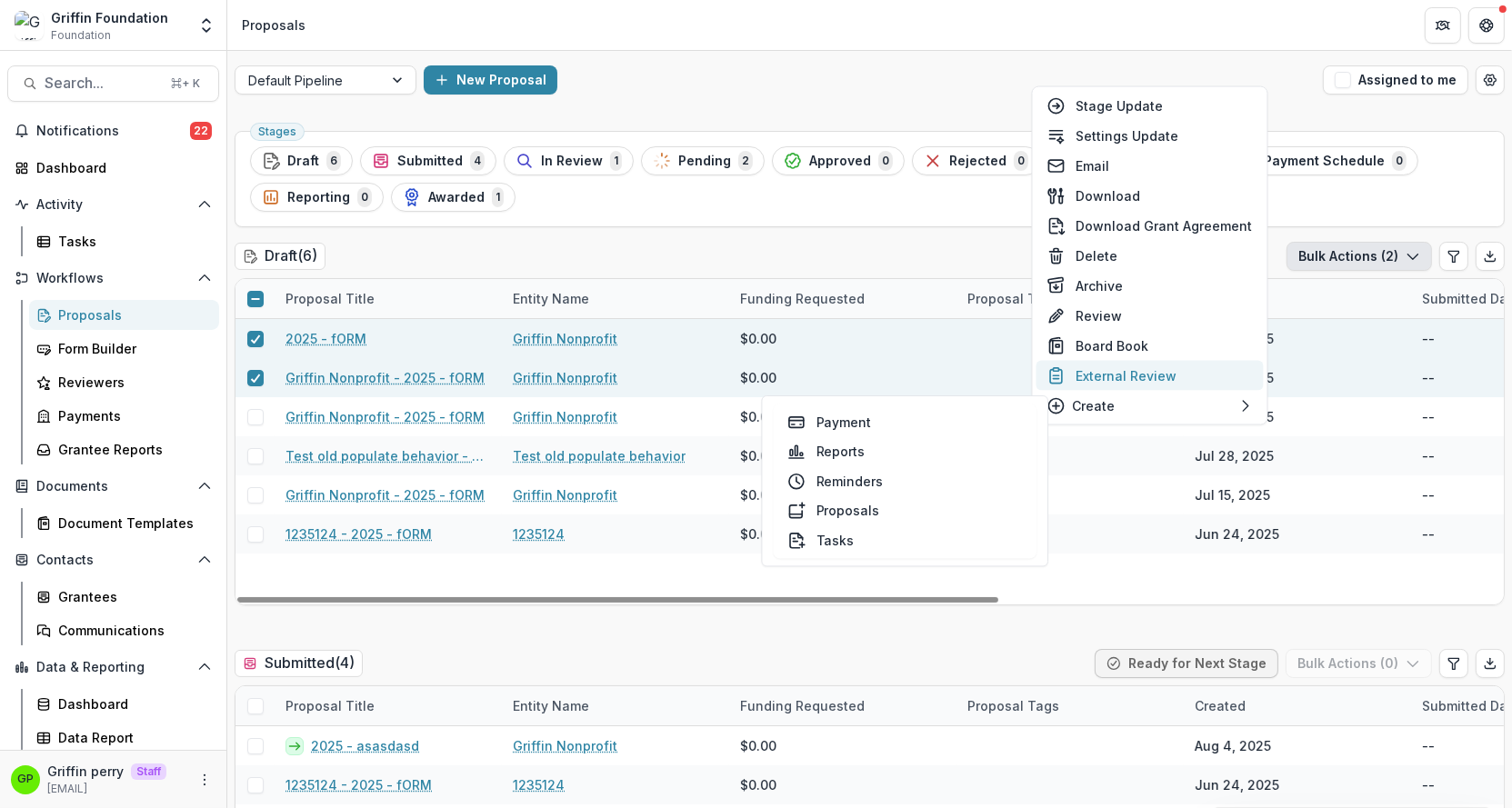 drag, startPoint x: 1169, startPoint y: 391, endPoint x: 1166, endPoint y: 378, distance: 13.34166 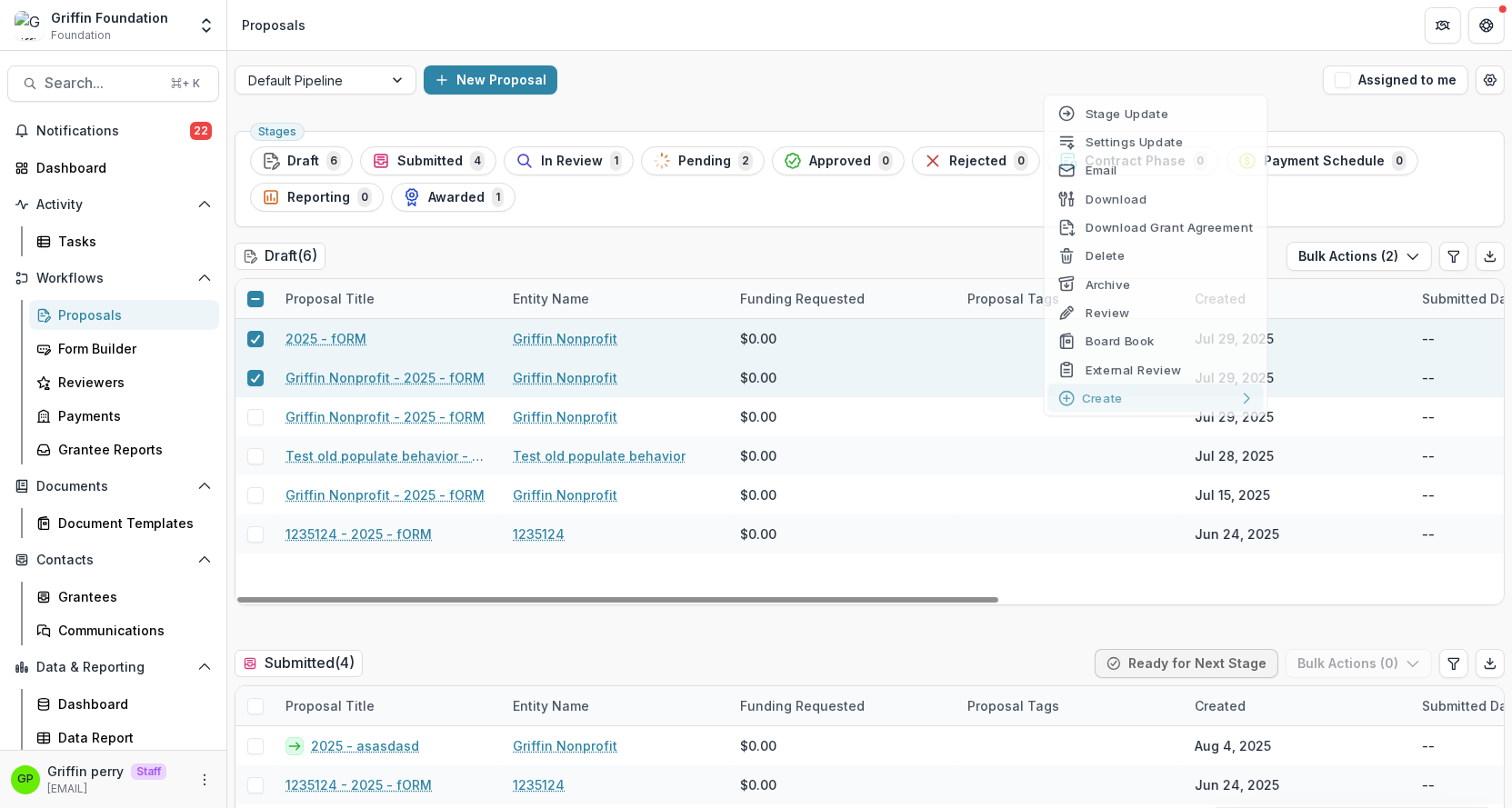 click at bounding box center [1072, 377] 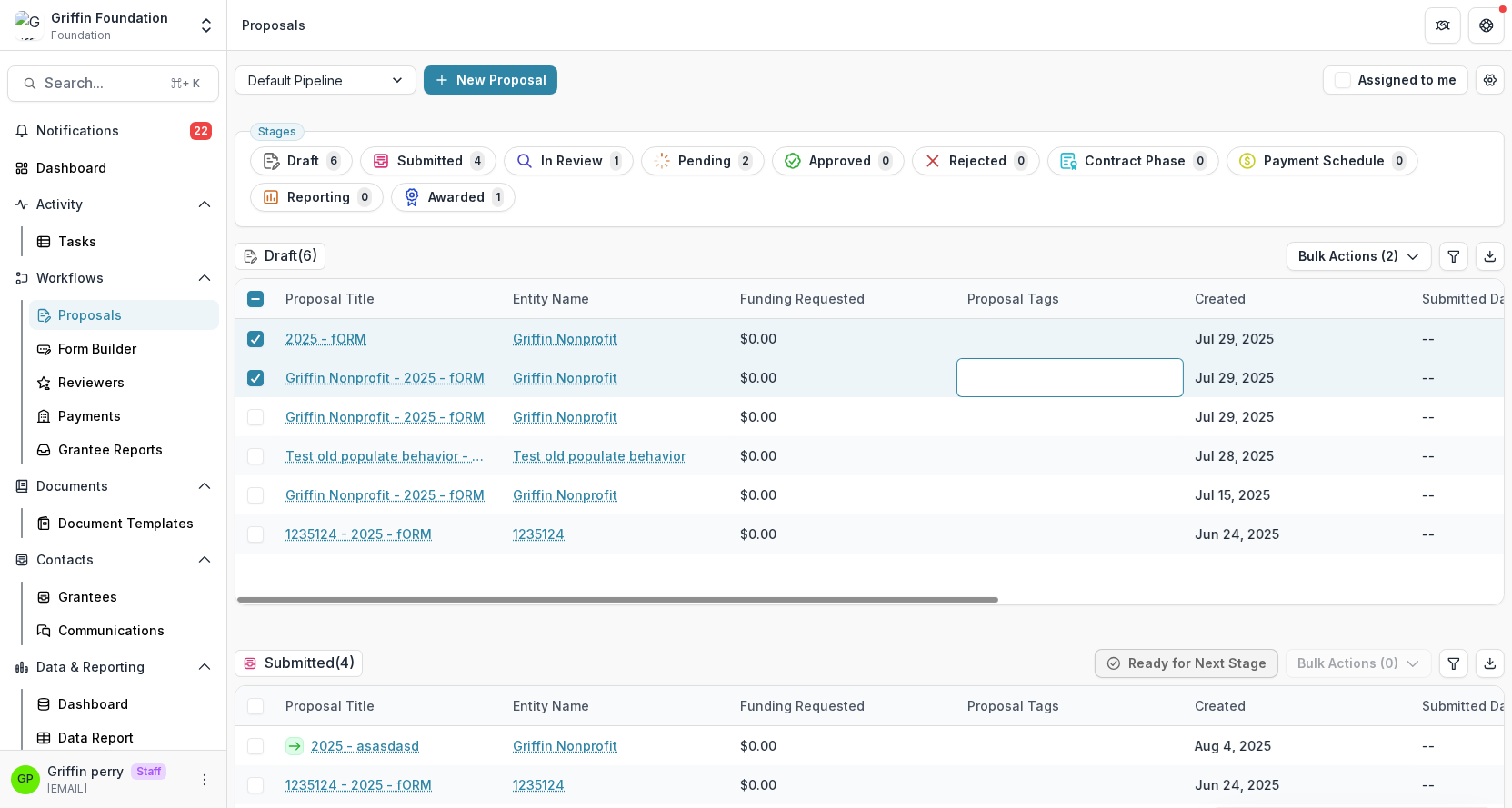 click on "Stages Draft 6 Submitted 4 In Review 1 Pending 2 Approved 0 Rejected 0 Contract Phase 0 Payment Schedule 0 Reporting 0 Awarded 1 Draft  ( 6 ) Bulk Actions ( 2 ) Proposal Title Entity Name Funding Requested Proposal Tags Created Submitted Date Form Current Stage Task Assignees Pending Tasks 2025 - fORM Griffin Nonprofit $0.00 Jul 29, 2025 -- fORM 0 Griffin Nonprofit - 2025 - fORM Griffin Nonprofit $0.00 Jul 29, 2025 -- fORM 0 Griffin Nonprofit - 2025 - fORM Griffin Nonprofit $0.00 Jul 29, 2025 -- fORM 0 Test old populate behavior - 2025 - Populate from Test old populate behavior $0.00 Jul 28, 2025 -- Populate from 0 Griffin Nonprofit - 2025 - fORM Griffin Nonprofit $0.00 Jul 15, 2025 -- fORM 0 1235124 - 2025 - fORM 1235124 $0.00 Jun 24, 2025 -- fORM 0 Submitted  ( 4 ) Ready for Next Stage Bulk Actions ( 0 ) Proposal Title Entity Name Funding Requested Proposal Tags Created Submitted Date Form Current Stage Task Assignees Pending Tasks 2025 - asasdasd Griffin Nonprofit $0.00 Aug 4, 2025 -- Reference Number 0 --" at bounding box center (869, 2200) 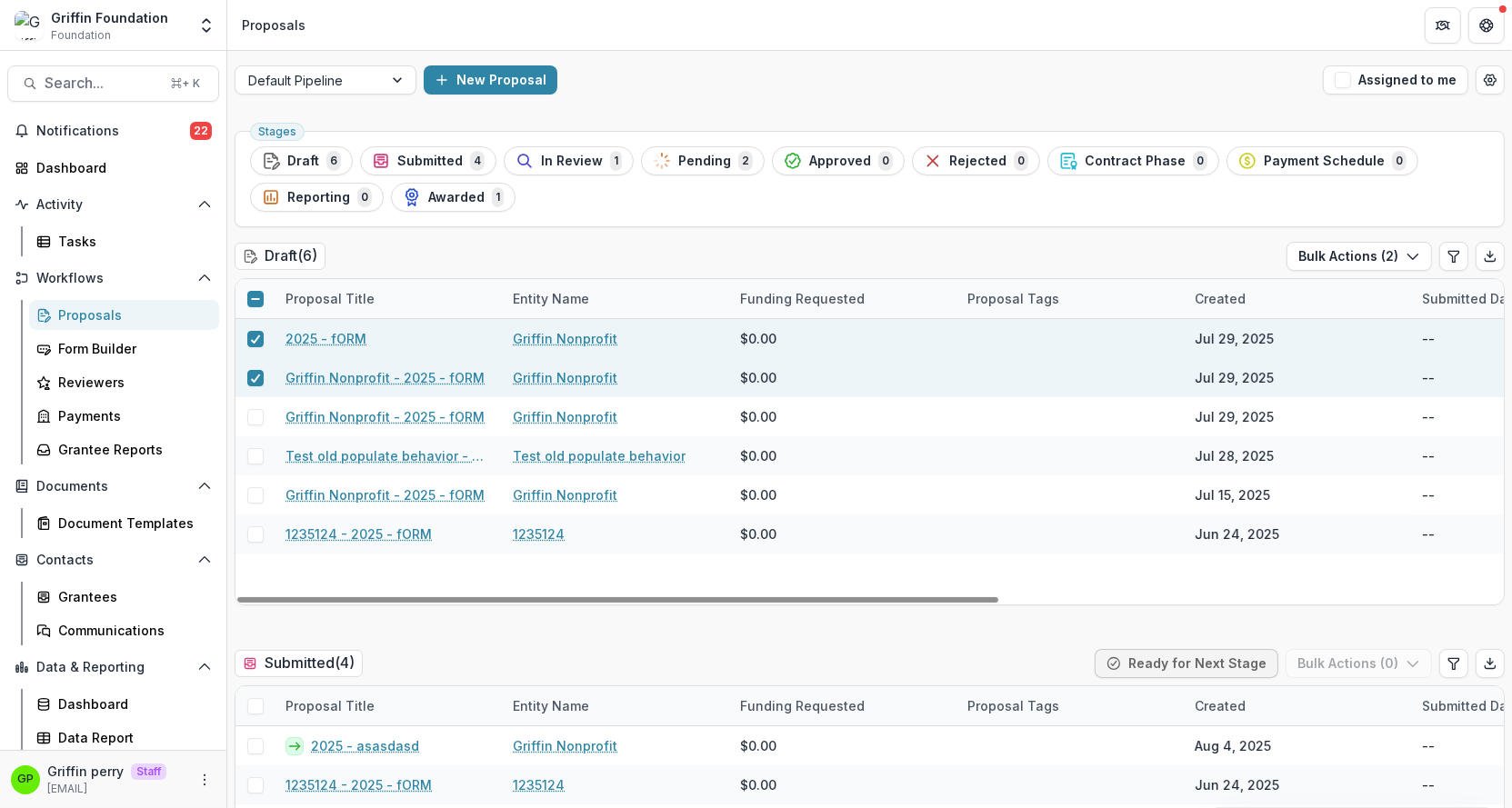 click on "Stages Draft 6 Submitted 4 In Review 1 Pending 2 Approved 0 Rejected 0 Contract Phase 0 Payment Schedule 0 Reporting 0 Awarded 1 Draft  ( 6 ) Bulk Actions ( 2 ) Proposal Title Entity Name Funding Requested Proposal Tags Created Submitted Date Form Current Stage Task Assignees Pending Tasks 2025 - fORM Griffin Nonprofit $0.00 Jul 29, 2025 -- fORM 0 Griffin Nonprofit - 2025 - fORM Griffin Nonprofit $0.00 Jul 29, 2025 -- fORM 0 Griffin Nonprofit - 2025 - fORM Griffin Nonprofit $0.00 Jul 29, 2025 -- fORM 0 Test old populate behavior - 2025 - Populate from Test old populate behavior $0.00 Jul 28, 2025 -- Populate from 0 Griffin Nonprofit - 2025 - fORM Griffin Nonprofit $0.00 Jul 15, 2025 -- fORM 0 1235124 - 2025 - fORM 1235124 $0.00 Jun 24, 2025 -- fORM 0 Submitted  ( 4 ) Ready for Next Stage Bulk Actions ( 0 ) Proposal Title Entity Name Funding Requested Proposal Tags Created Submitted Date Form Current Stage Task Assignees Pending Tasks 2025 - asasdasd Griffin Nonprofit $0.00 Aug 4, 2025 -- Reference Number 0 --" at bounding box center [869, 2200] 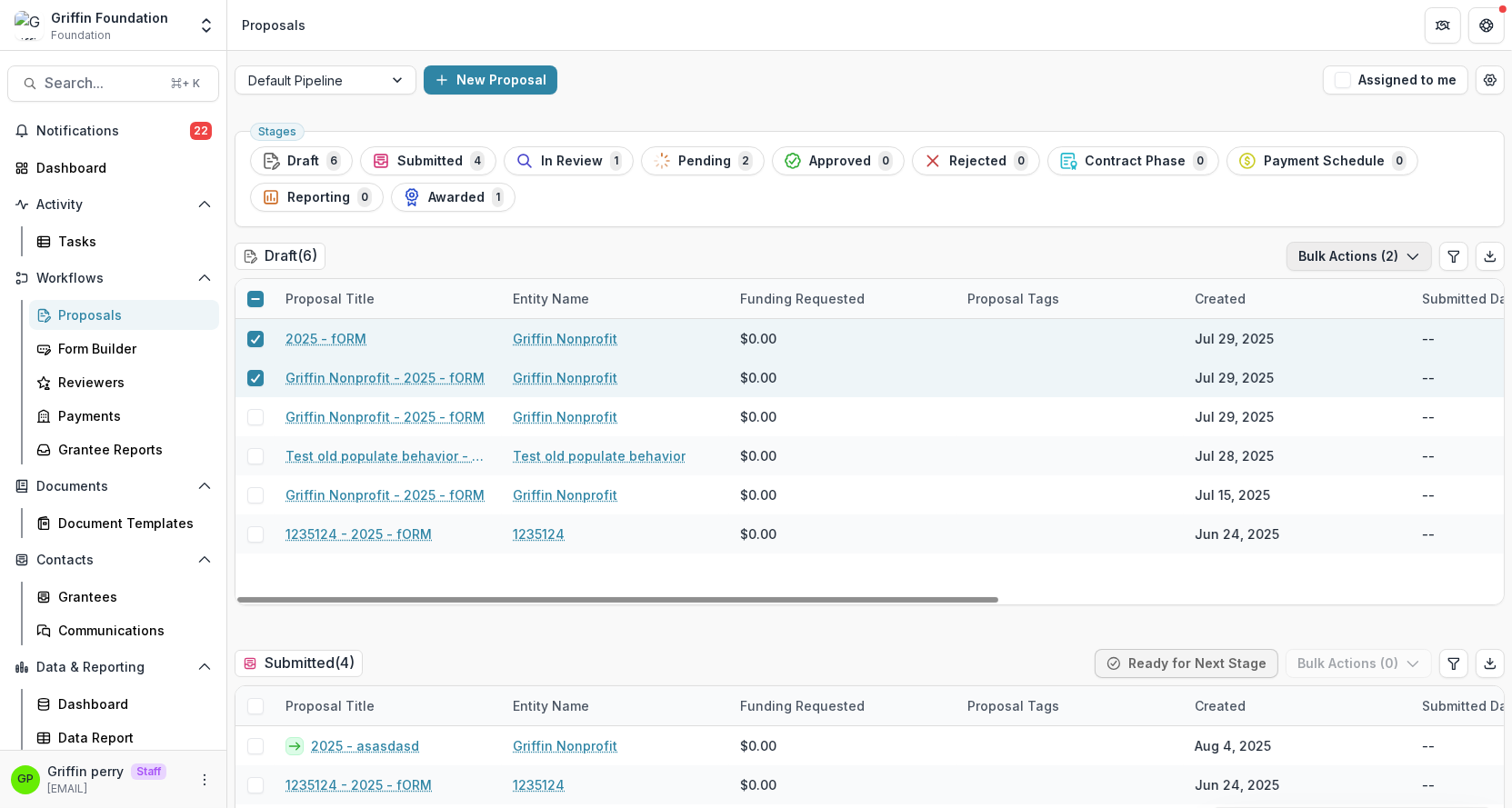 drag, startPoint x: 1296, startPoint y: 245, endPoint x: 1277, endPoint y: 257, distance: 22.472205 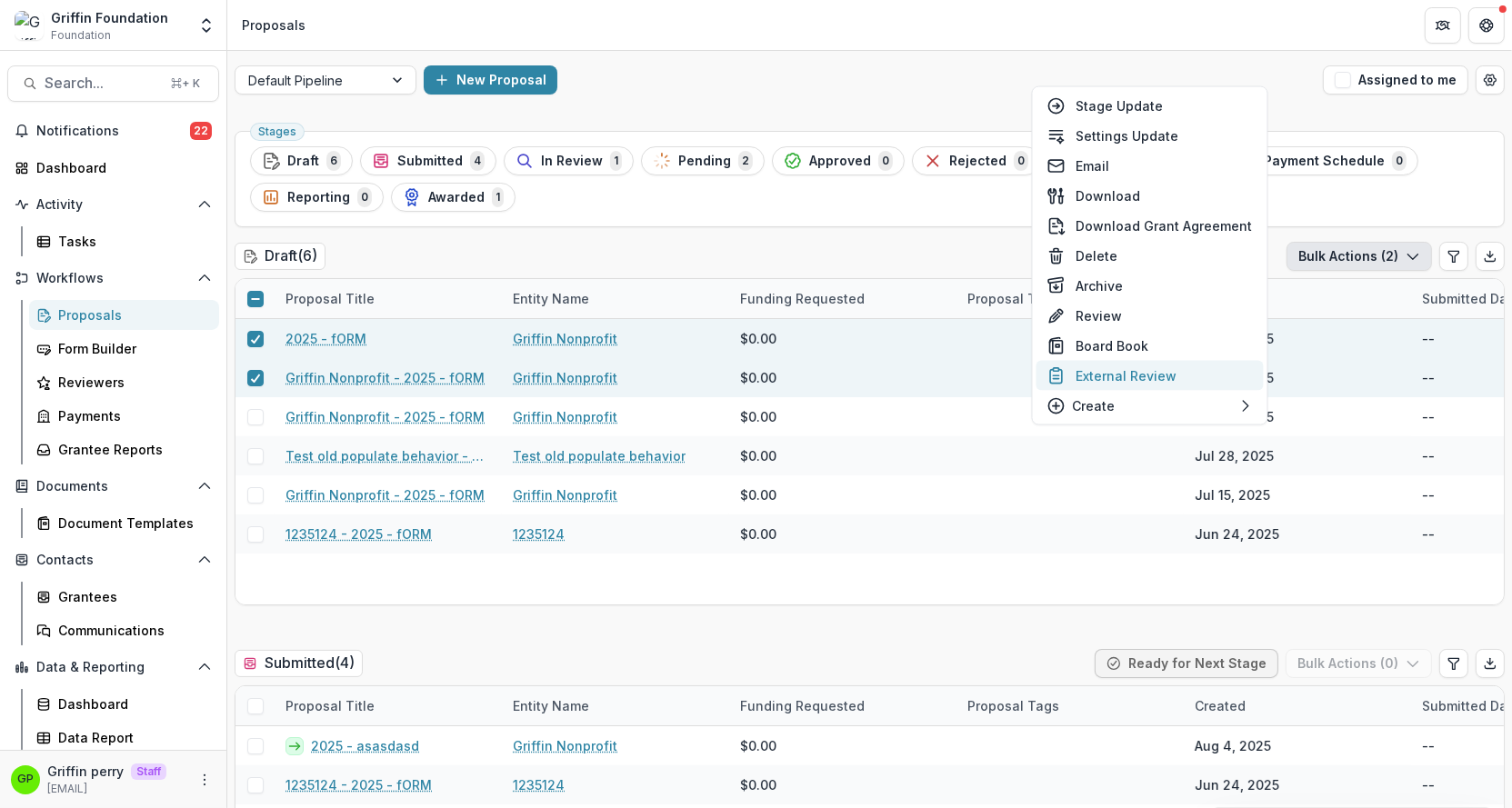 click on "External Review" at bounding box center (1150, 375) 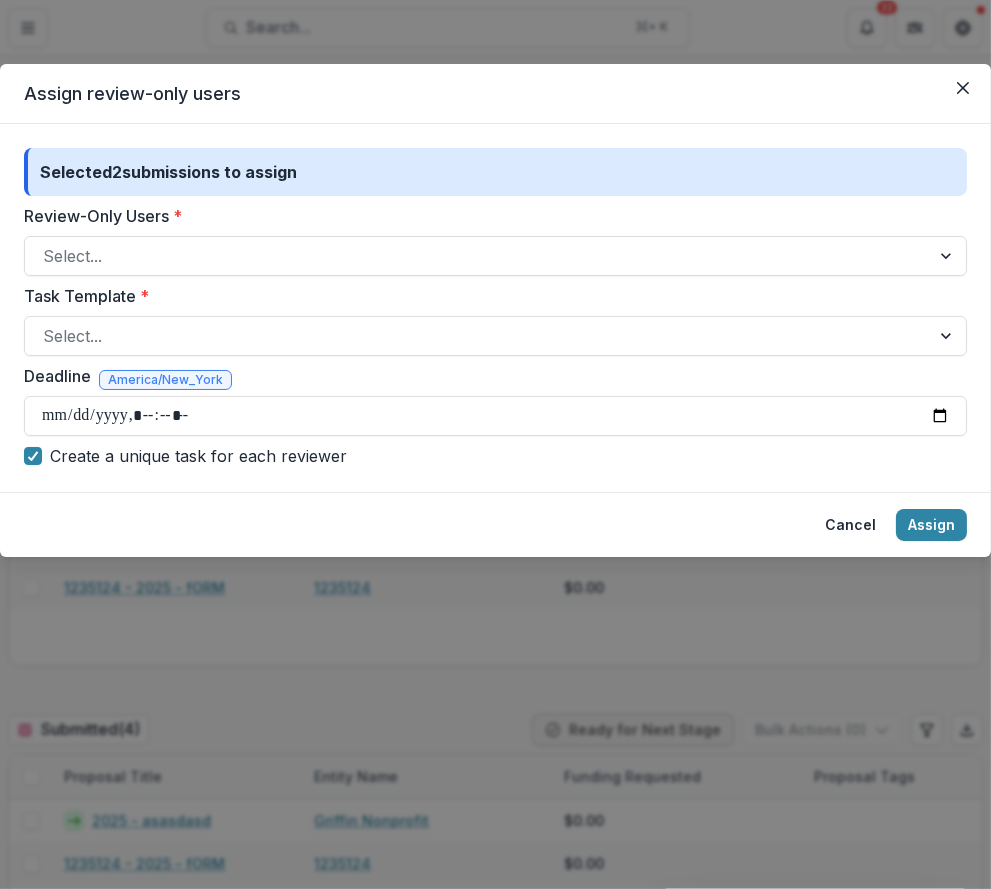 drag, startPoint x: 434, startPoint y: 295, endPoint x: 409, endPoint y: 293, distance: 25.079872 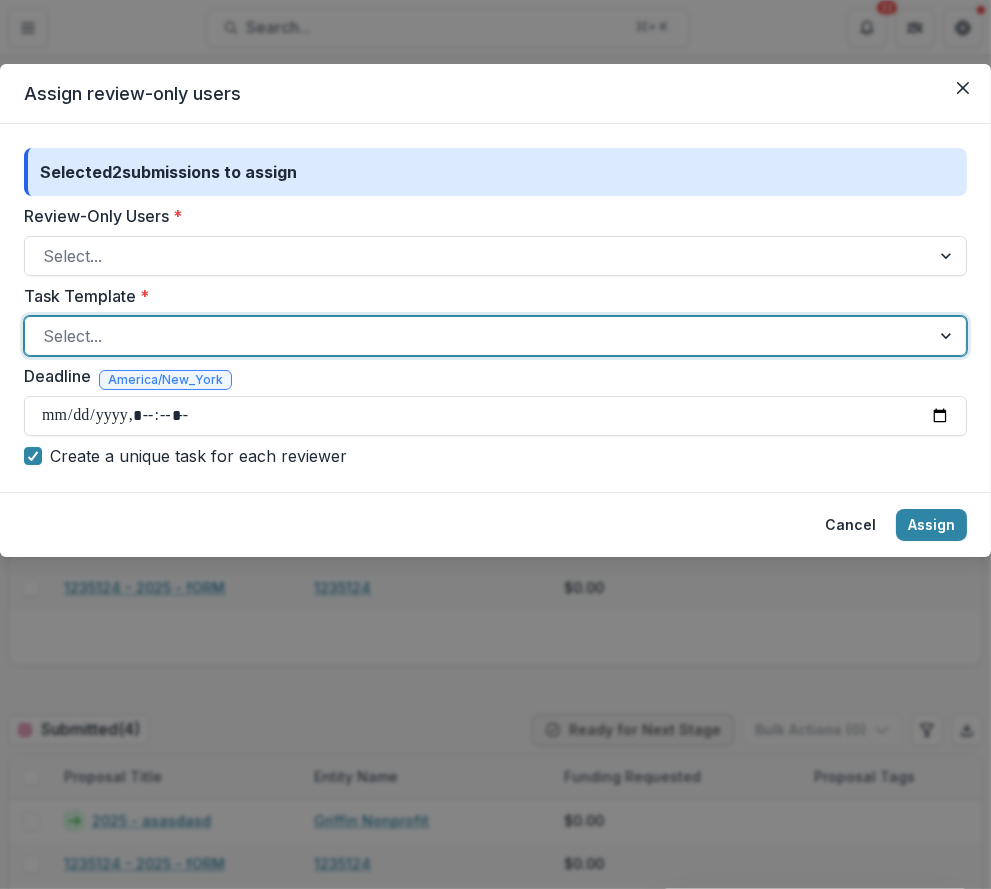 click on "Selected  2  submissions to assign Review-Only Users * Select... Task Template * option , selected. Select is focused ,type to refine list, press Down to open the menu,  Select... Deadline America/New_York Create a unique task for each reviewer" at bounding box center (495, 308) 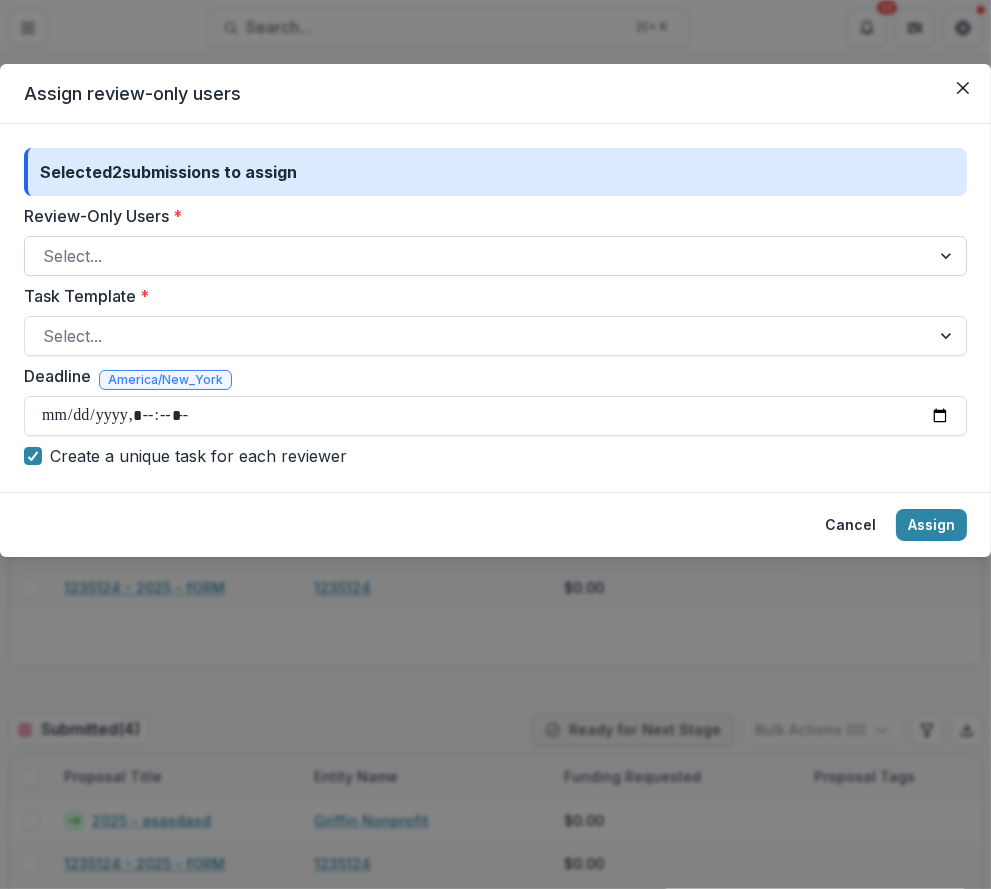 click at bounding box center [477, 256] 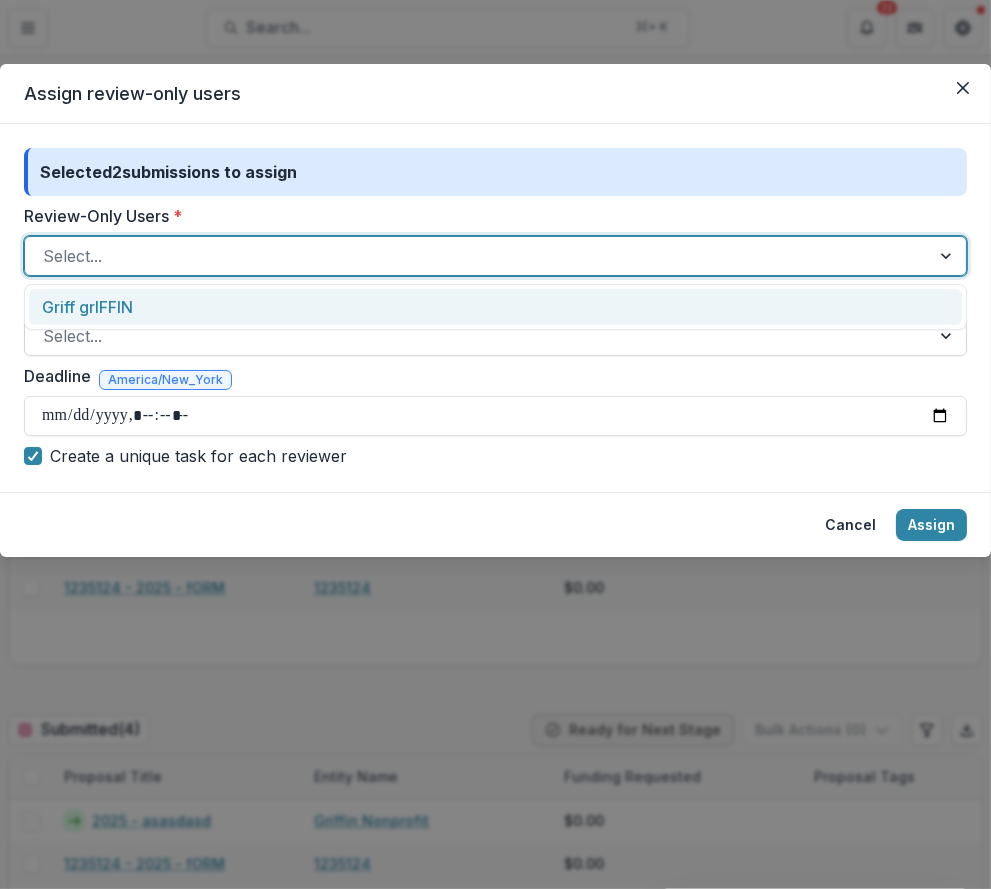 click at bounding box center [477, 336] 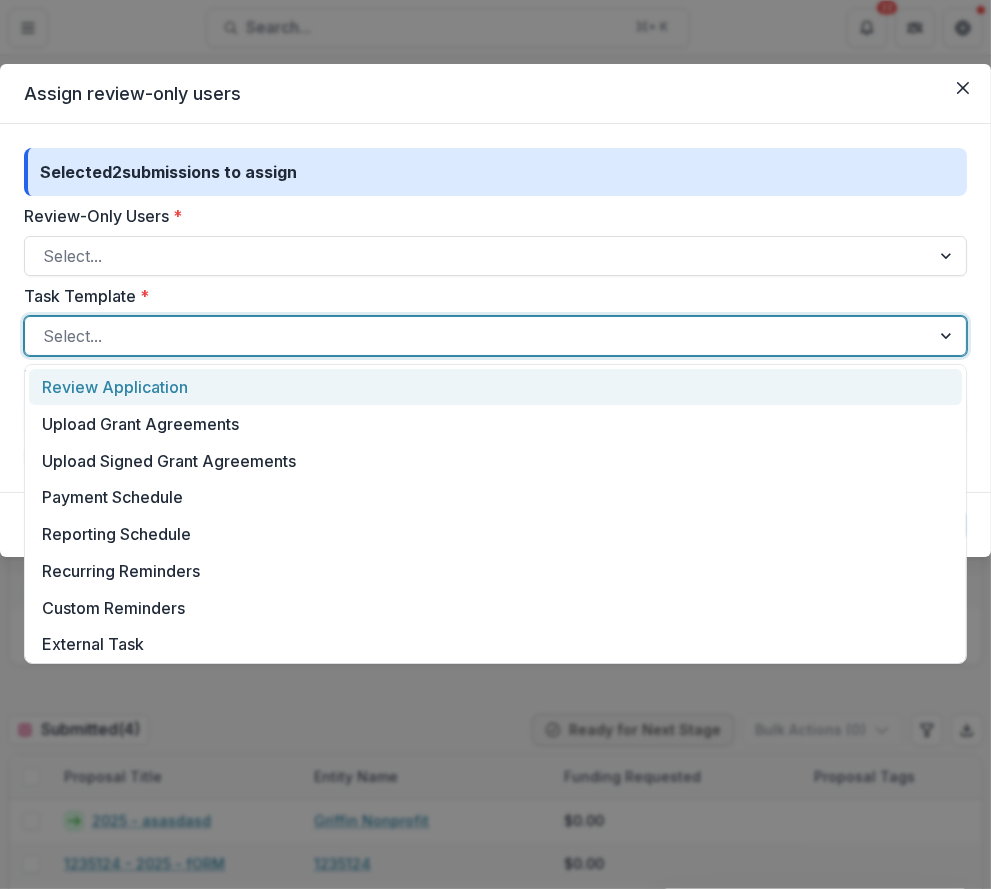 click at bounding box center [477, 336] 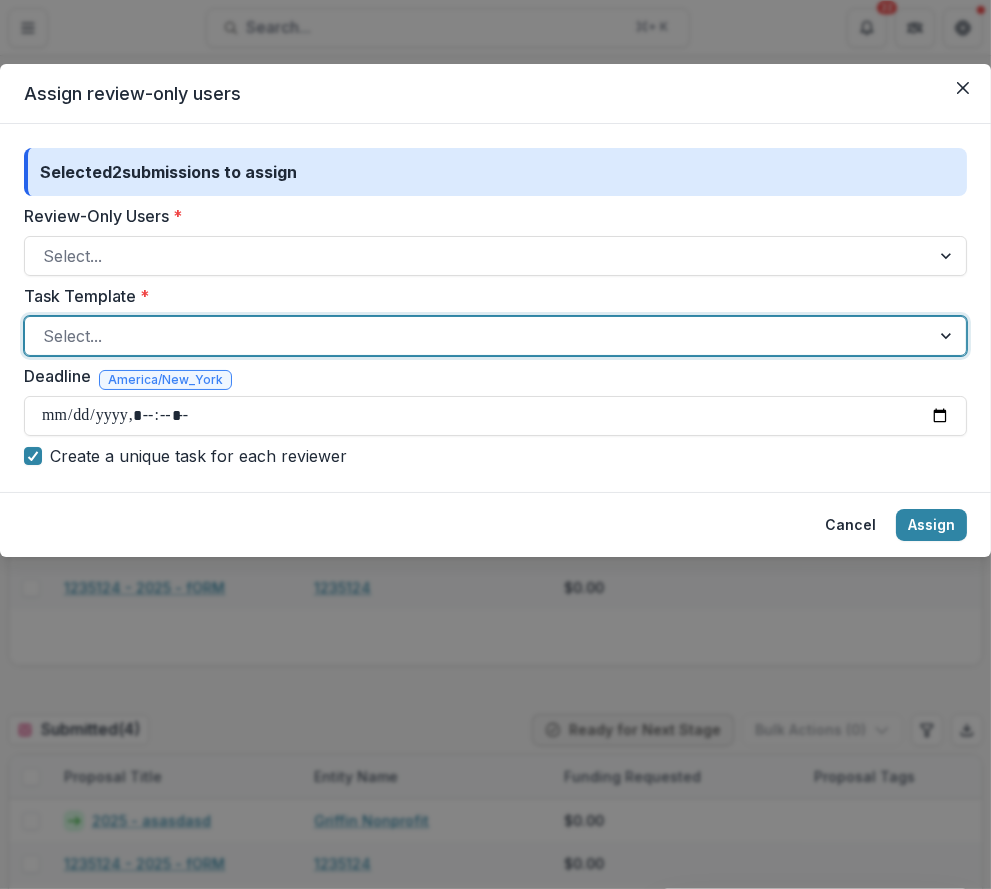 click at bounding box center (477, 336) 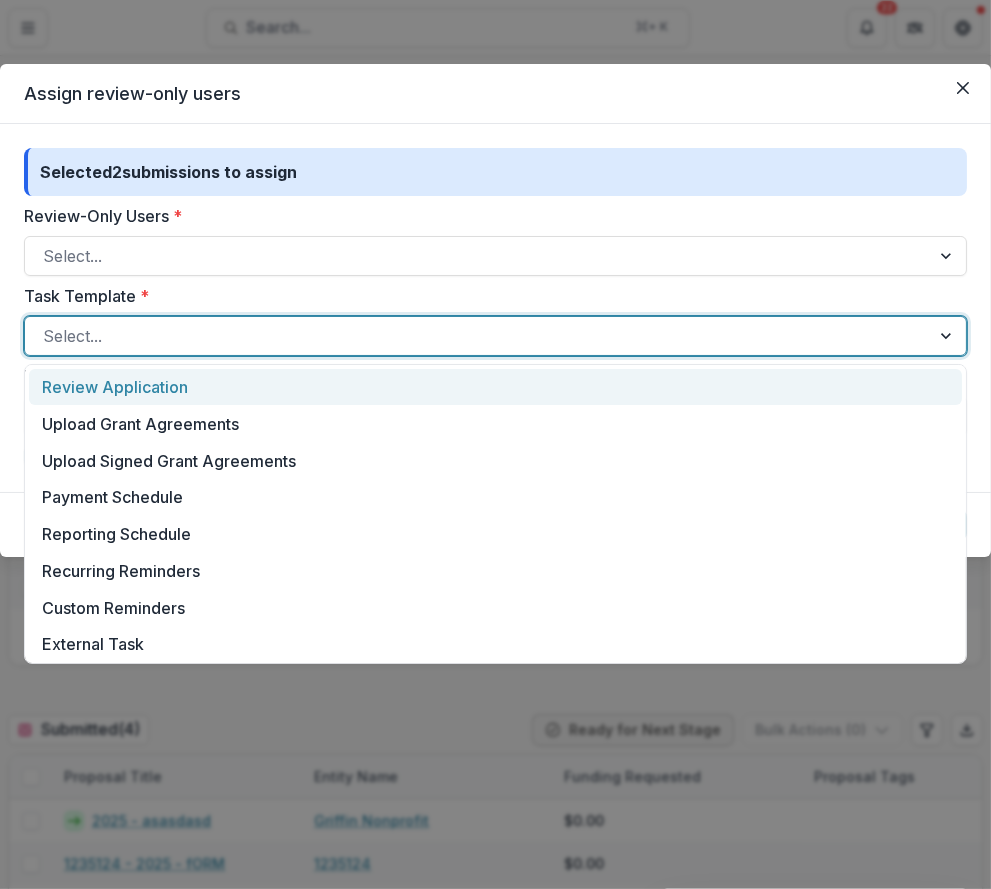 click at bounding box center (477, 336) 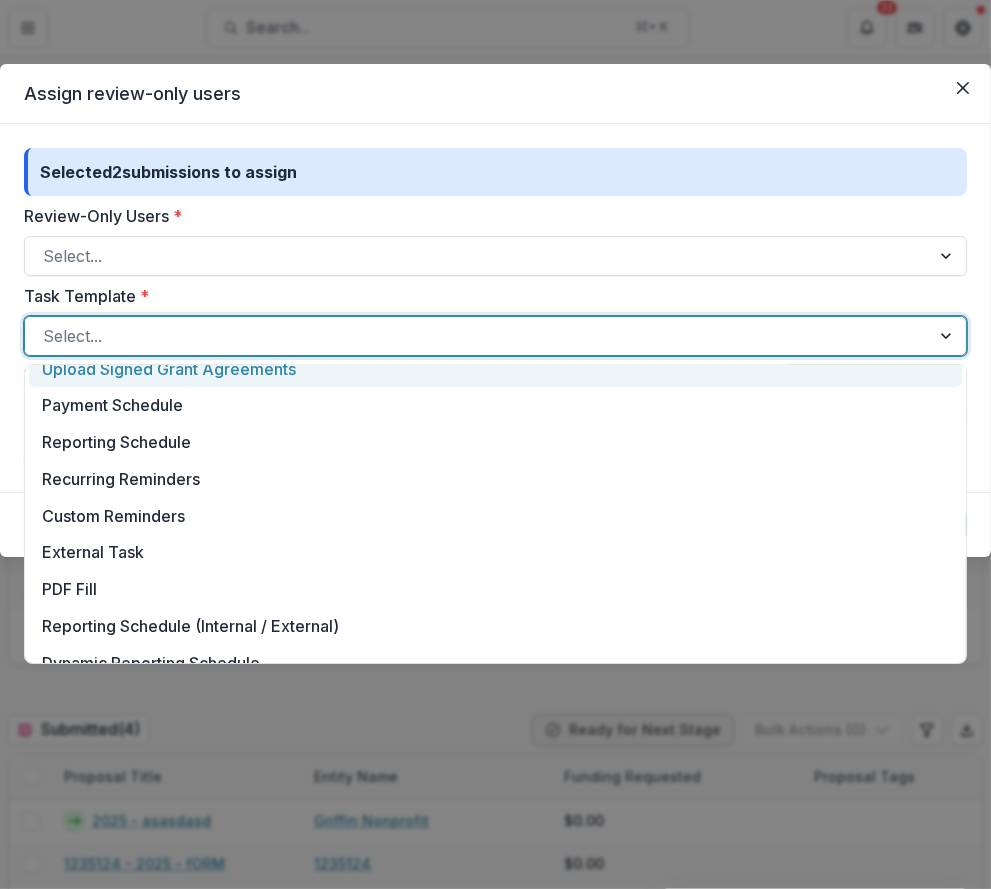 scroll, scrollTop: 519, scrollLeft: 0, axis: vertical 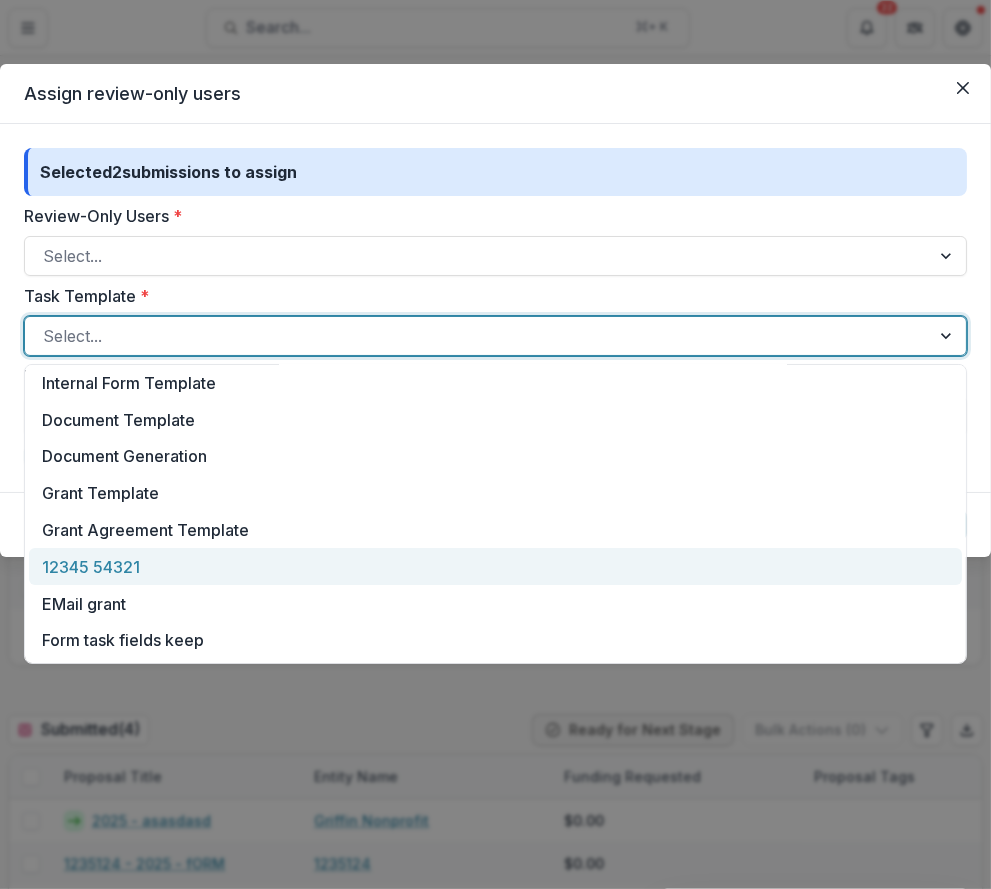 click on "12345 54321" at bounding box center (495, 566) 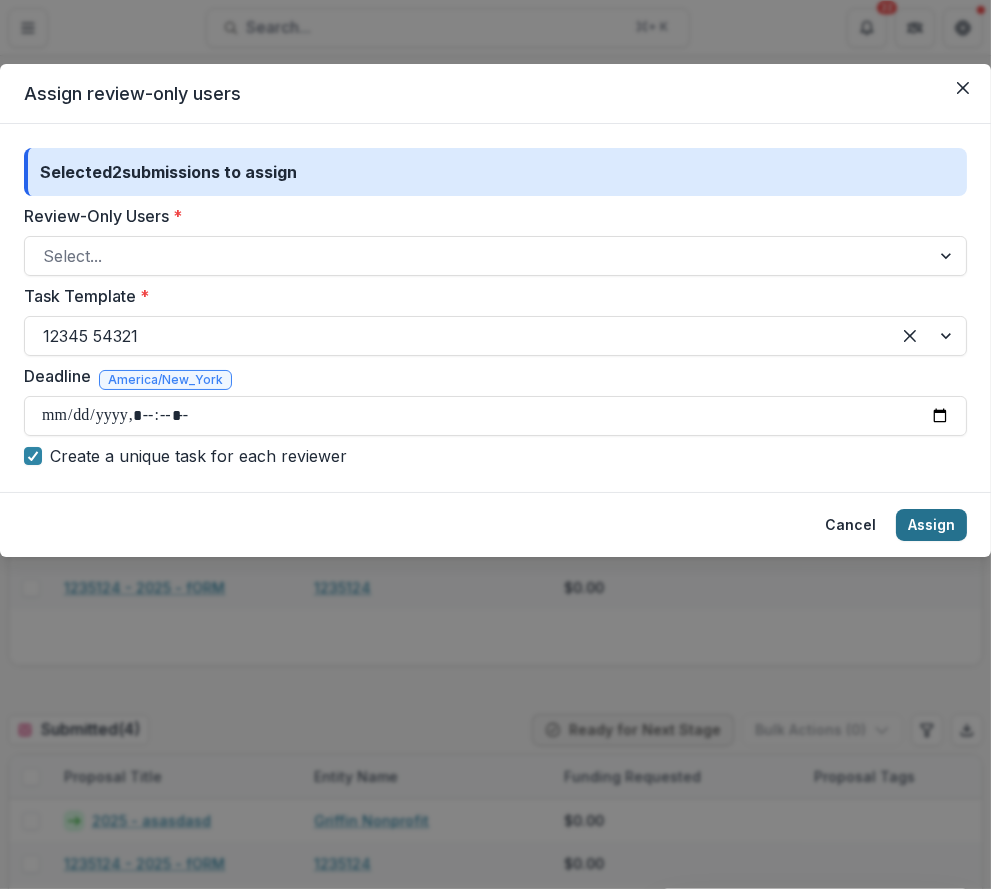 click on "Assign" at bounding box center (931, 525) 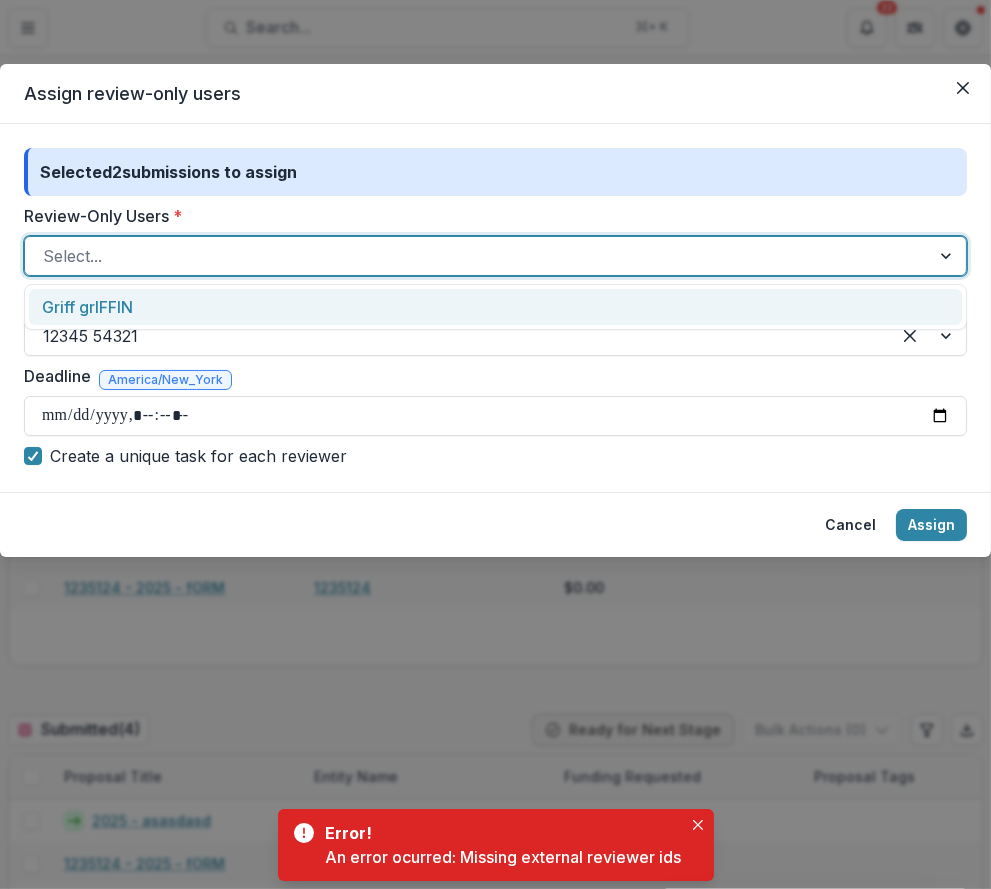 click at bounding box center [477, 256] 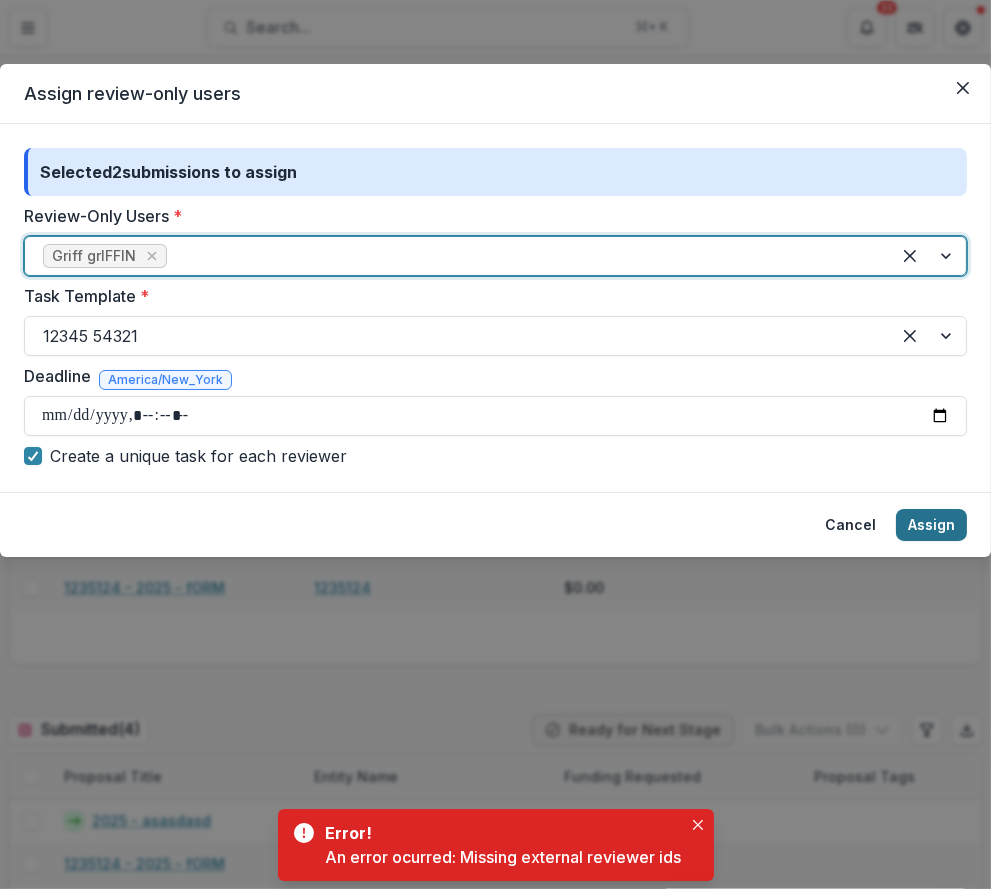 click on "Assign" at bounding box center (931, 525) 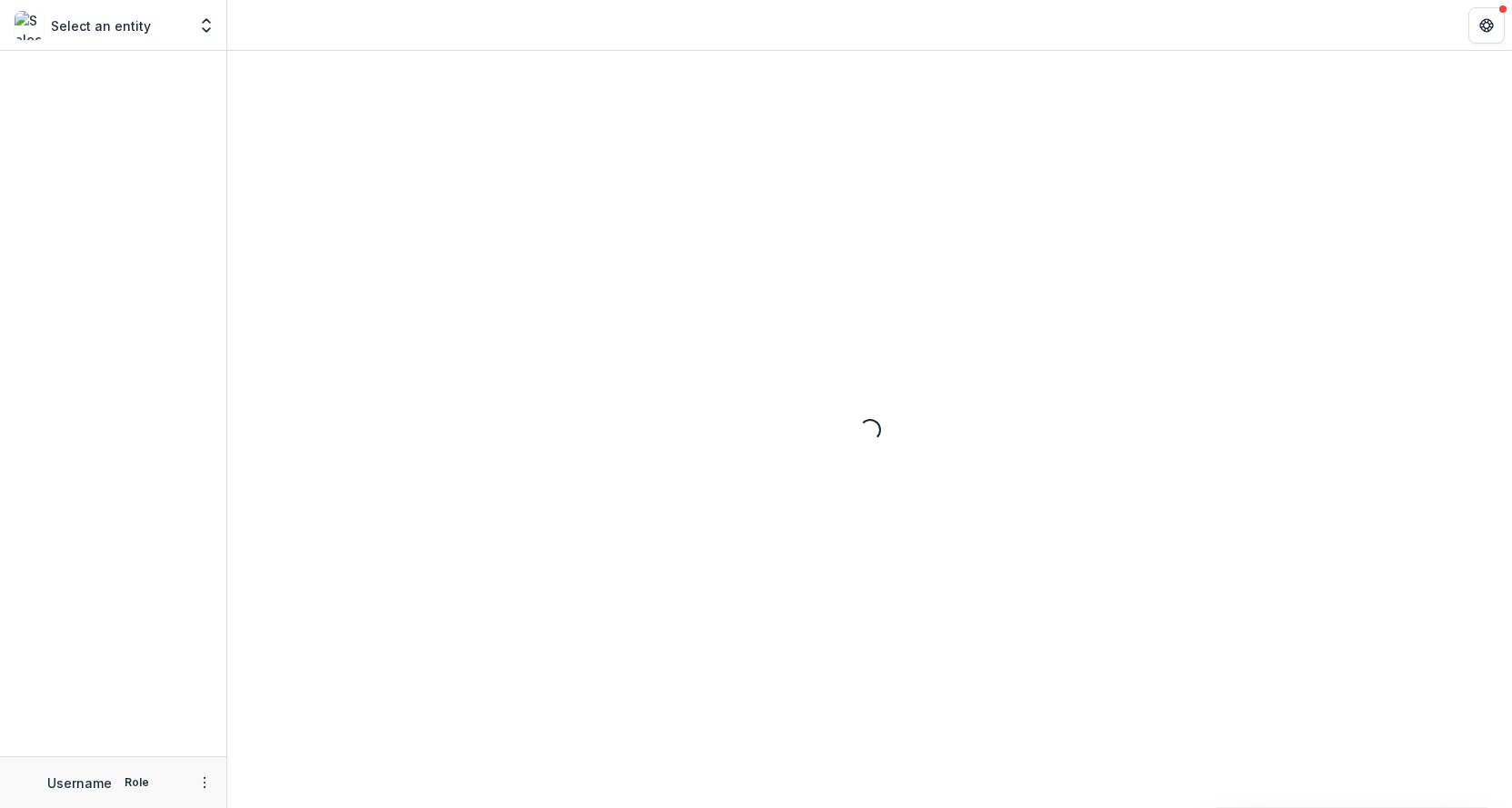 scroll, scrollTop: 0, scrollLeft: 0, axis: both 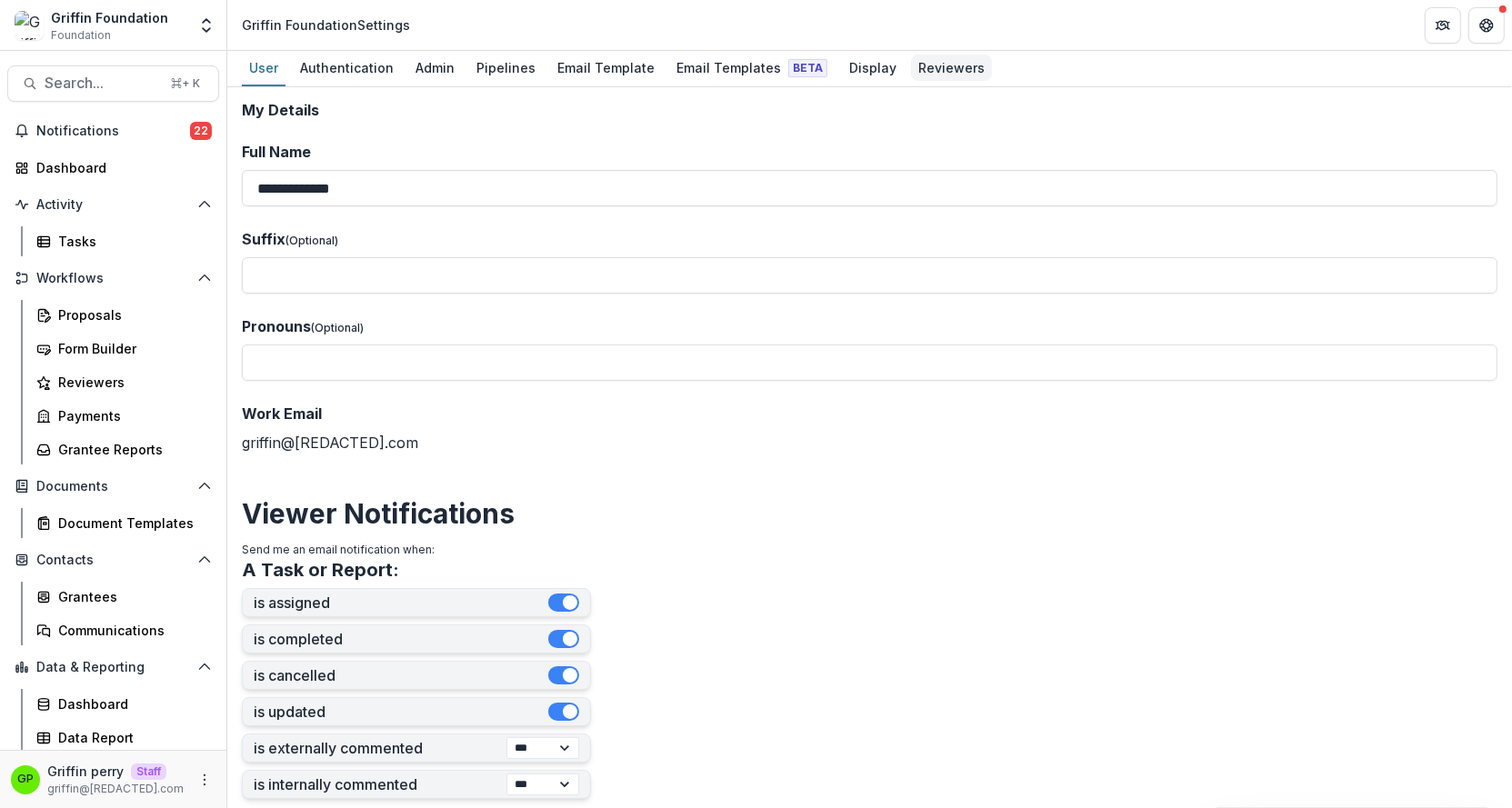 click on "Reviewers" at bounding box center [951, 68] 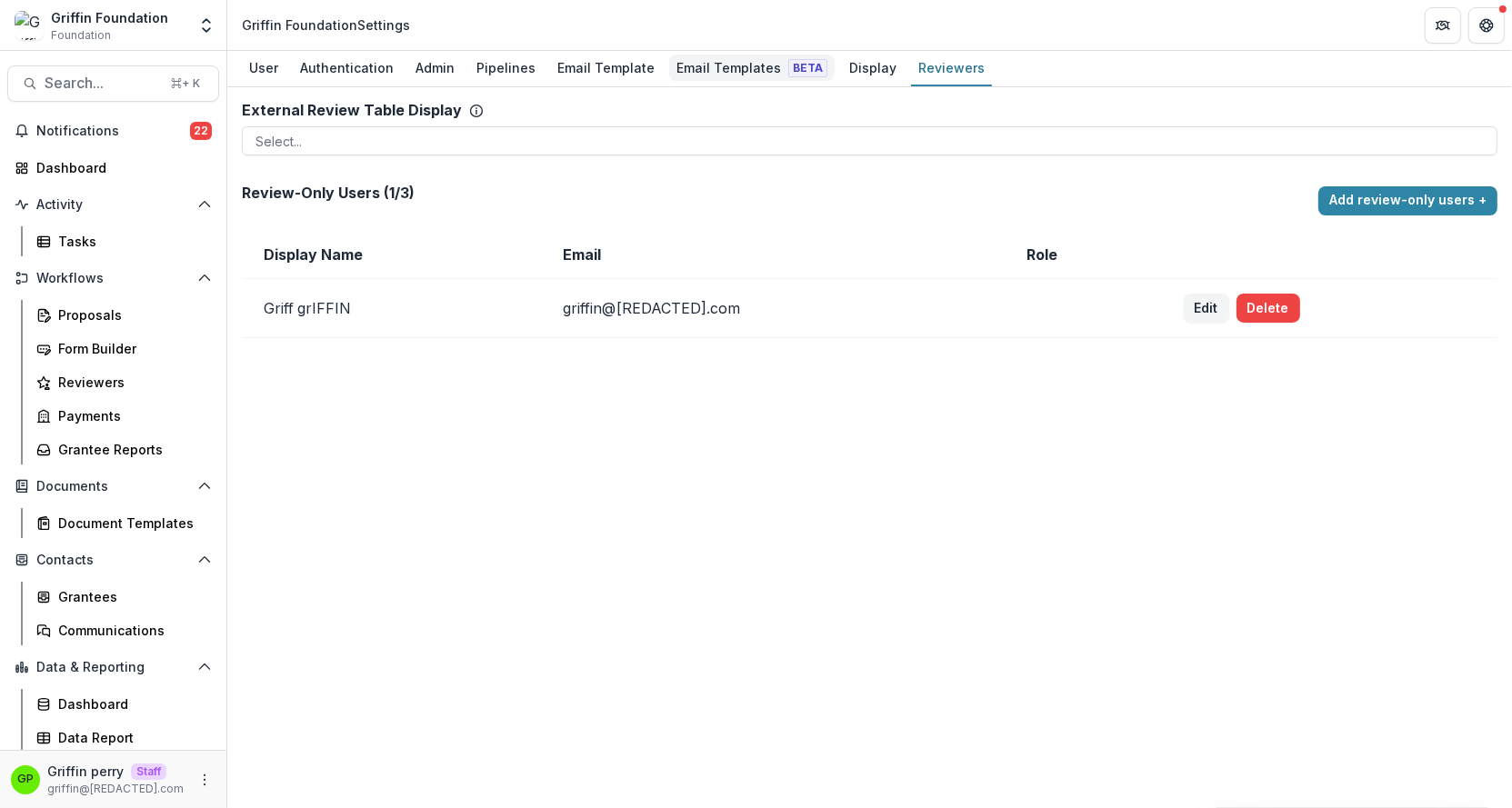 click on "Email Templates   Beta" at bounding box center (752, 67) 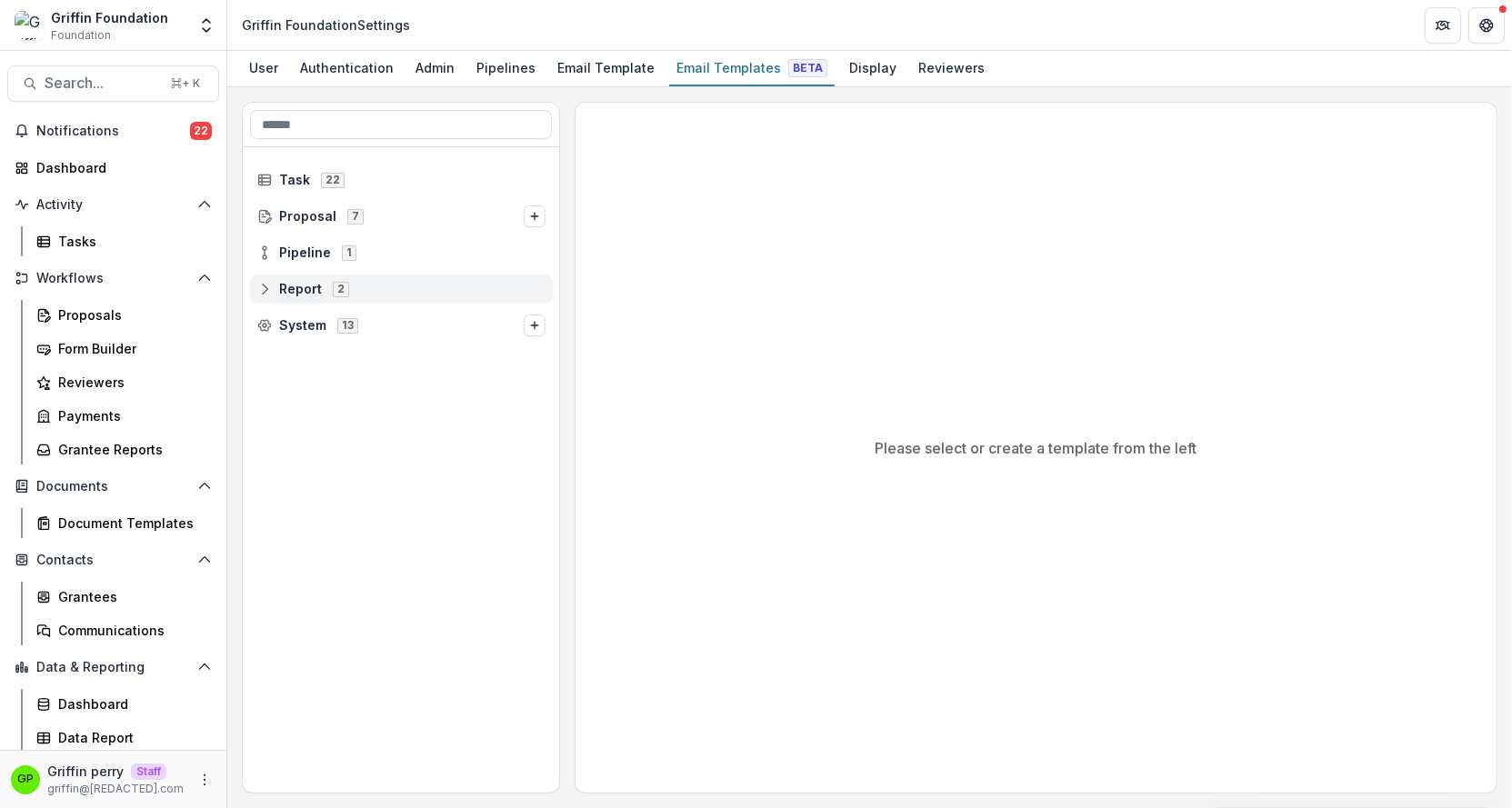 click on "Report 2" at bounding box center [401, 289] 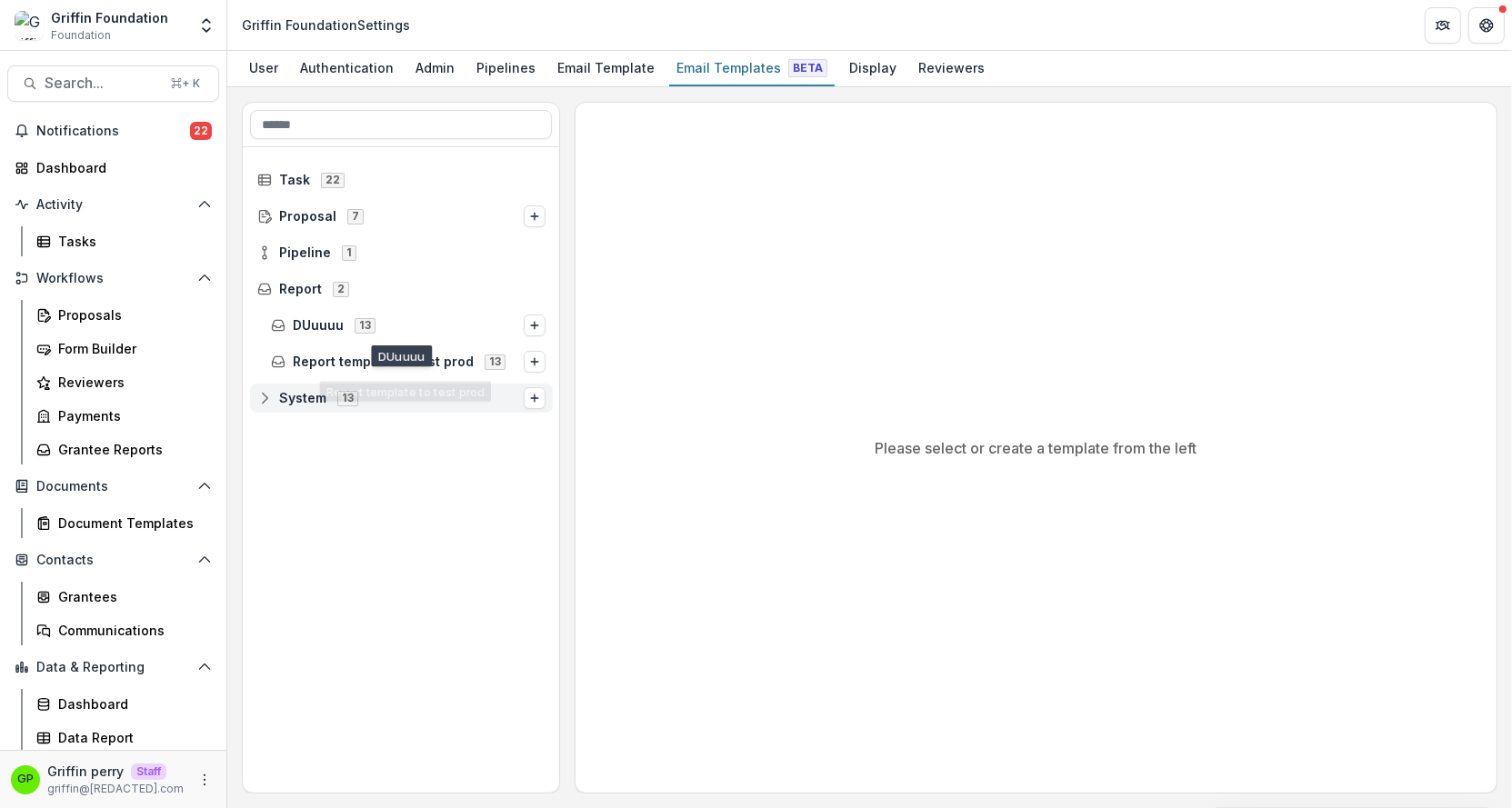 click on "System" at bounding box center (303, 398) 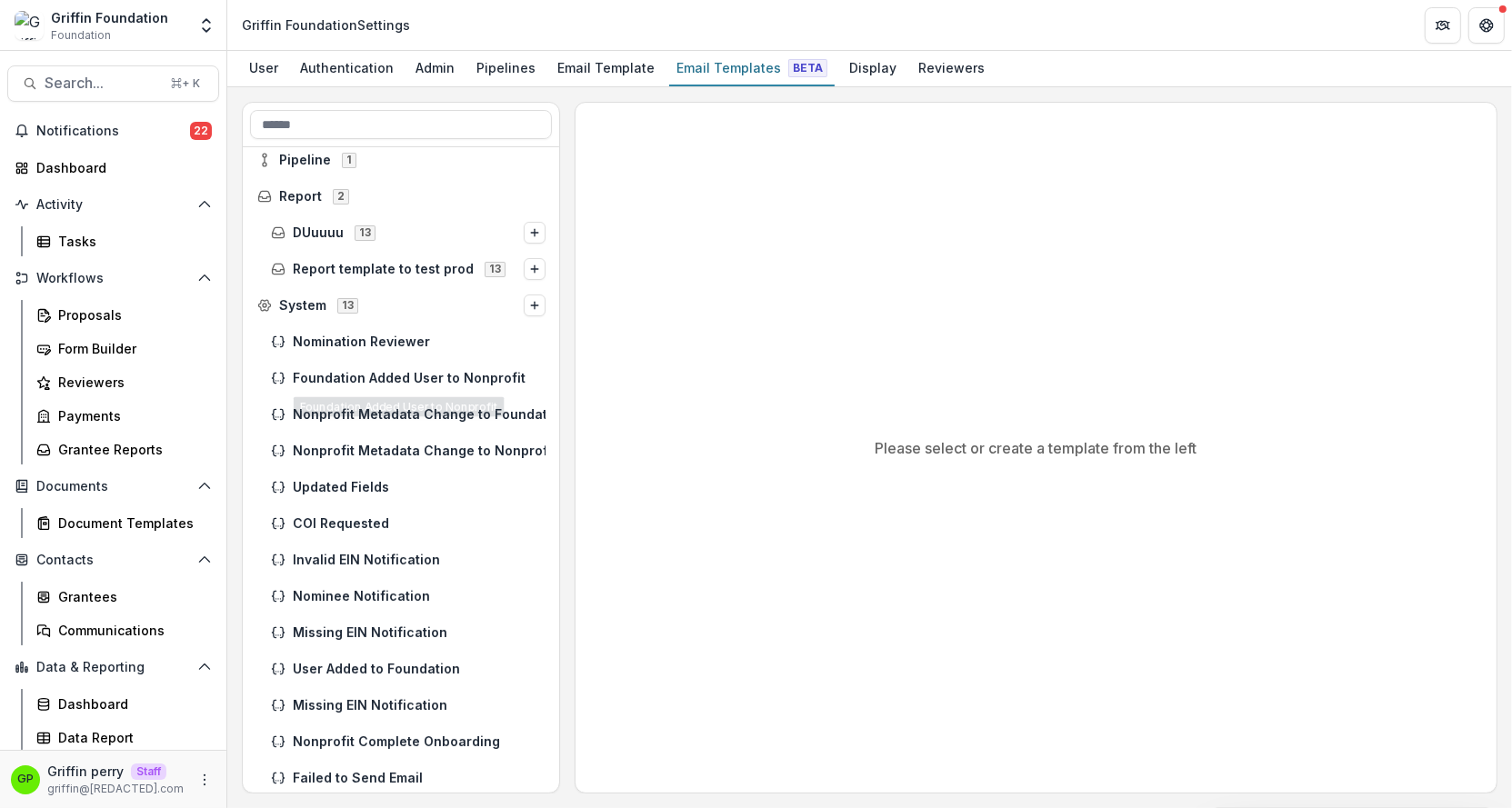 scroll, scrollTop: 94, scrollLeft: 0, axis: vertical 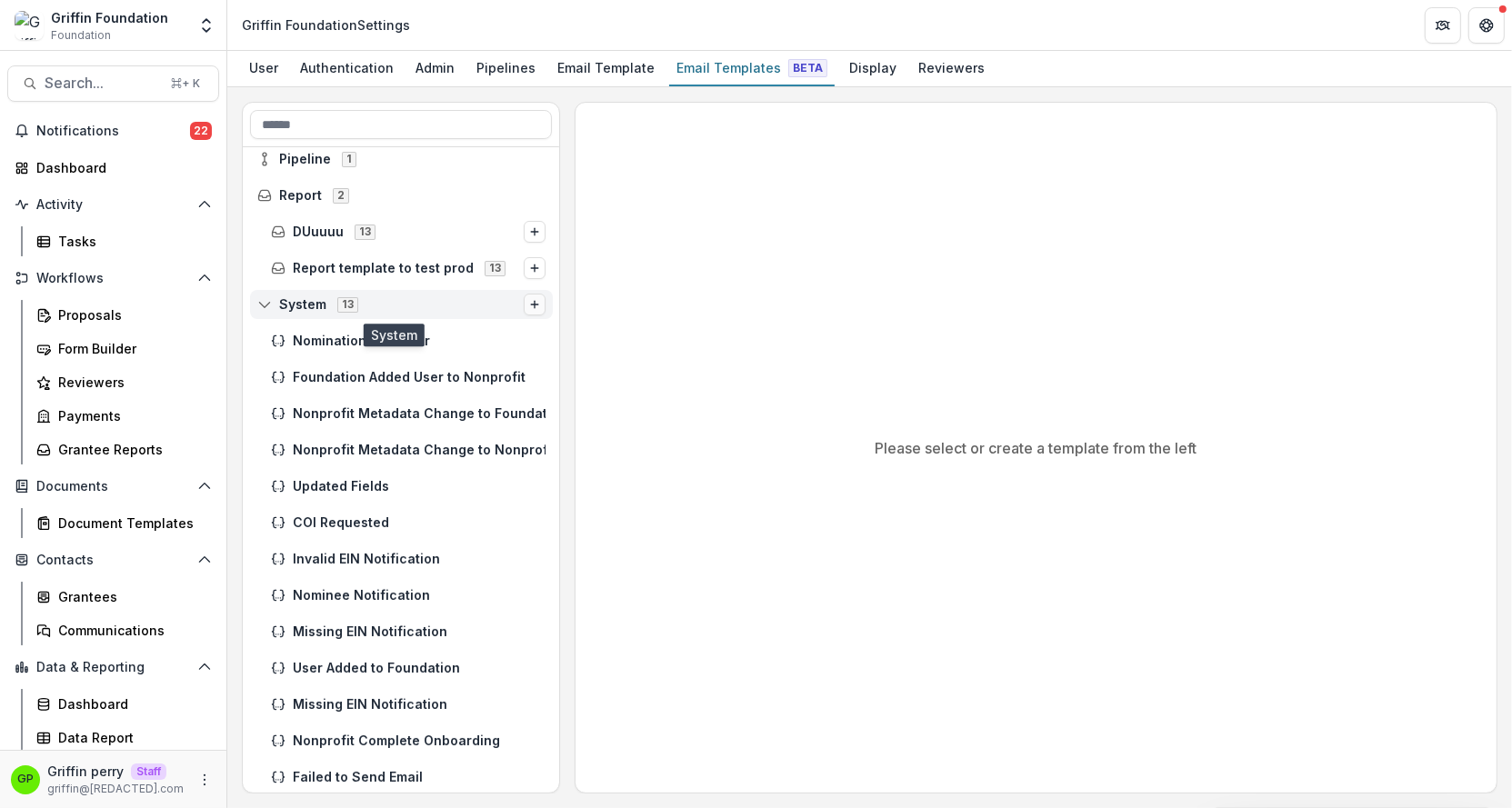 click 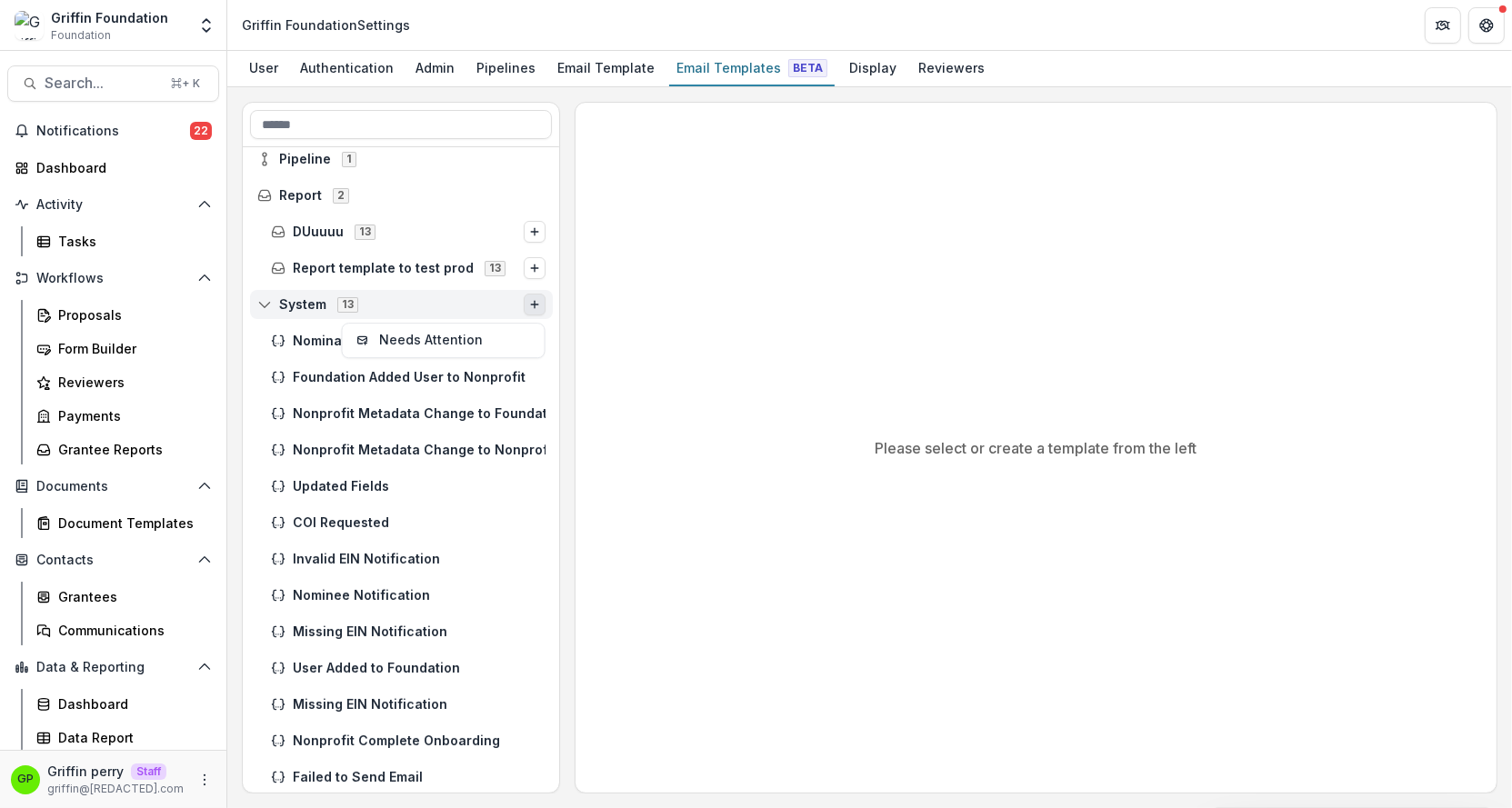 click on "System 13 Needs Attention" at bounding box center (401, 304) 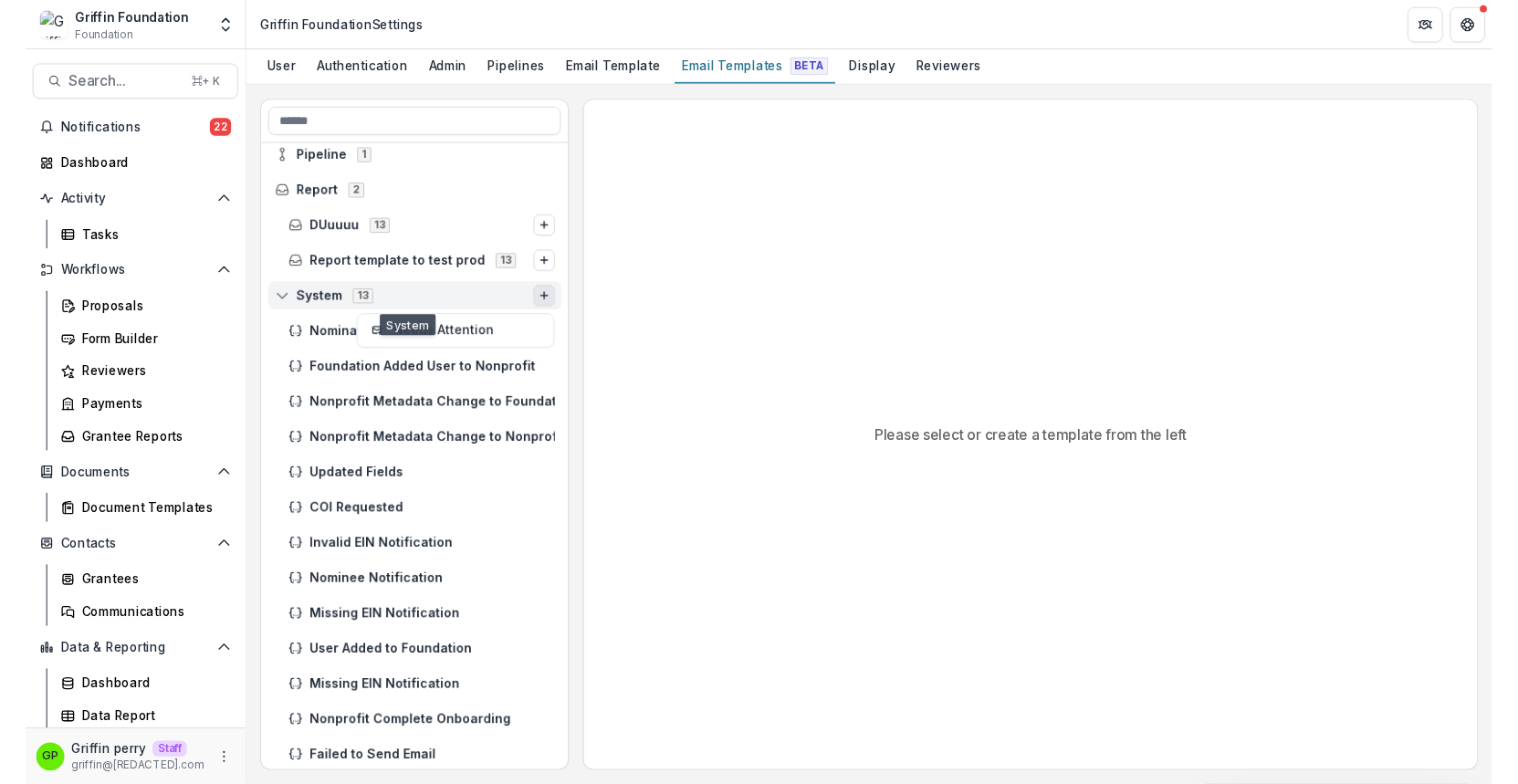scroll, scrollTop: 0, scrollLeft: 0, axis: both 